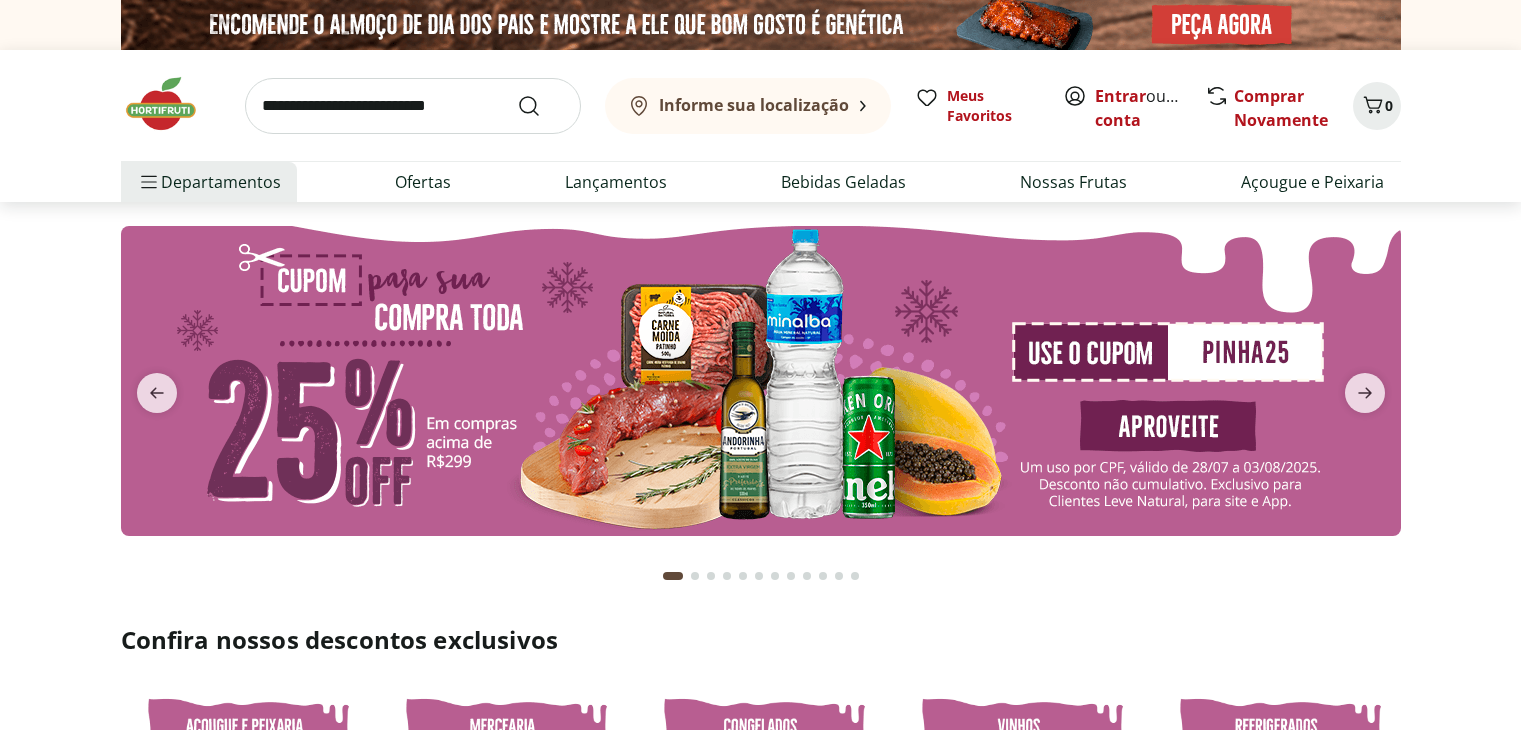 scroll, scrollTop: 0, scrollLeft: 0, axis: both 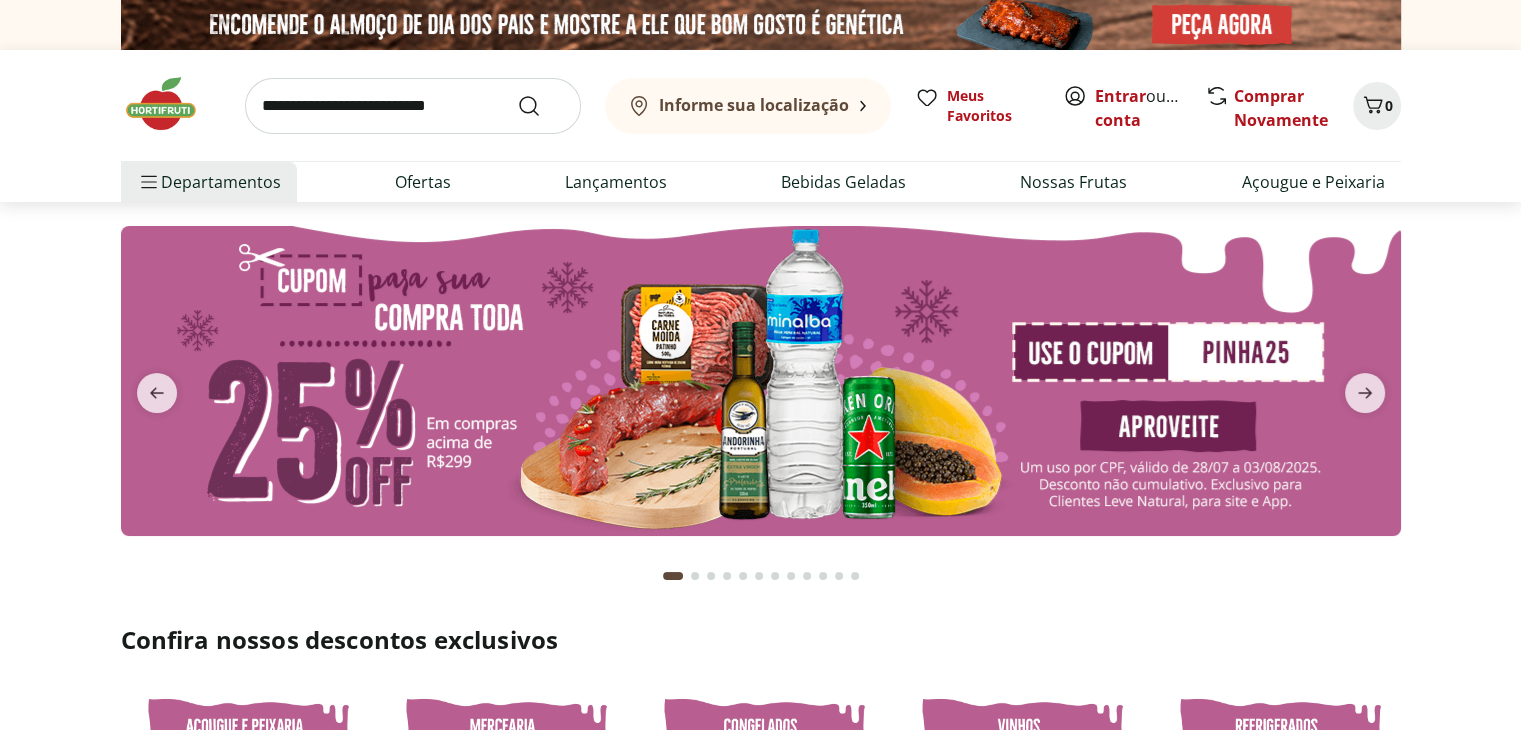 click at bounding box center [413, 106] 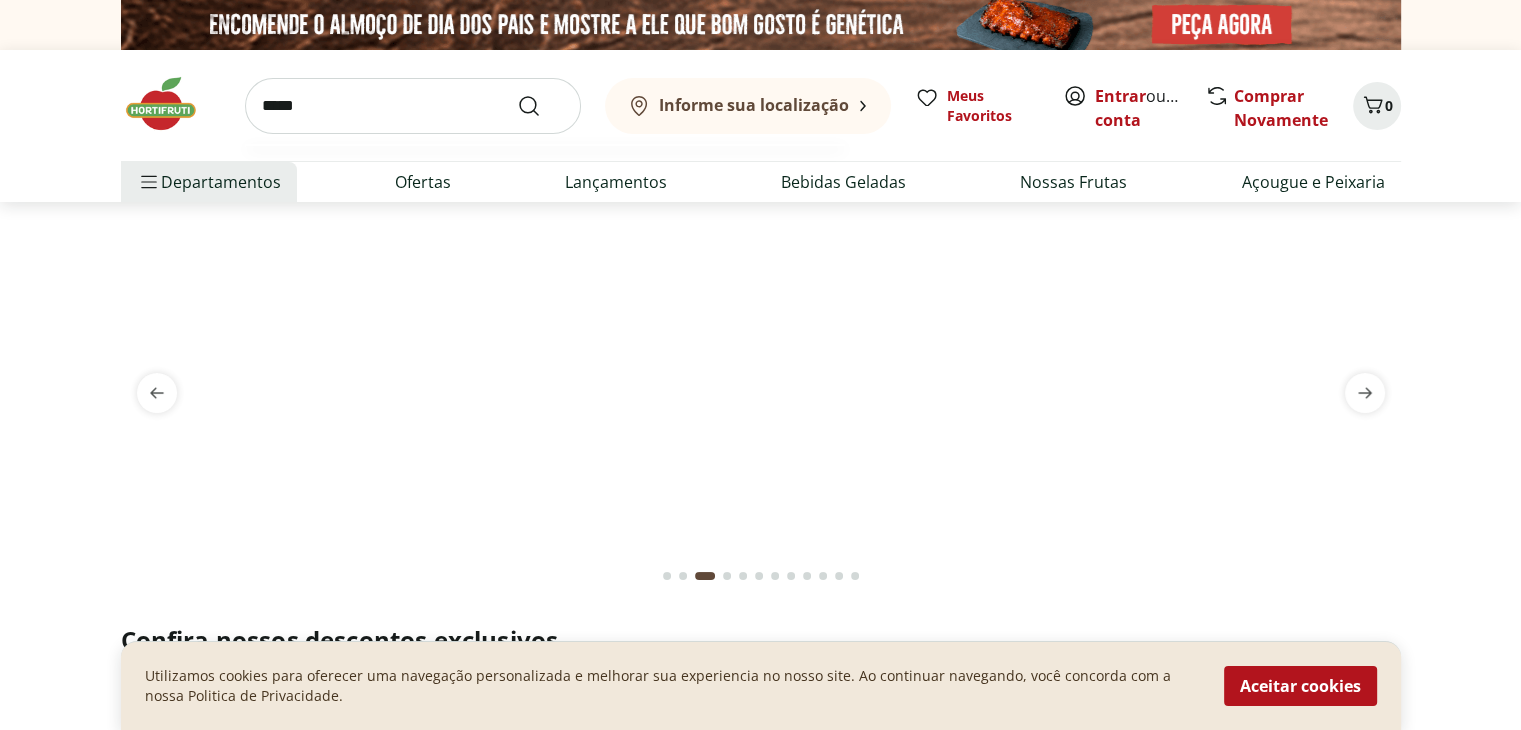 type on "*****" 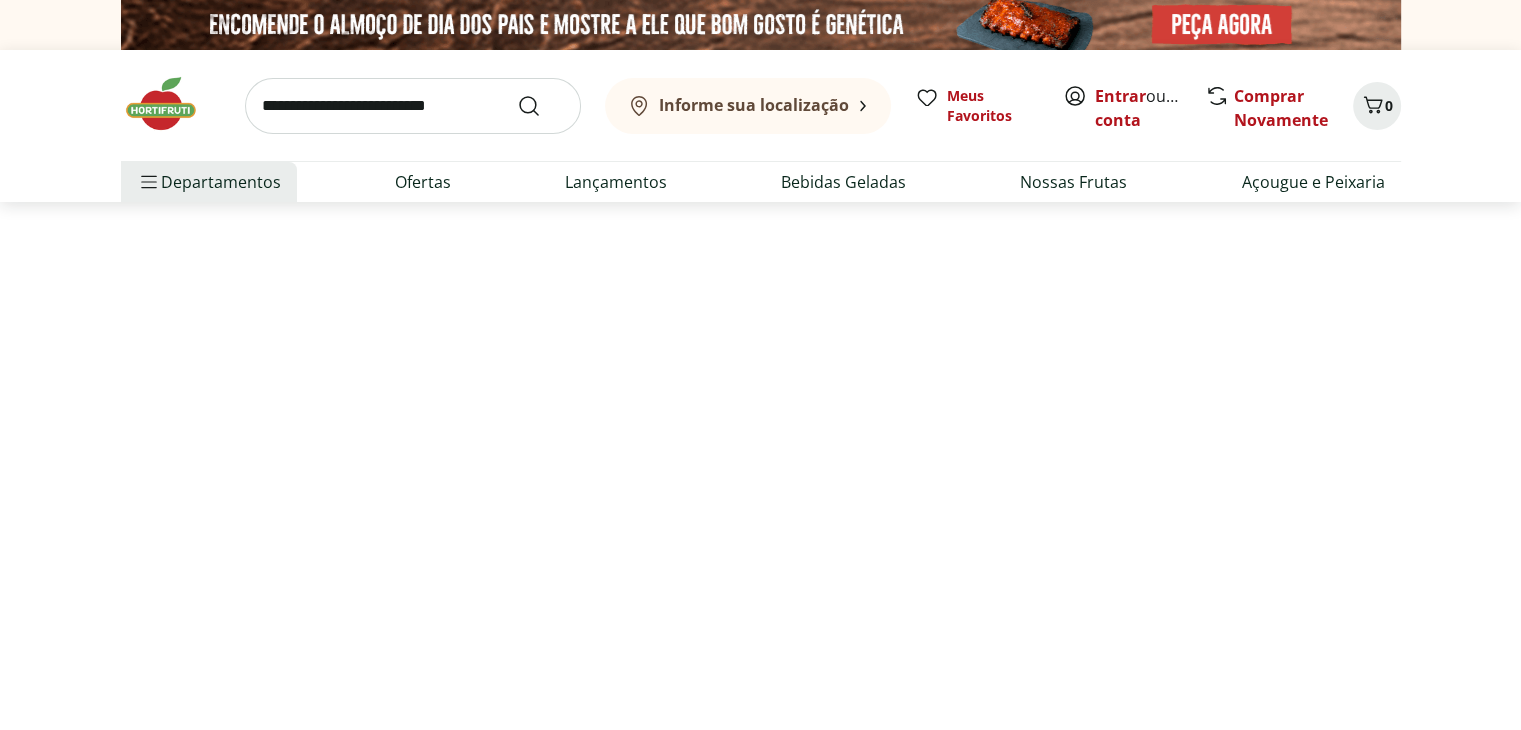 select on "**********" 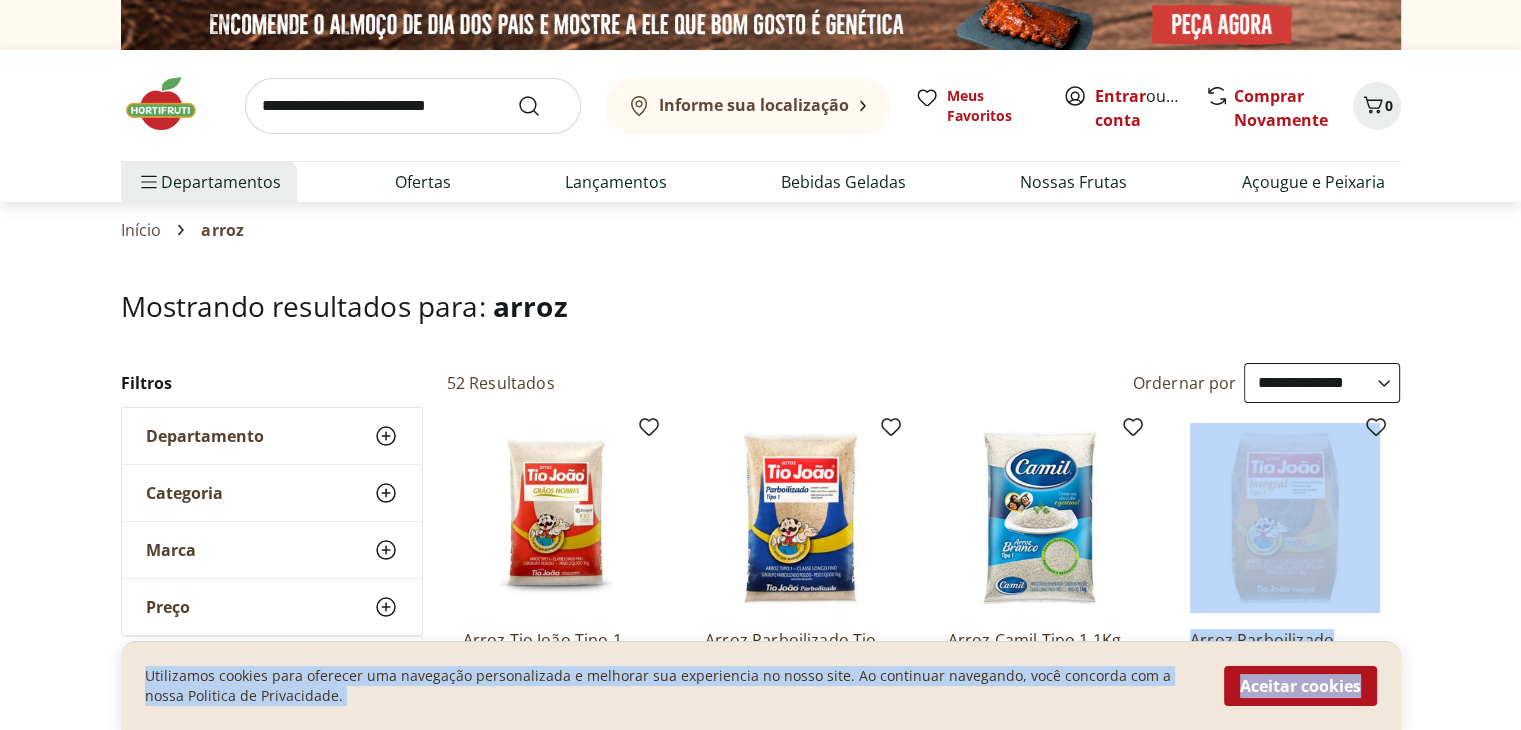 drag, startPoint x: 1382, startPoint y: 672, endPoint x: 1164, endPoint y: 470, distance: 297.20026 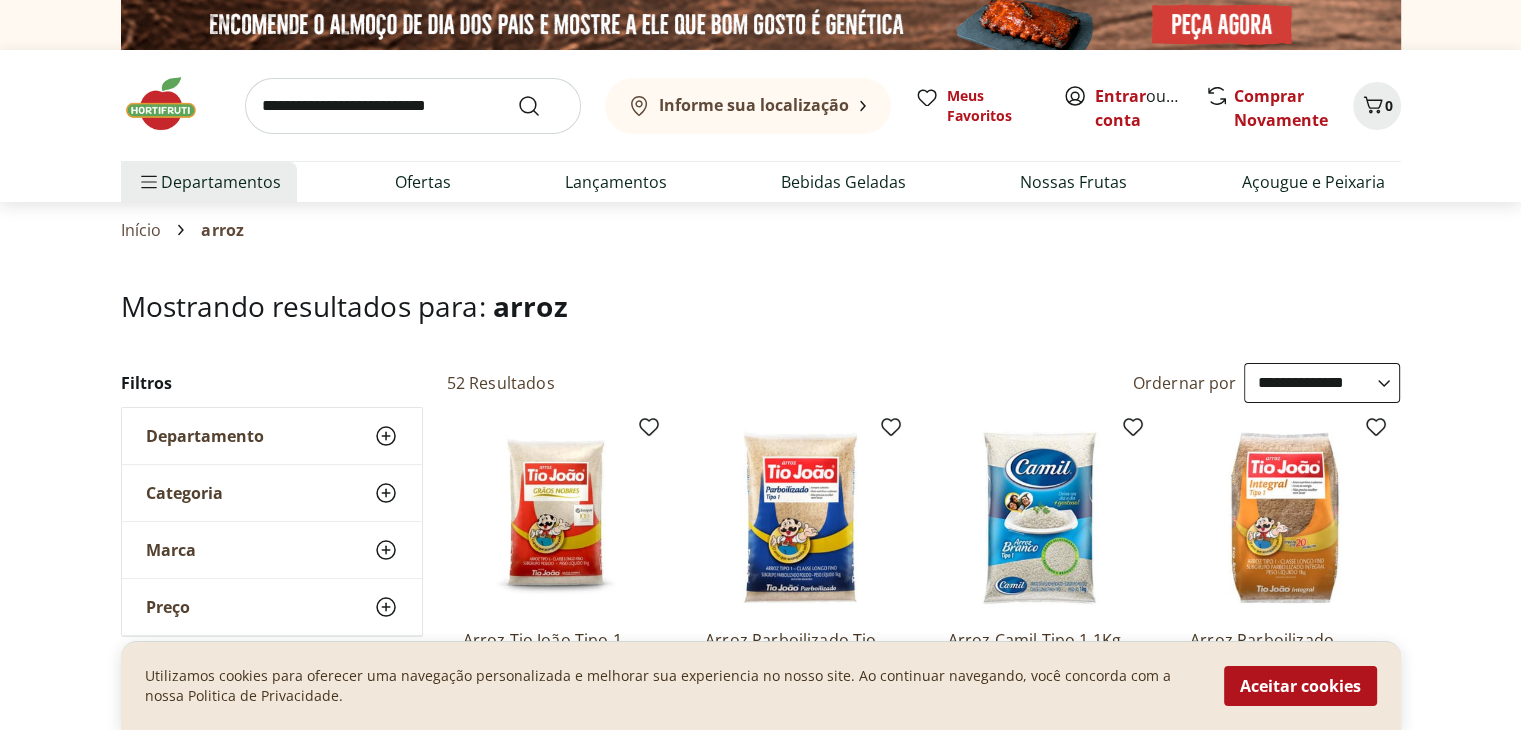 click on "Hortifruti Informe sua localização Entrar  ou  Criar conta 0 Informe sua localização Meus Favoritos Entrar  ou  Criar conta Comprar Novamente 0  Departamentos Nossa Marca Nossa Marca Ver tudo do departamento Açougue & Peixaria Congelados e Refrigerados Frutas, Legumes e Verduras Orgânicos Mercearia Sorvetes Hortifruti Hortifruti Ver tudo do departamento Cogumelos Frutas Legumes Ovos Temperos Frescos Verduras Orgânicos Orgânicos Ver tudo do departamento Bebidas Orgânicas Frutas Orgânicas Legumes Orgânicos Ovos Orgânicos Perecíveis Orgânicos Verduras Orgânicas Temperos Frescos Açougue e Peixaria Açougue e Peixaria Ver tudo do departamento Aves Bovinos Exóticos Frutos do Mar Linguiça e Salsicha Peixes Salgados e Defumados Suínos Prontinhos Prontinhos Ver tudo do departamento Frutas Cortadinhas Pré Preparados Prontos para Consumo Saladas Sucos e Água de Coco Padaria Padaria Ver tudo do departamento Bolos e Mini Bolos Doces Pão Padaria Própria Salgados Torradas Bebidas Bebidas Água Cerveja" at bounding box center [760, 2604] 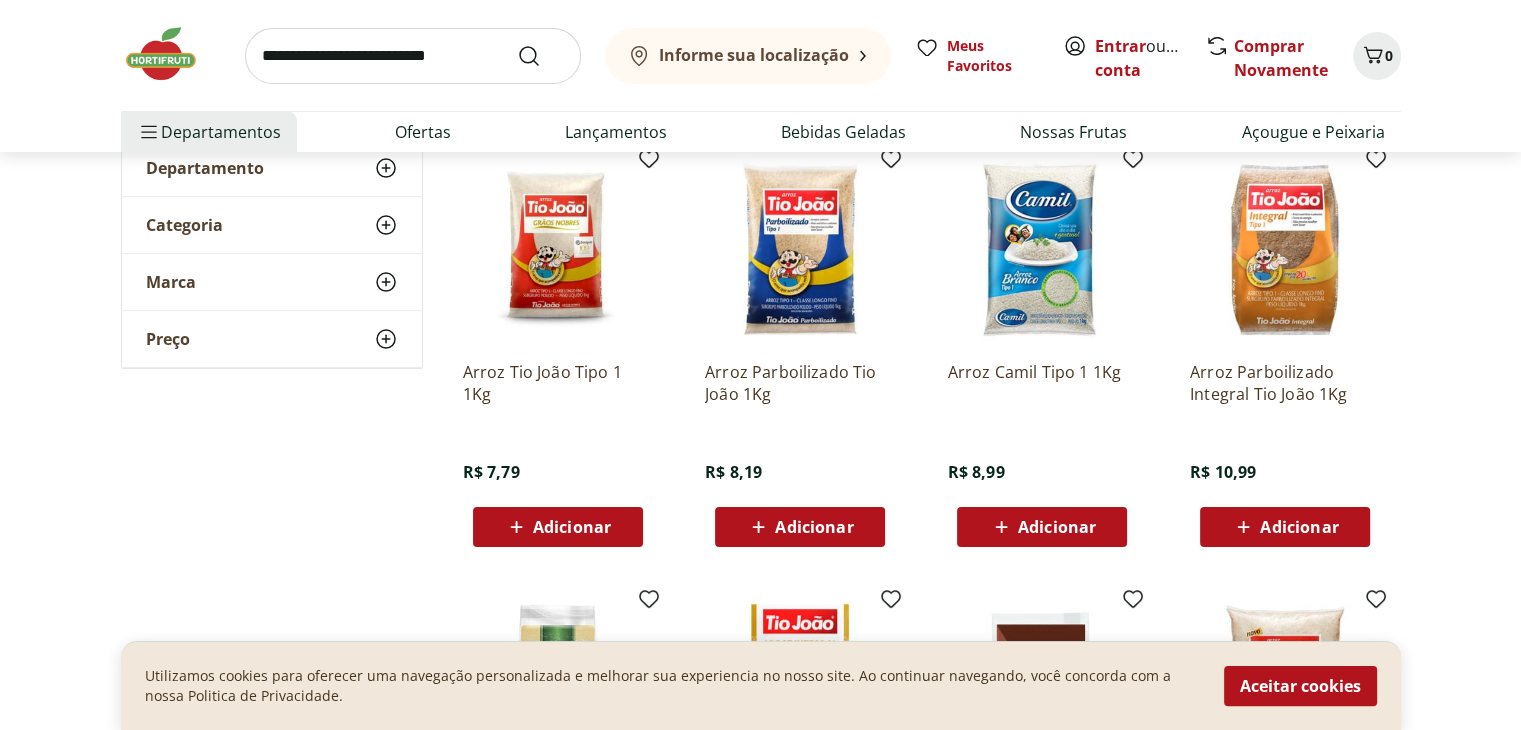scroll, scrollTop: 263, scrollLeft: 0, axis: vertical 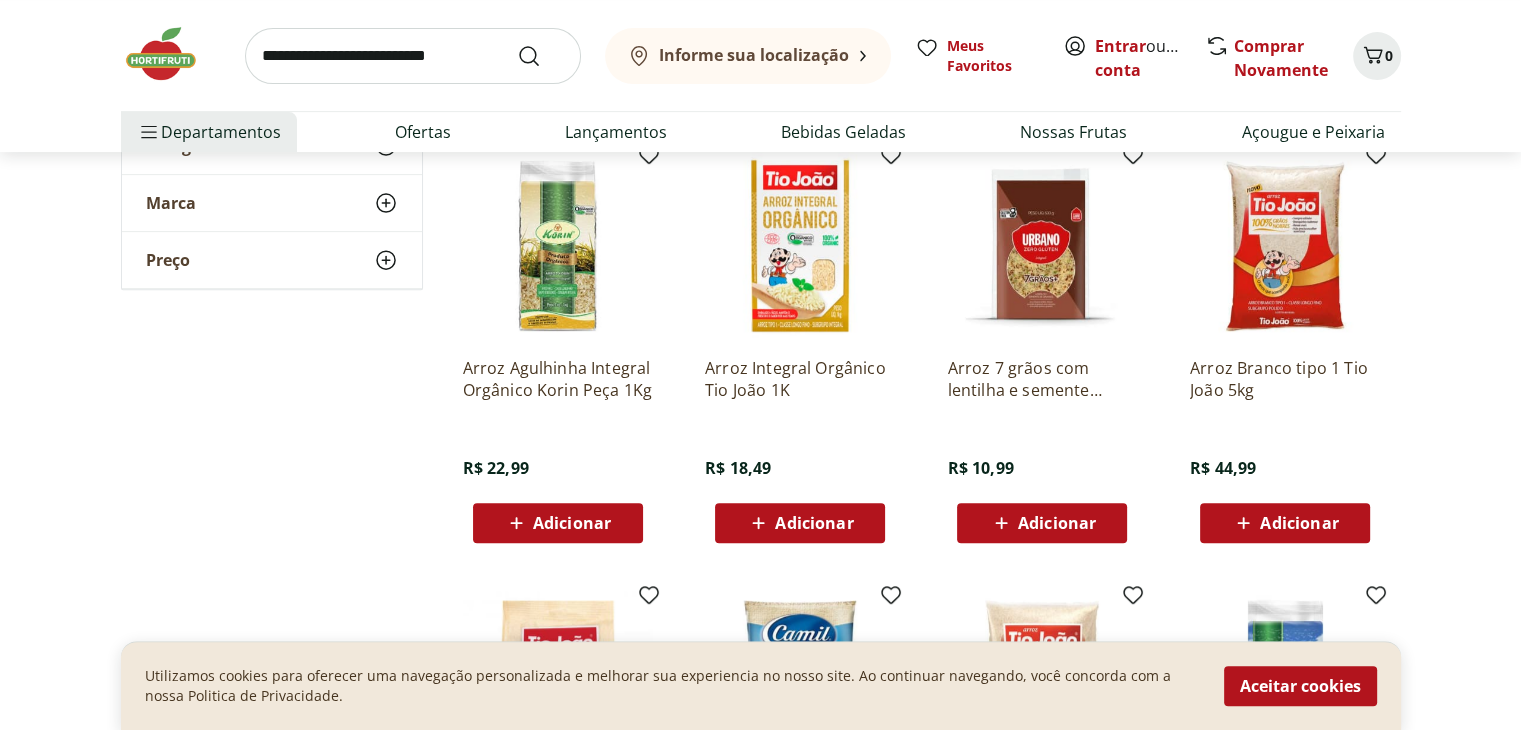 drag, startPoint x: 1266, startPoint y: 517, endPoint x: 1503, endPoint y: 400, distance: 264.30664 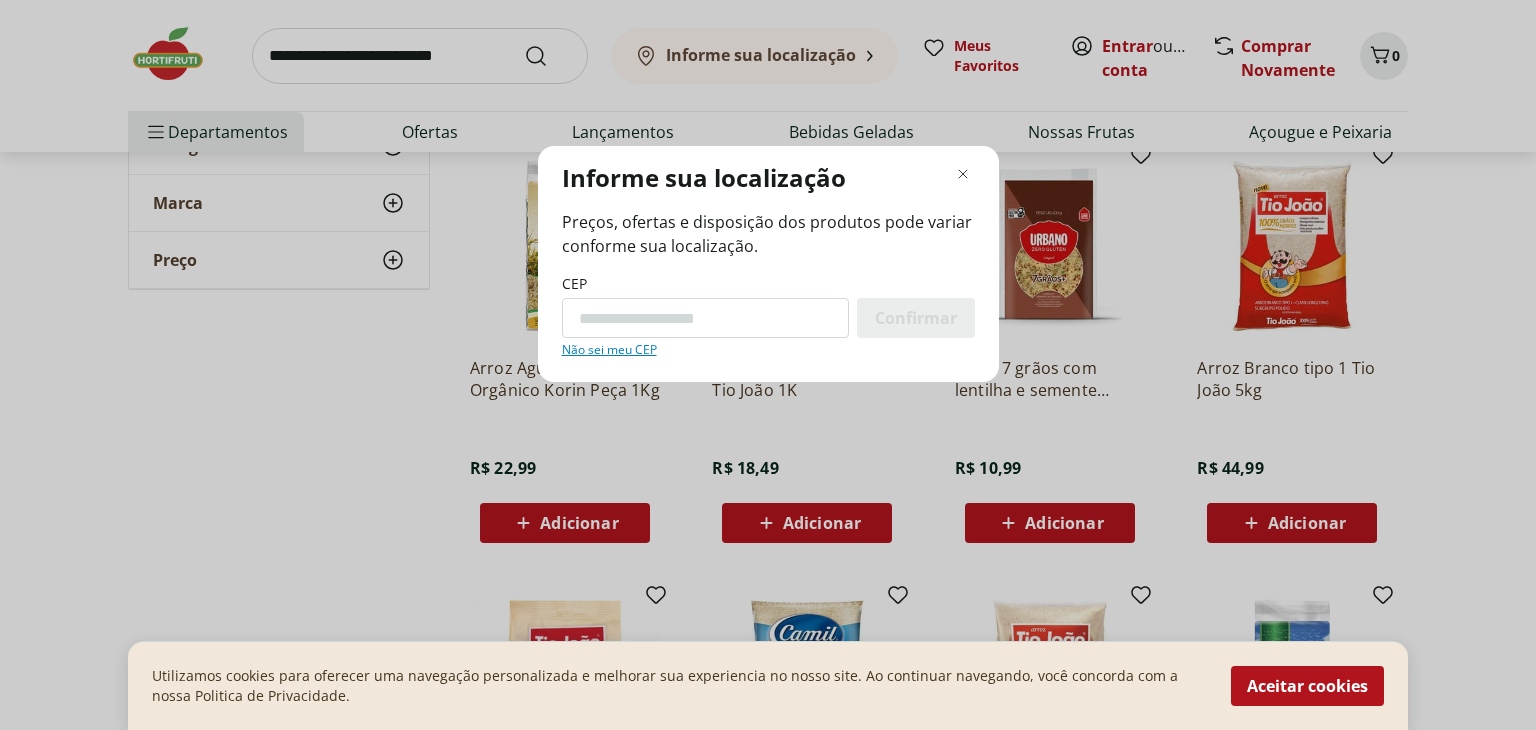 click on "Informe sua localização Preços, ofertas e disposição dos produtos pode variar conforme sua localização. CEP Confirmar Não sei meu CEP" at bounding box center [768, 264] 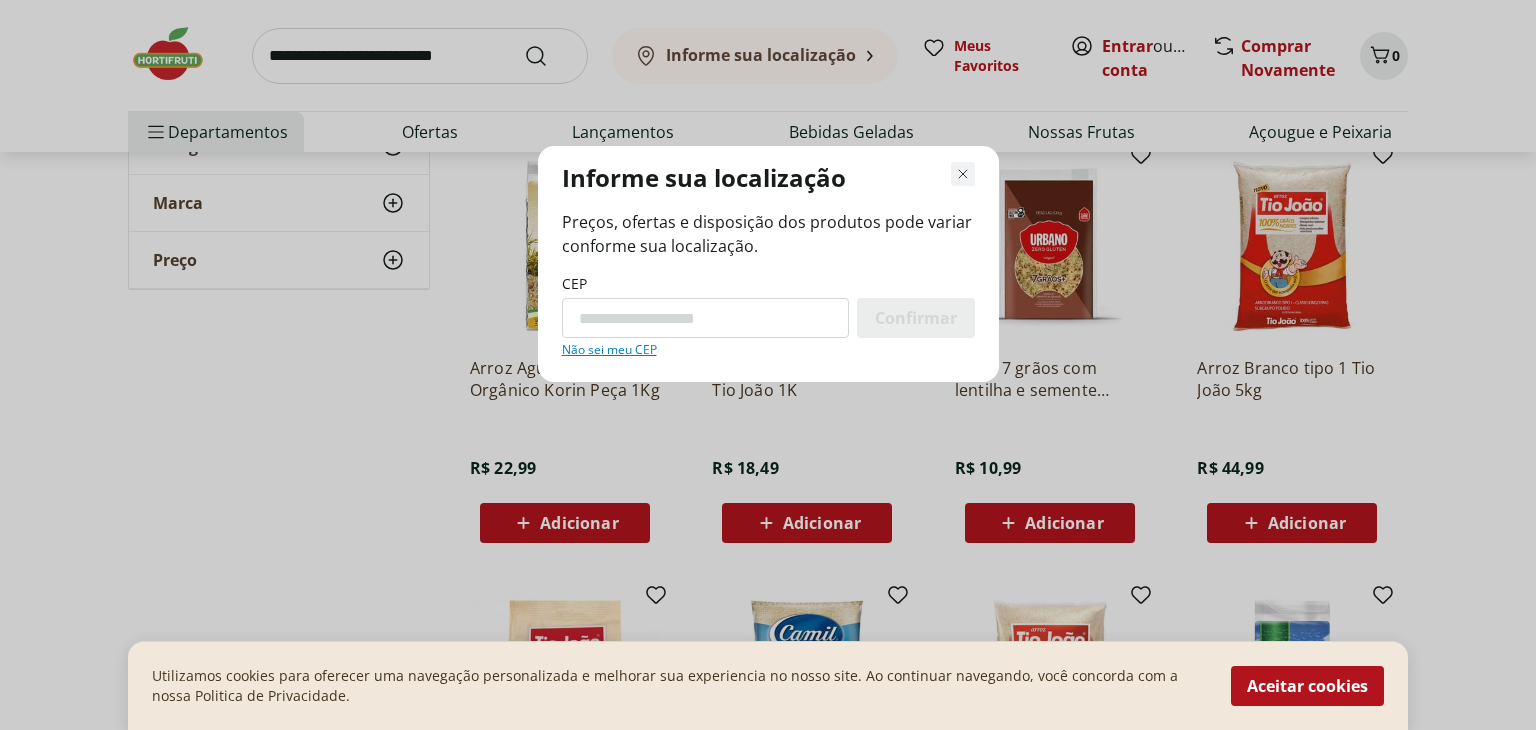 click 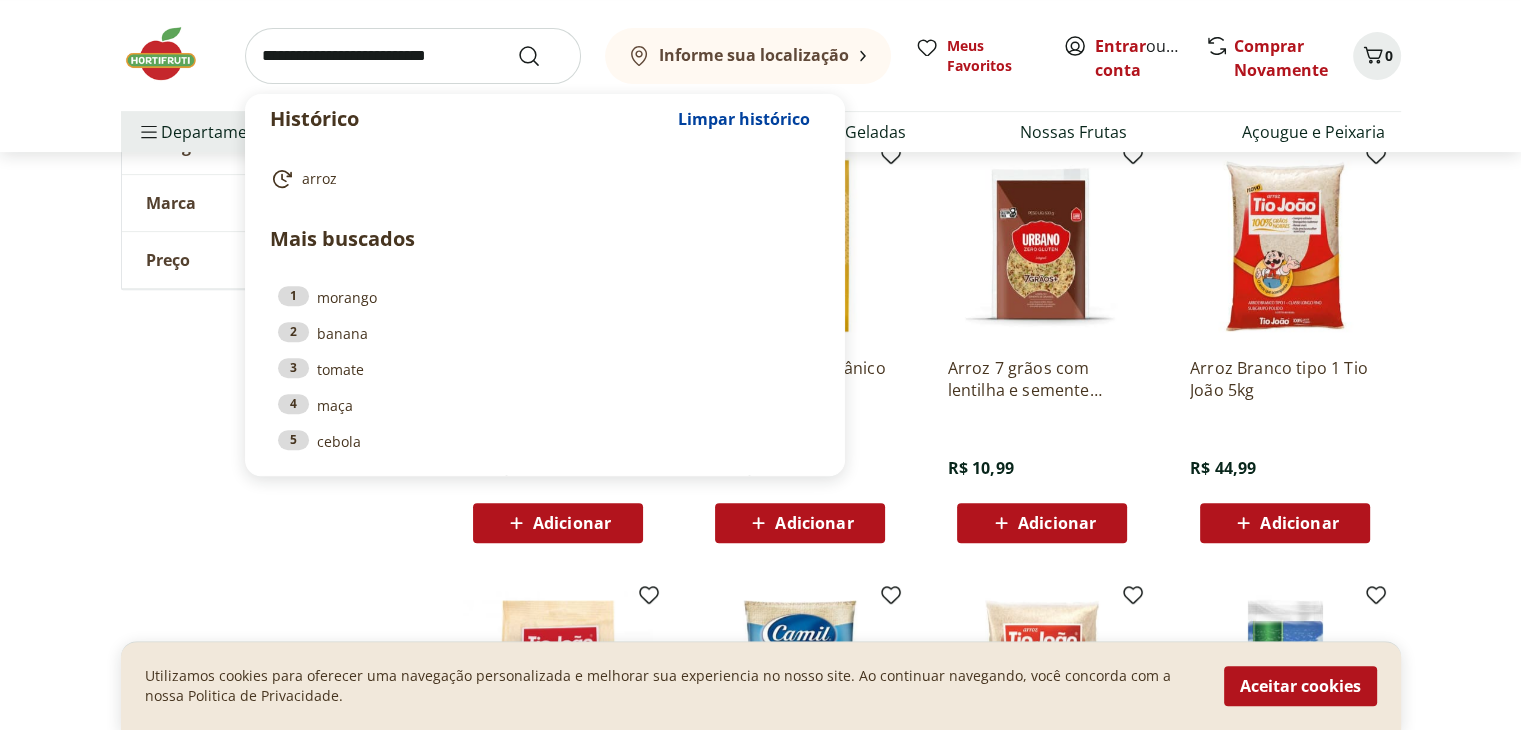 click at bounding box center [413, 56] 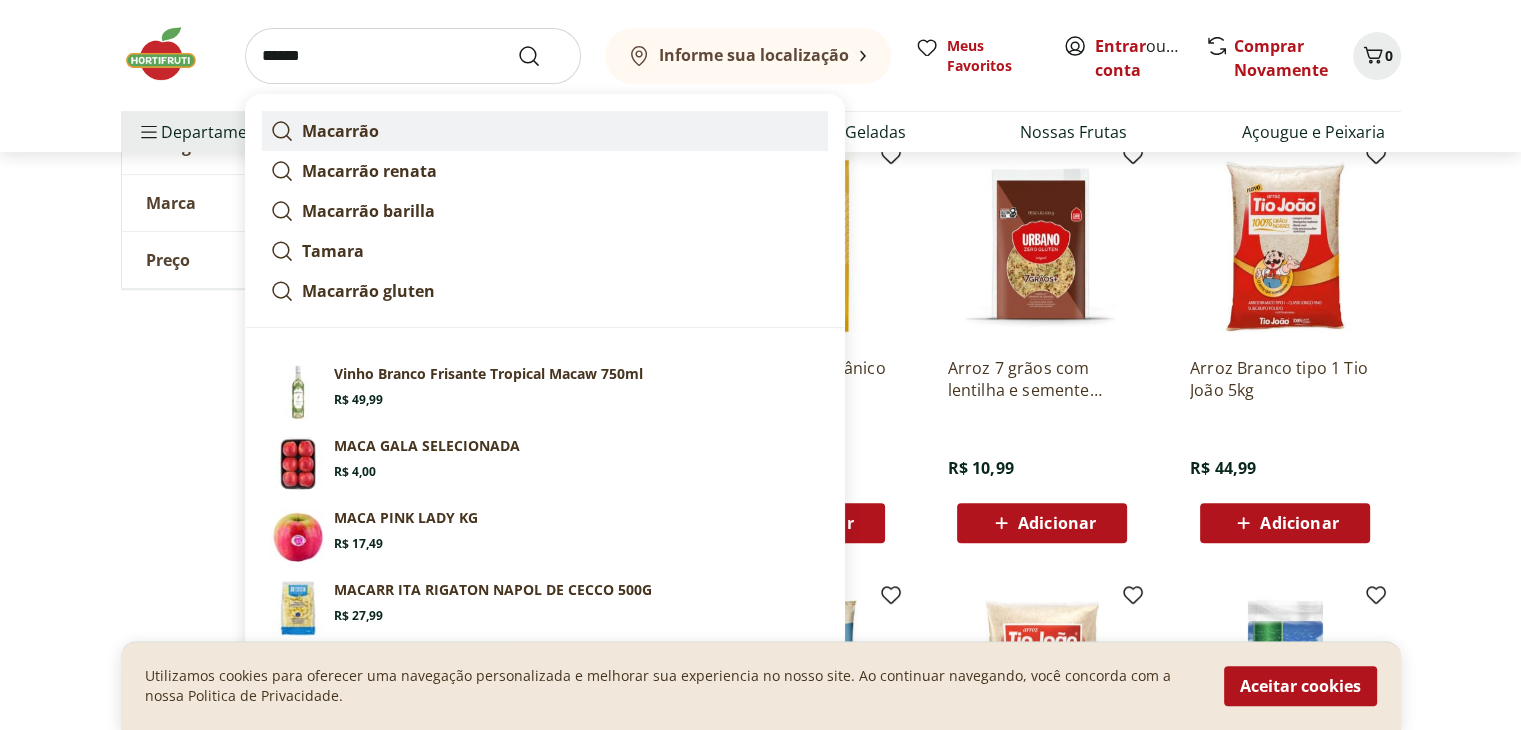 click on "Macarrão" at bounding box center [545, 131] 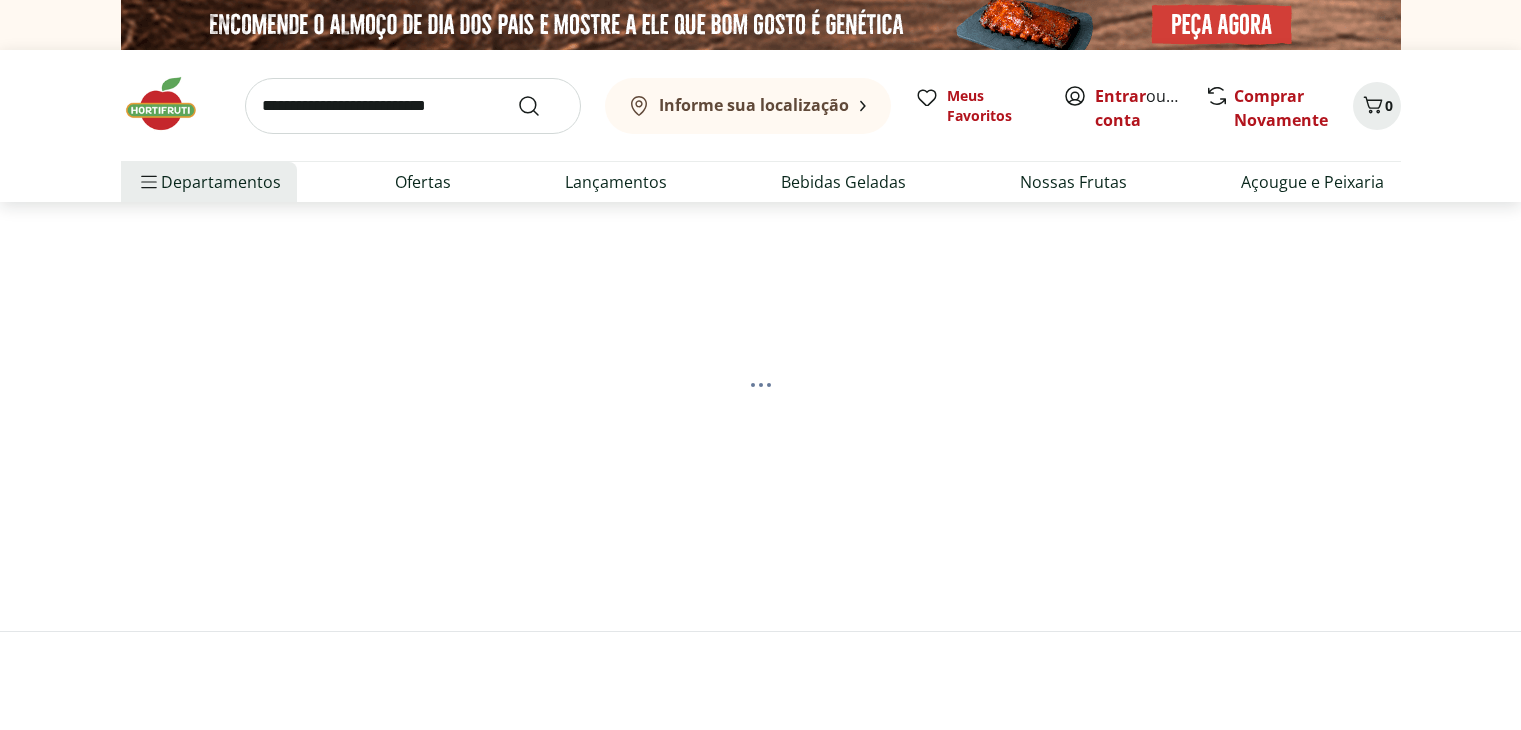 scroll, scrollTop: 0, scrollLeft: 0, axis: both 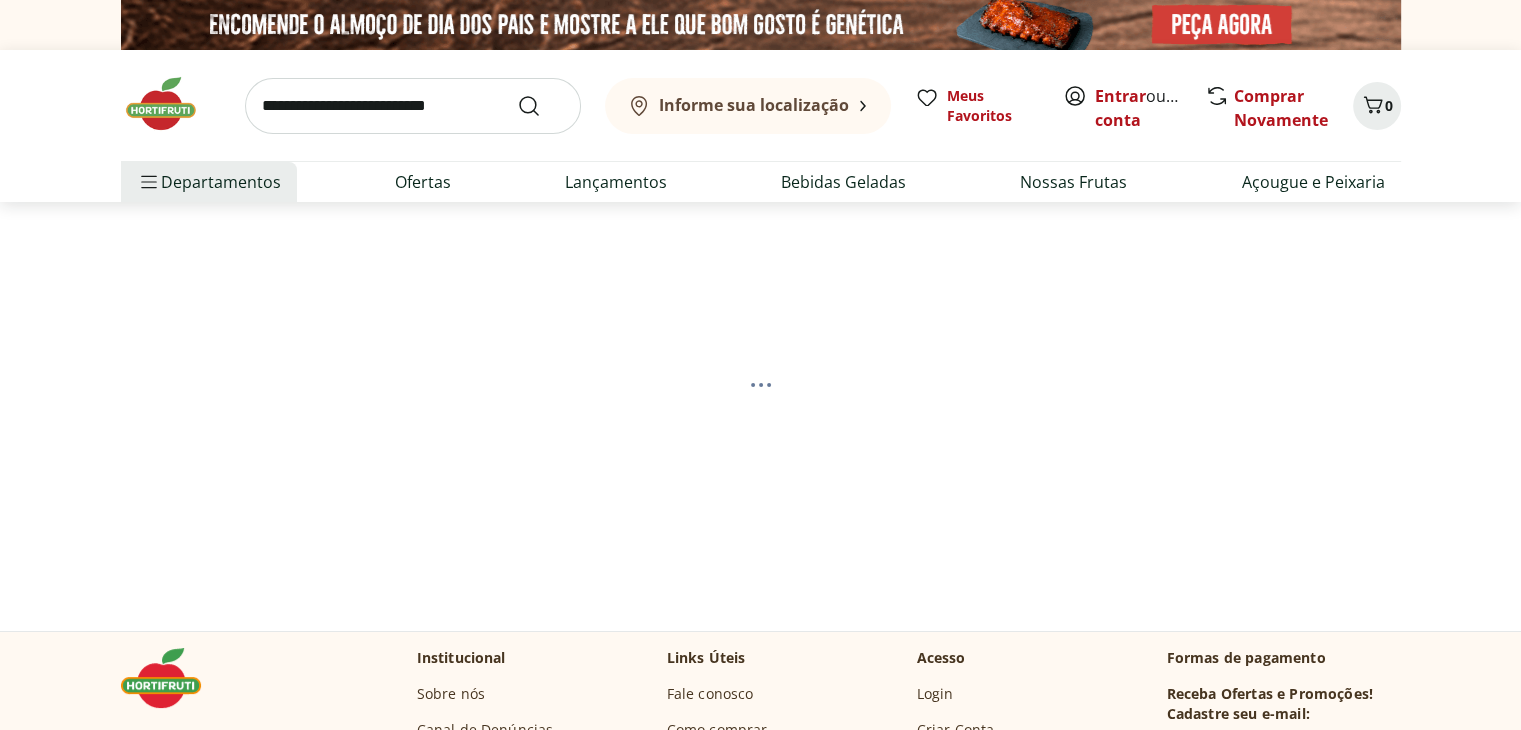 select on "**********" 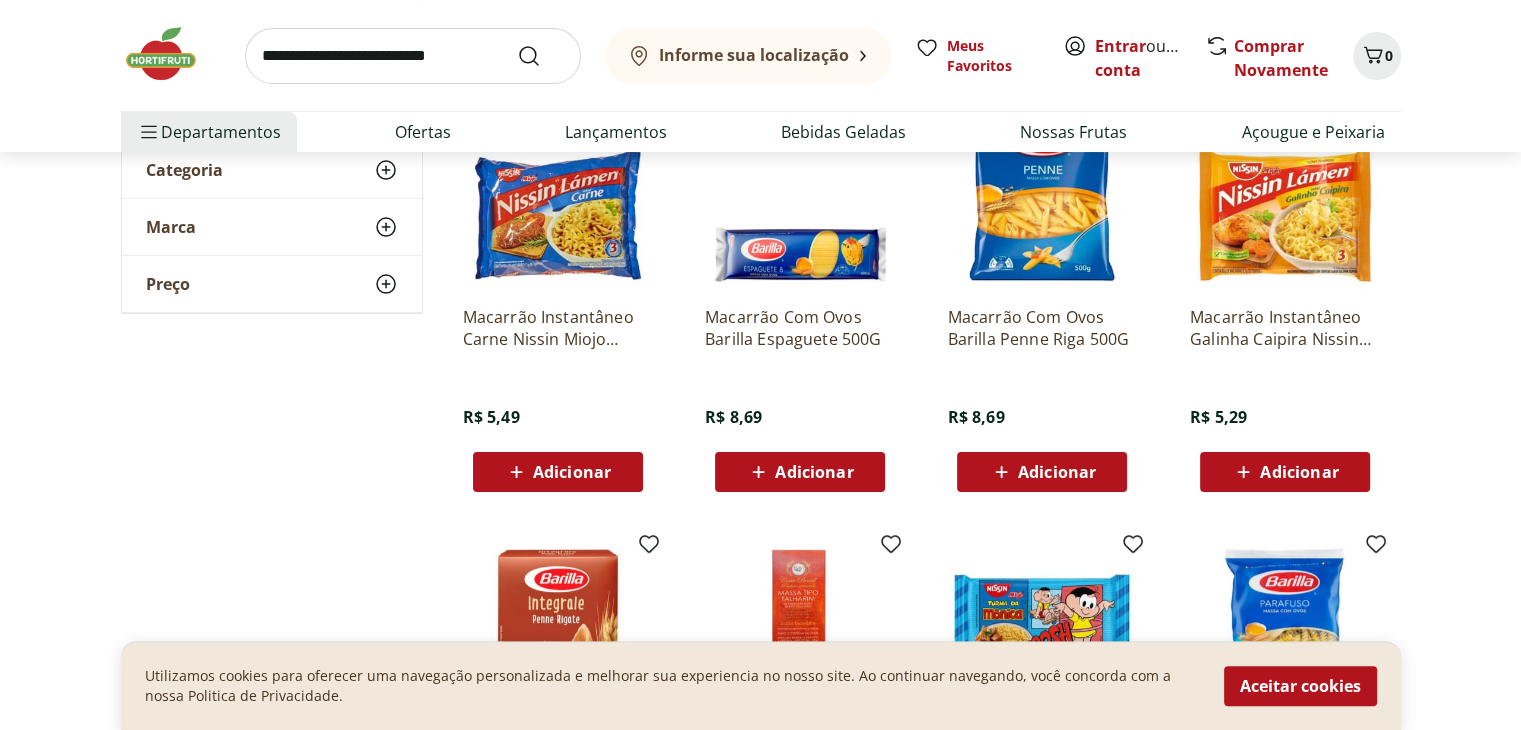 scroll, scrollTop: 335, scrollLeft: 0, axis: vertical 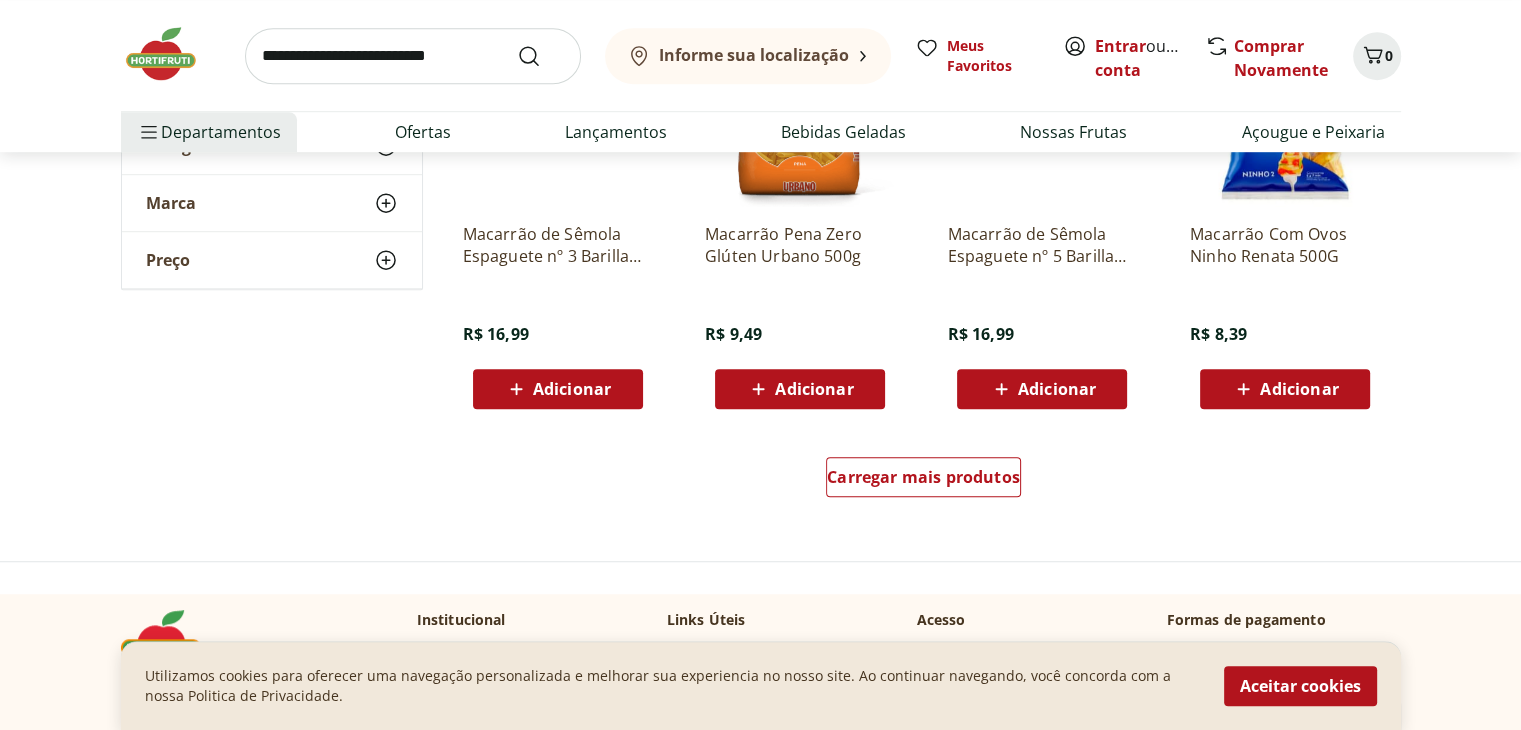 click at bounding box center [413, 56] 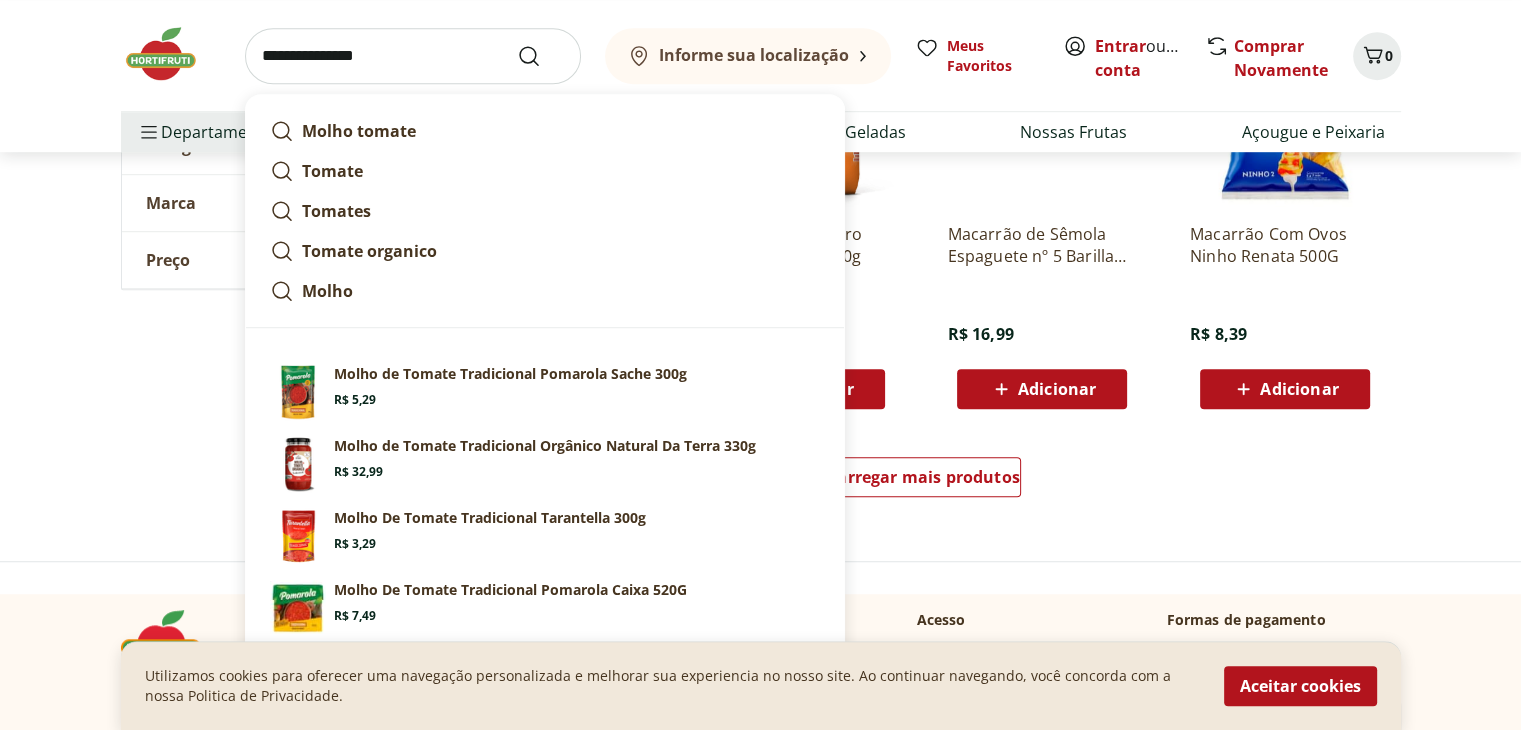 type on "**********" 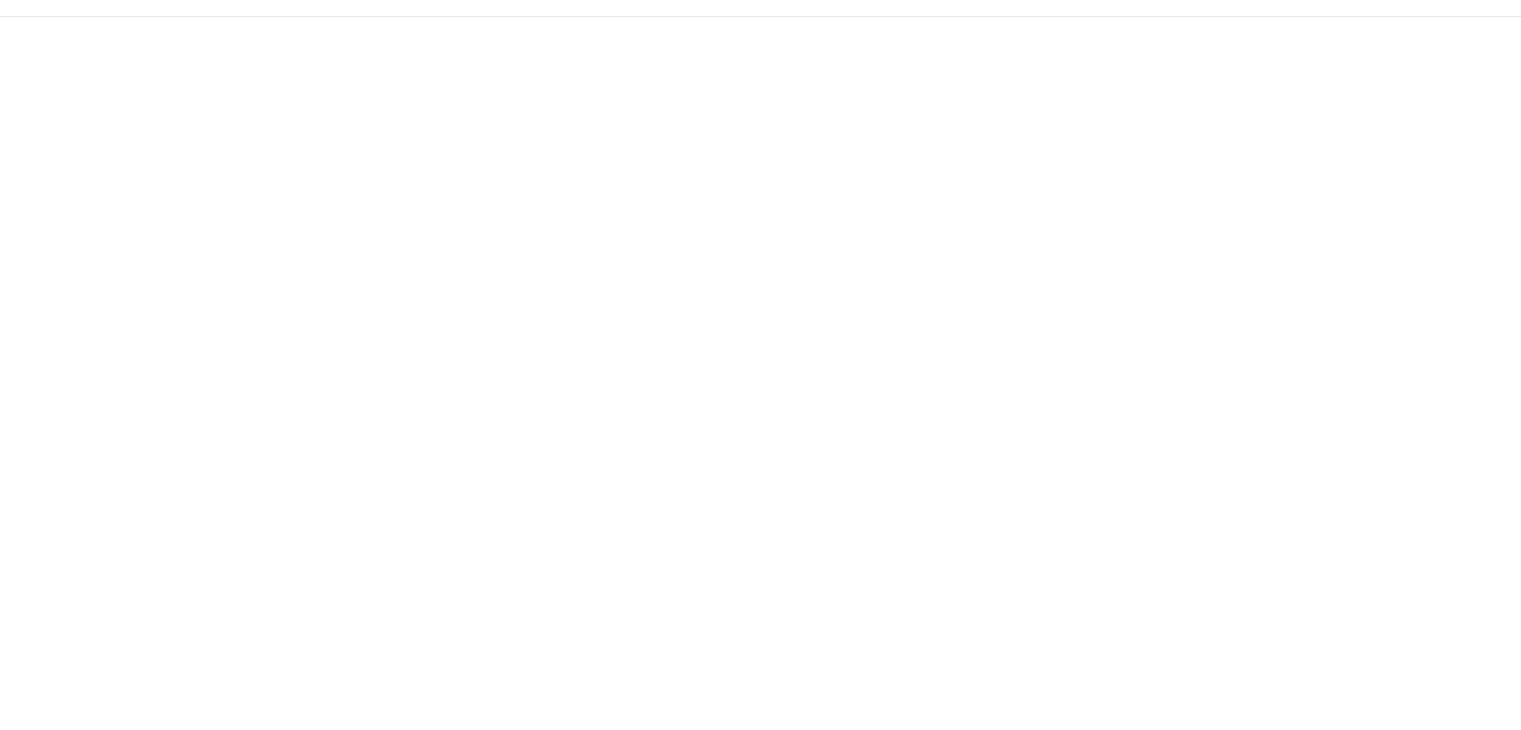 scroll, scrollTop: 0, scrollLeft: 0, axis: both 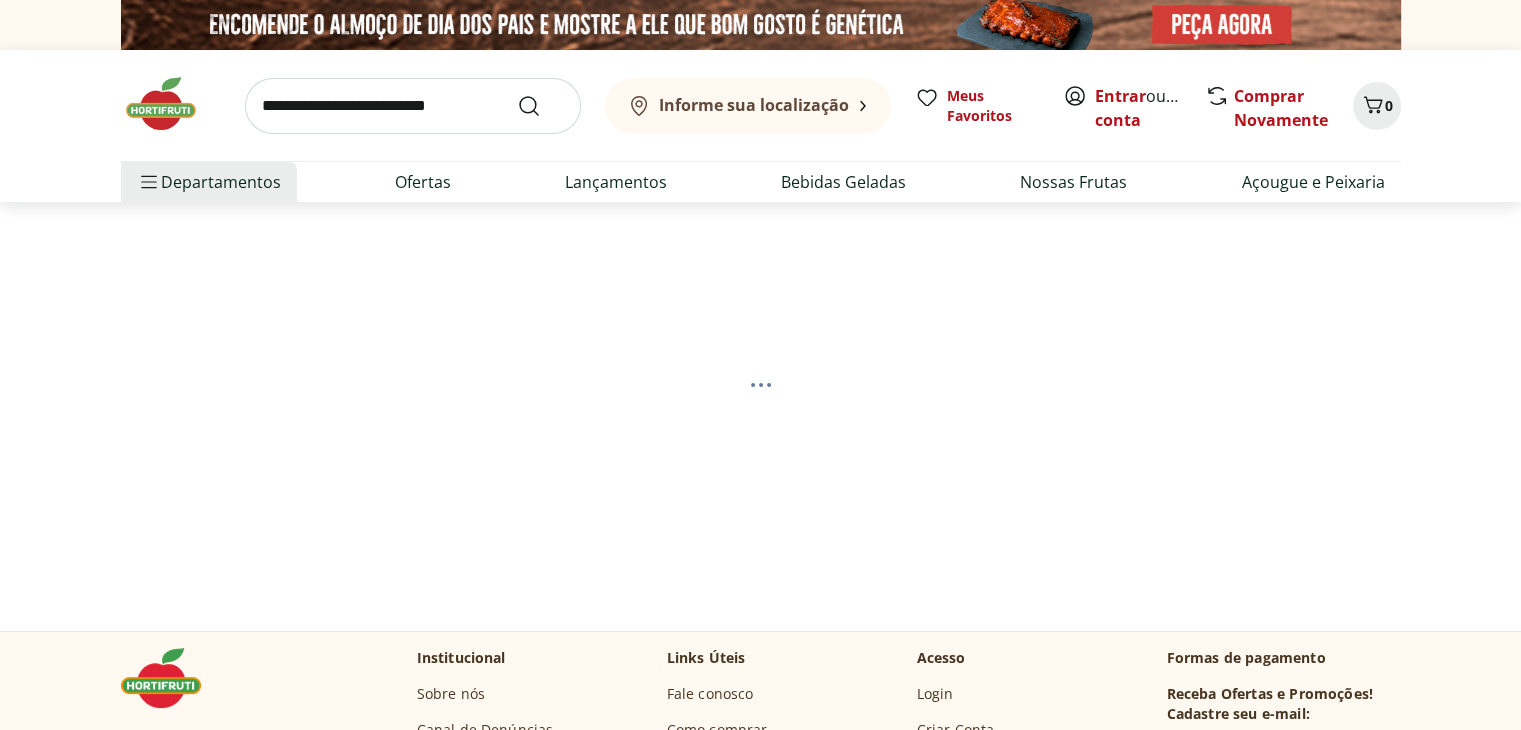 select on "**********" 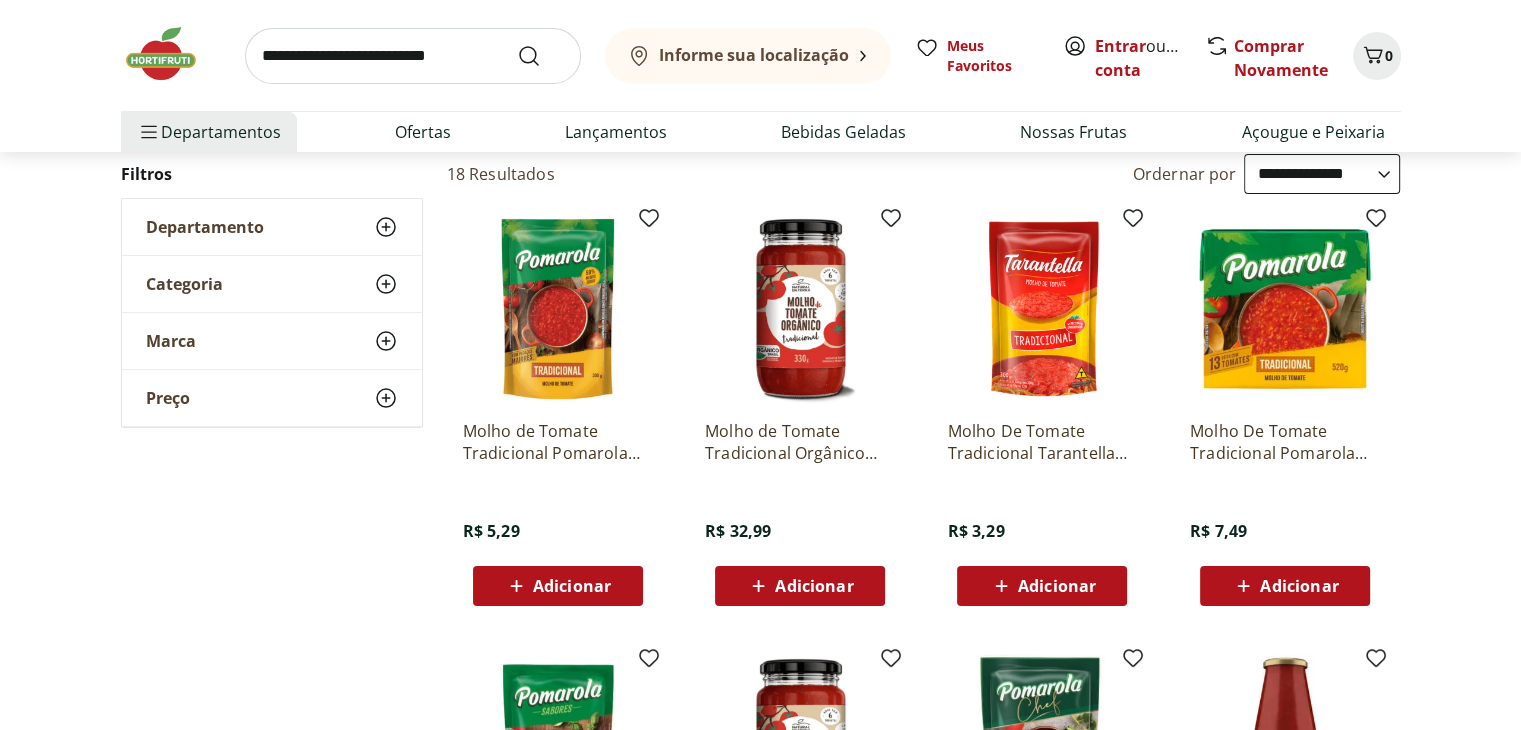 scroll, scrollTop: 250, scrollLeft: 0, axis: vertical 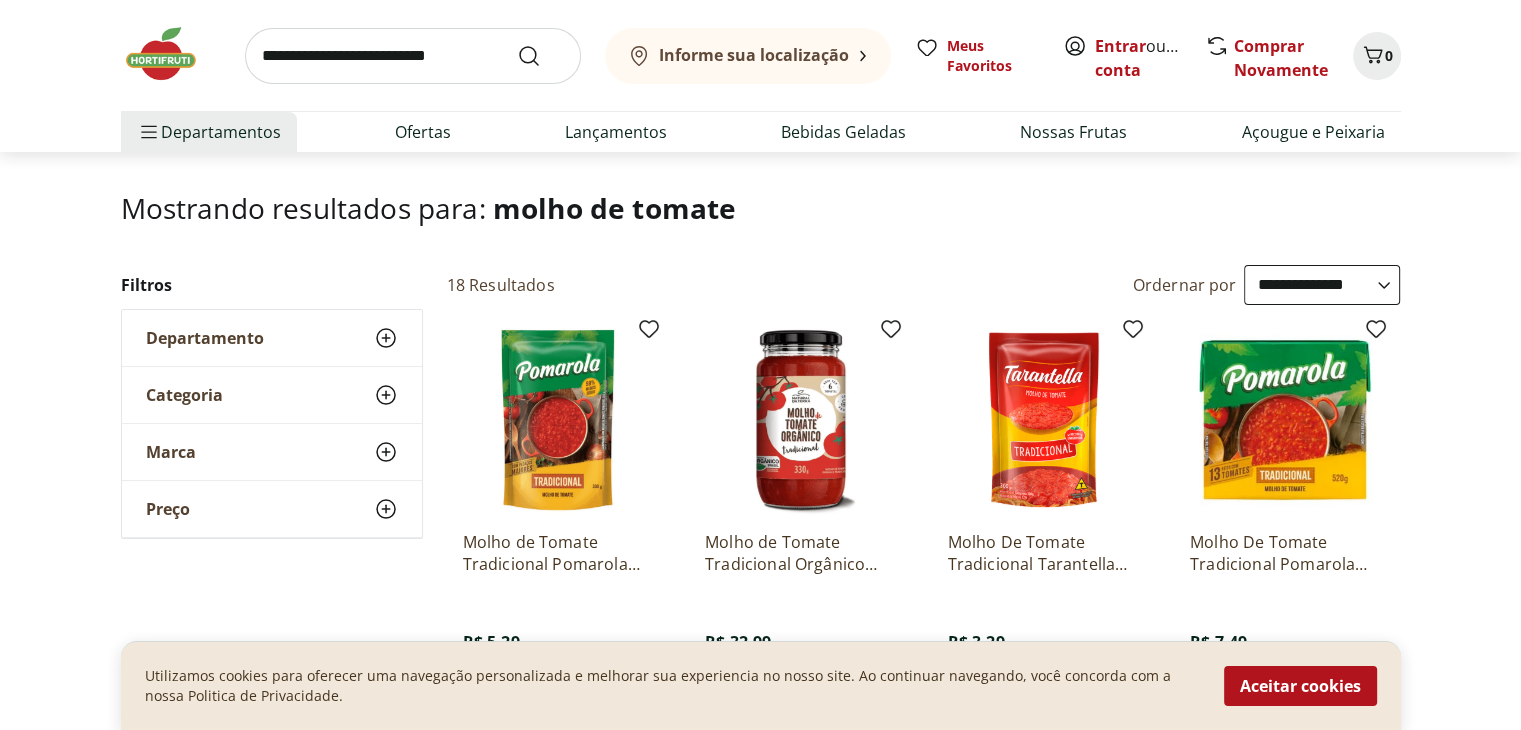 click on "Molho de Tomate Tradicional Pomarola Sache 300g R$ 5,29 Adicionar Molho de Tomate Tradicional Orgânico Natural Da Terra 330g R$ 32,99 Adicionar Molho De Tomate Tradicional Tarantella 300g R$ 3,29 Adicionar Molho De Tomate Tradicional Pomarola Caixa 520G R$ 7,49 Adicionar Molho De Tomate Manjericão Pomarola Sabores Sachê 300G R$ 6,89 Adicionar Molho de Tomate e Manjericão Orgânico Natural Da Terra 330g R$ 32,99 Adicionar Molho de Tomate Passata Pomarola 300g R$ 8,59 Adicionar Molho de Tomate Passata Pomarola 700g R$ 26,99 Adicionar Molho de Tomate Tradicional Pomarola 420g R$ 25,99 Adicionar Molho de Tomate e Azeitona Orgânico Natural Da Terra 330g R$ 32,99 Adicionar Molho de Tomate Cebola e Alho Pomarola 420g R$ 25,99 Adicionar Molho de Tomate Basilico Barilla 400g R$ 33,99 Adicionar" at bounding box center [924, 961] 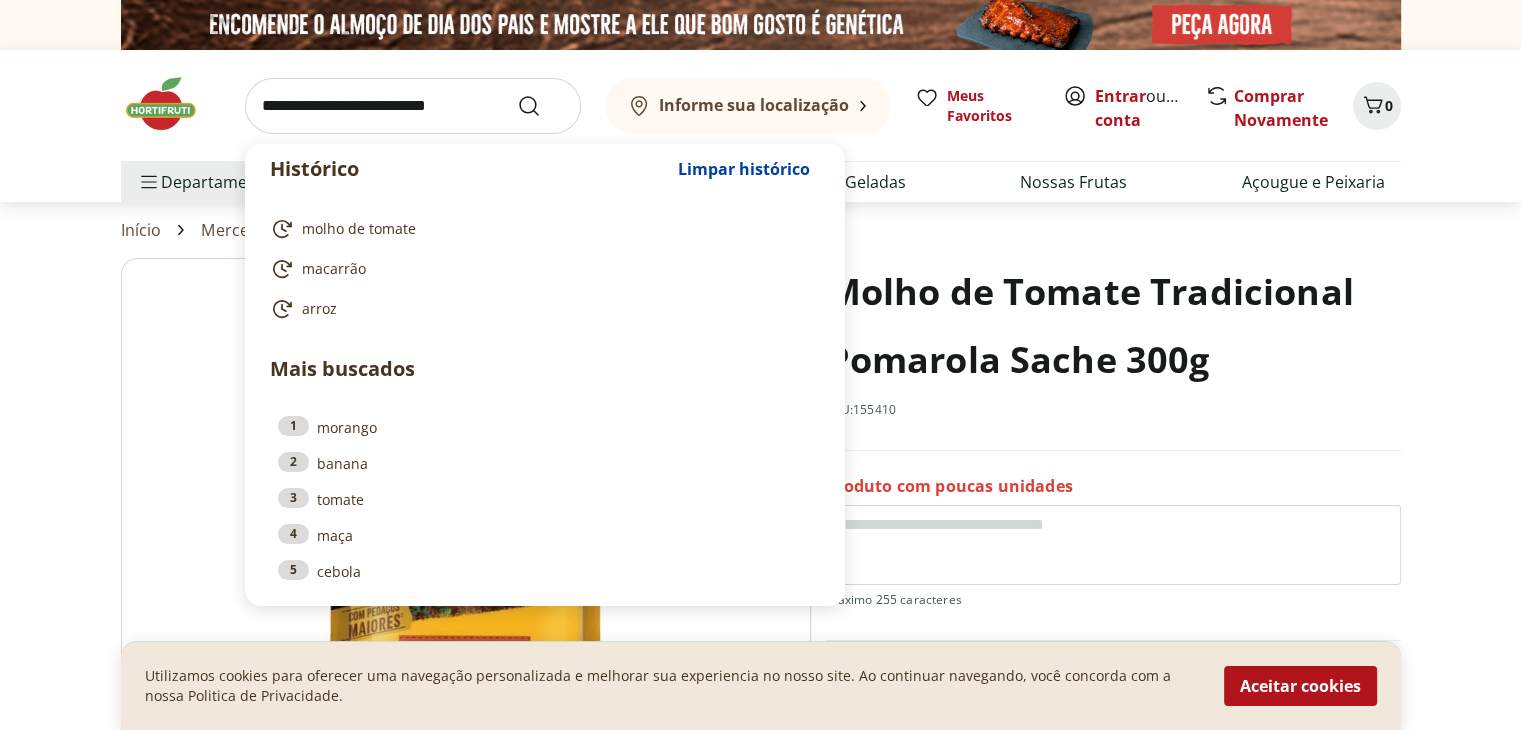 click at bounding box center (413, 106) 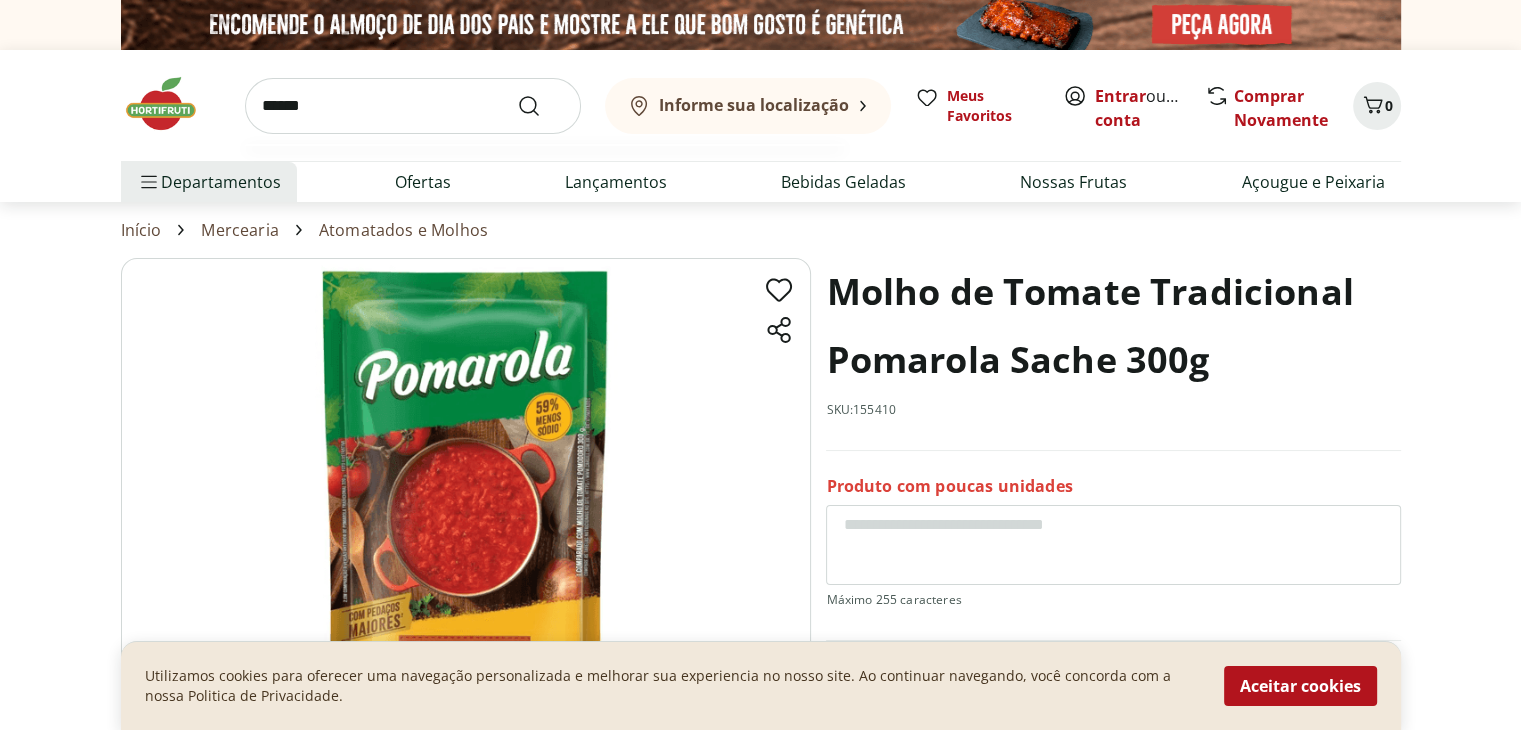 type on "******" 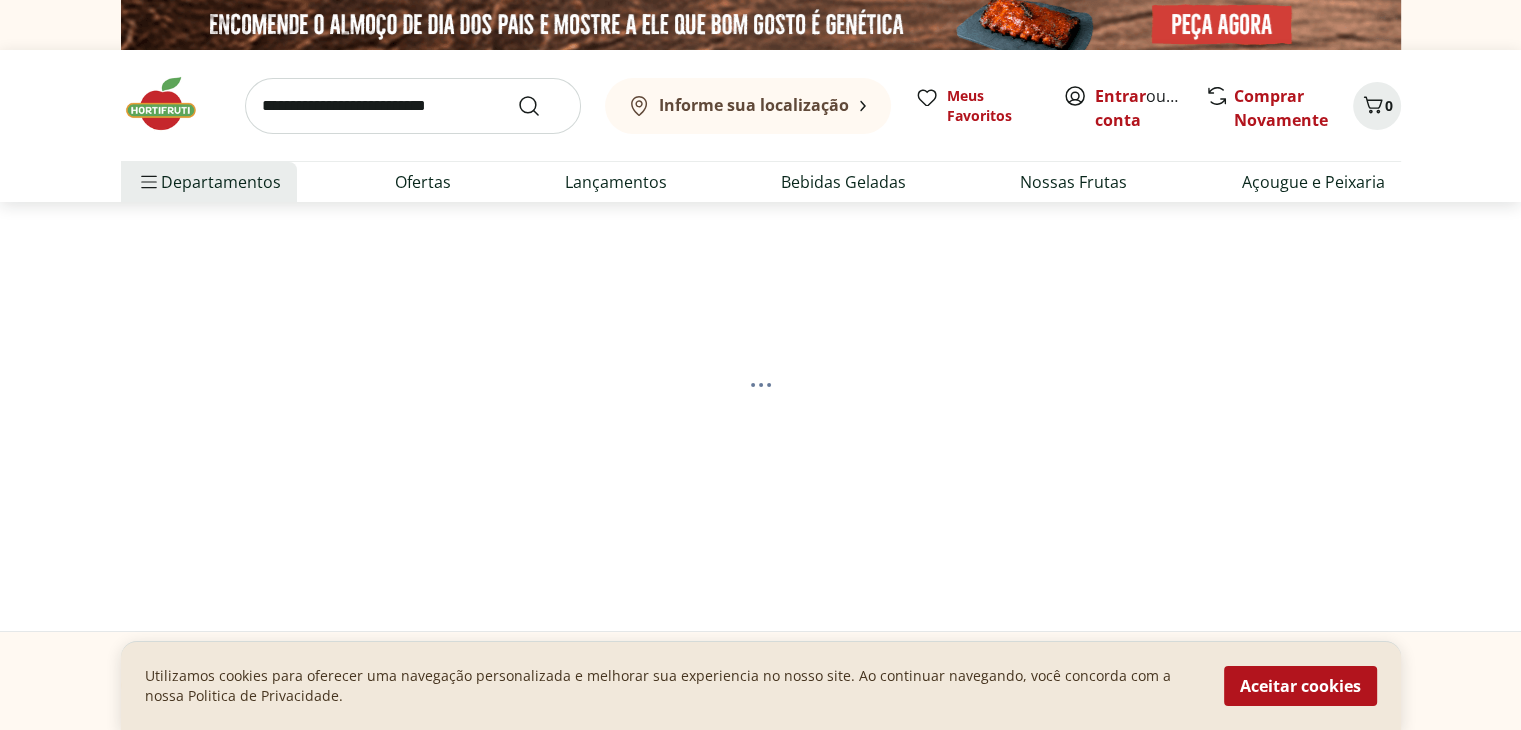 select on "**********" 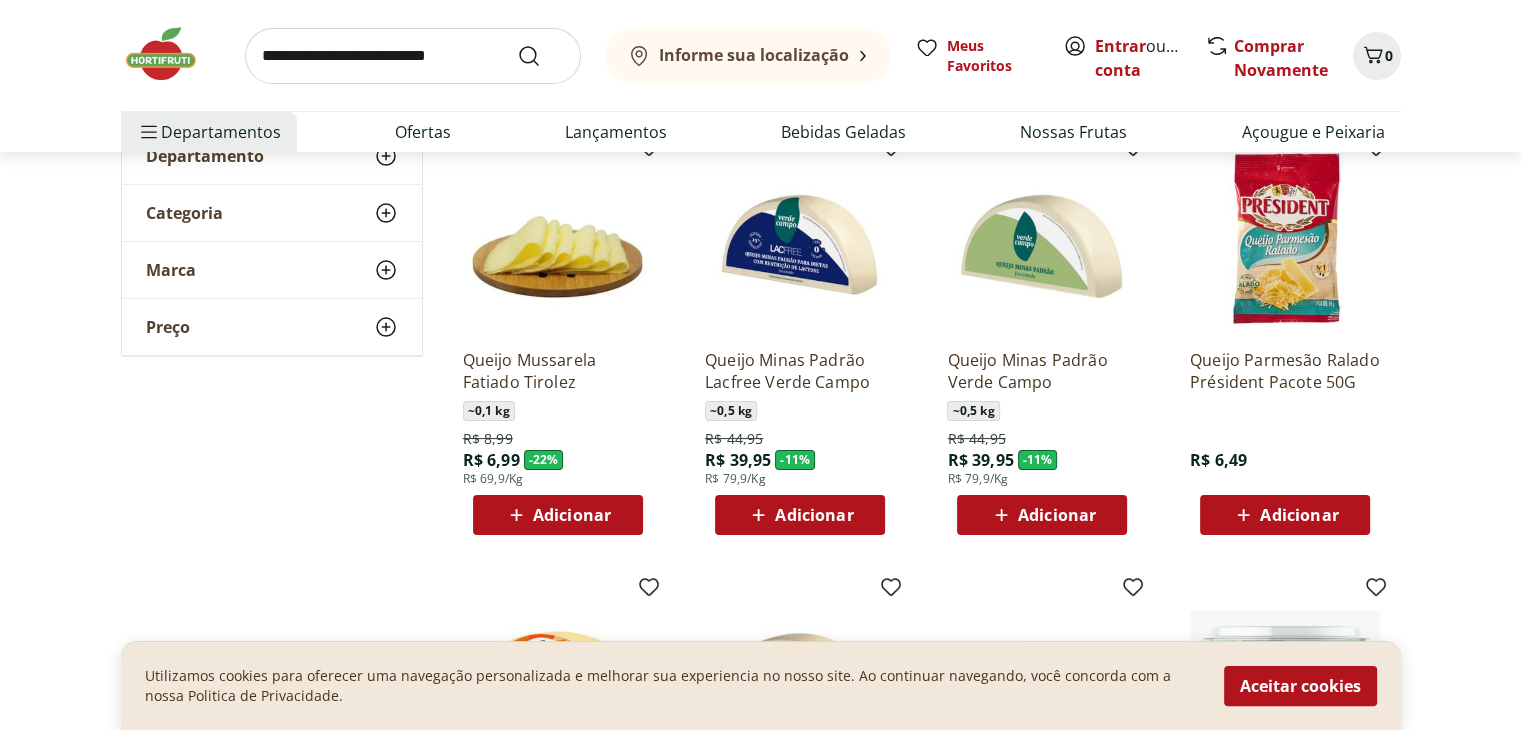 scroll, scrollTop: 287, scrollLeft: 0, axis: vertical 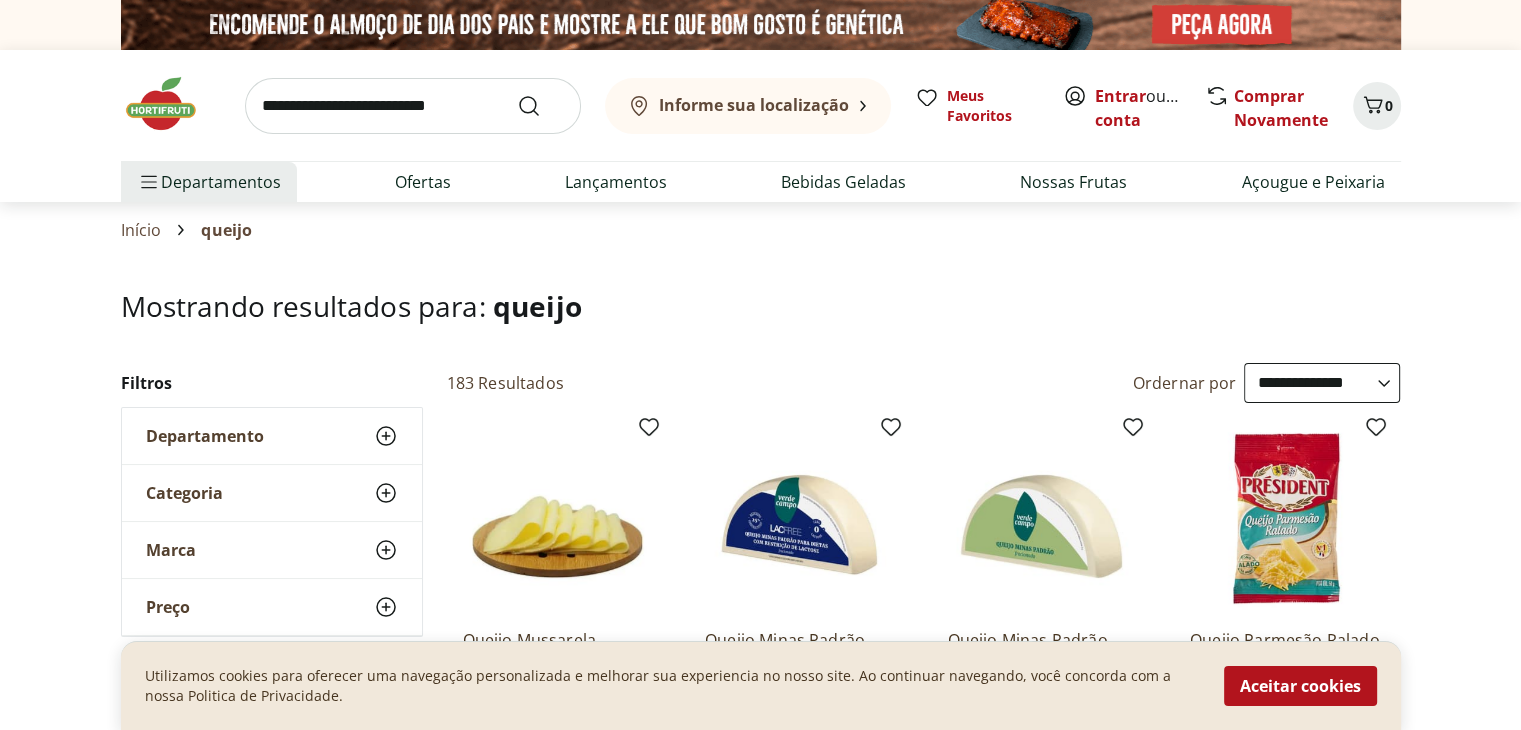 click on "Informe sua localização Meus Favoritos Entrar  ou  Criar conta Comprar Novamente 0" at bounding box center [761, 105] 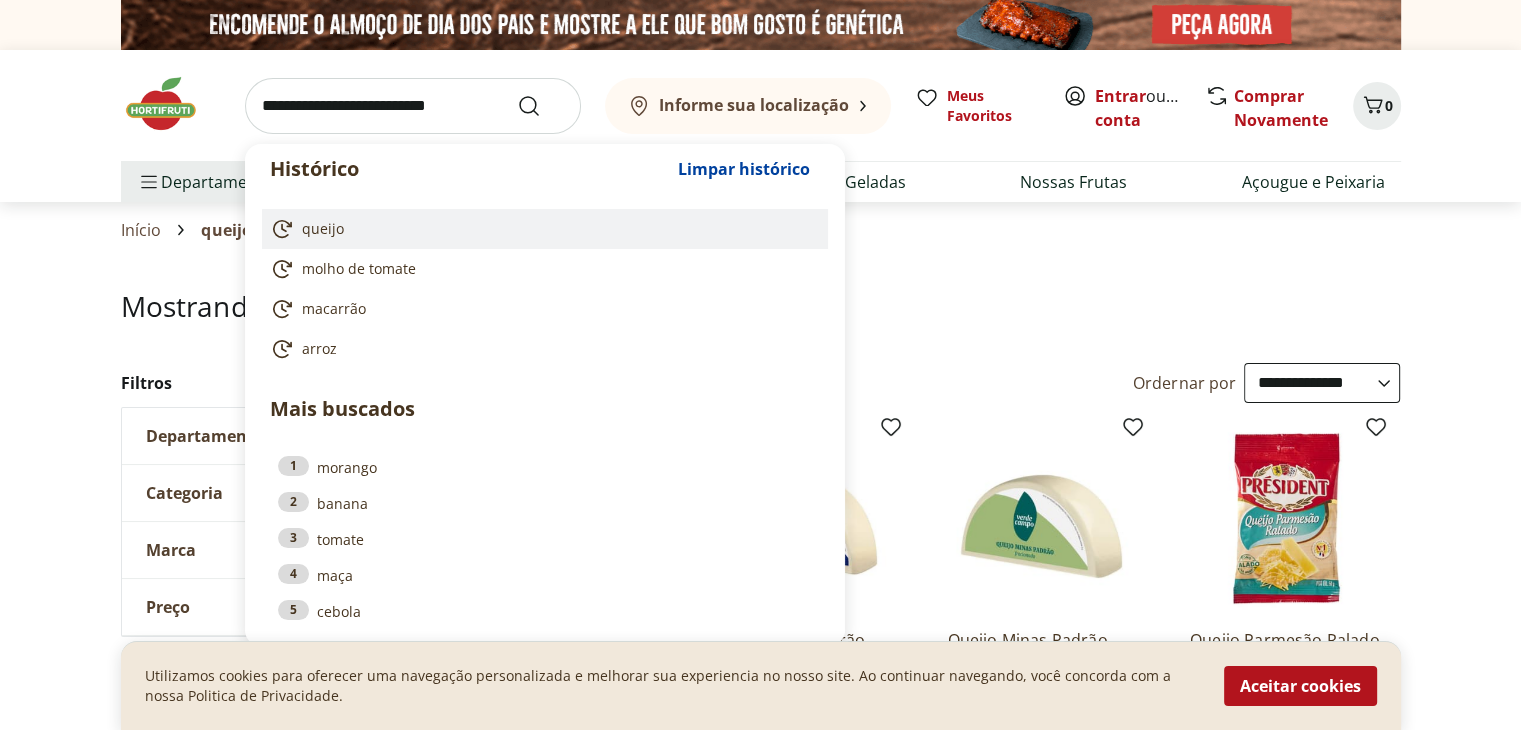click on "queijo" at bounding box center (541, 229) 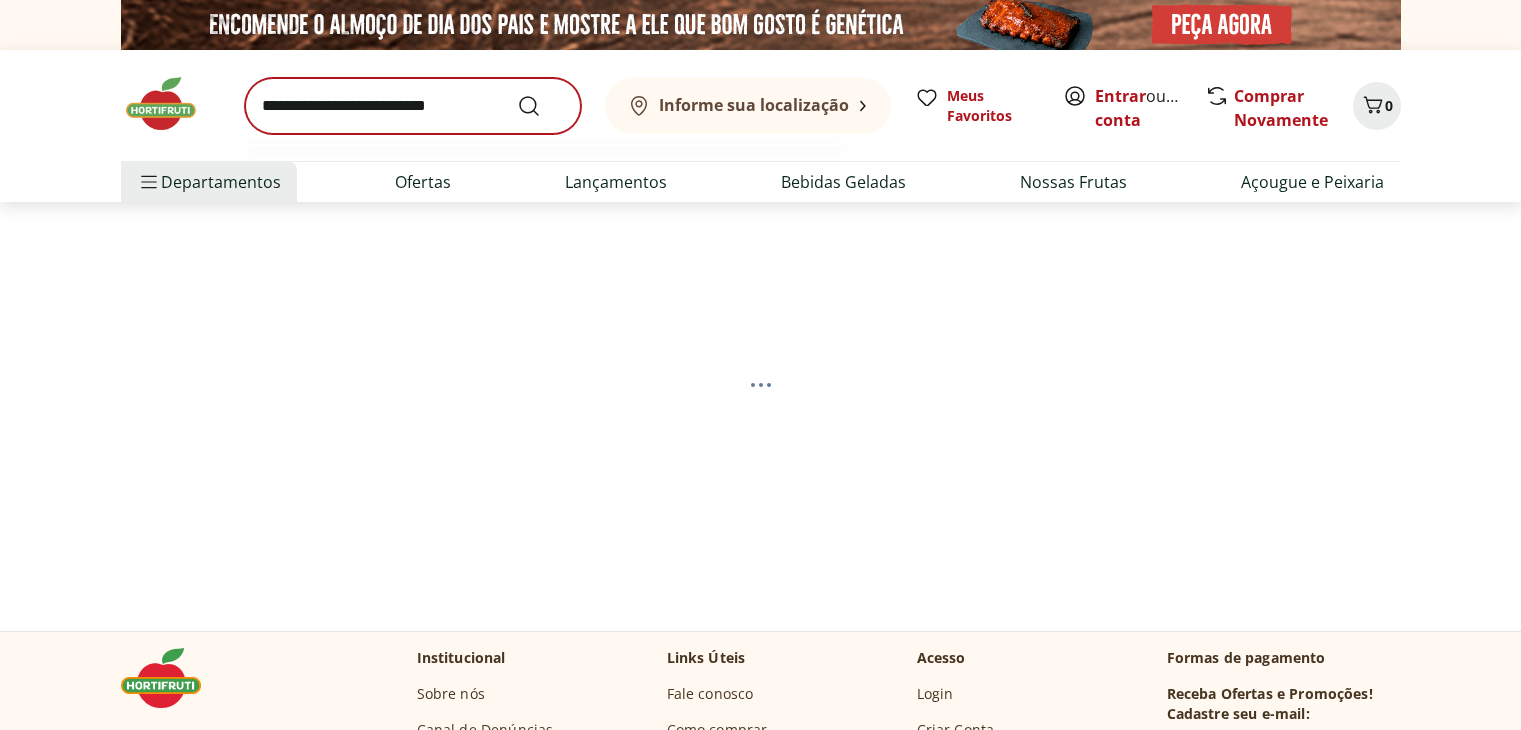 scroll, scrollTop: 0, scrollLeft: 0, axis: both 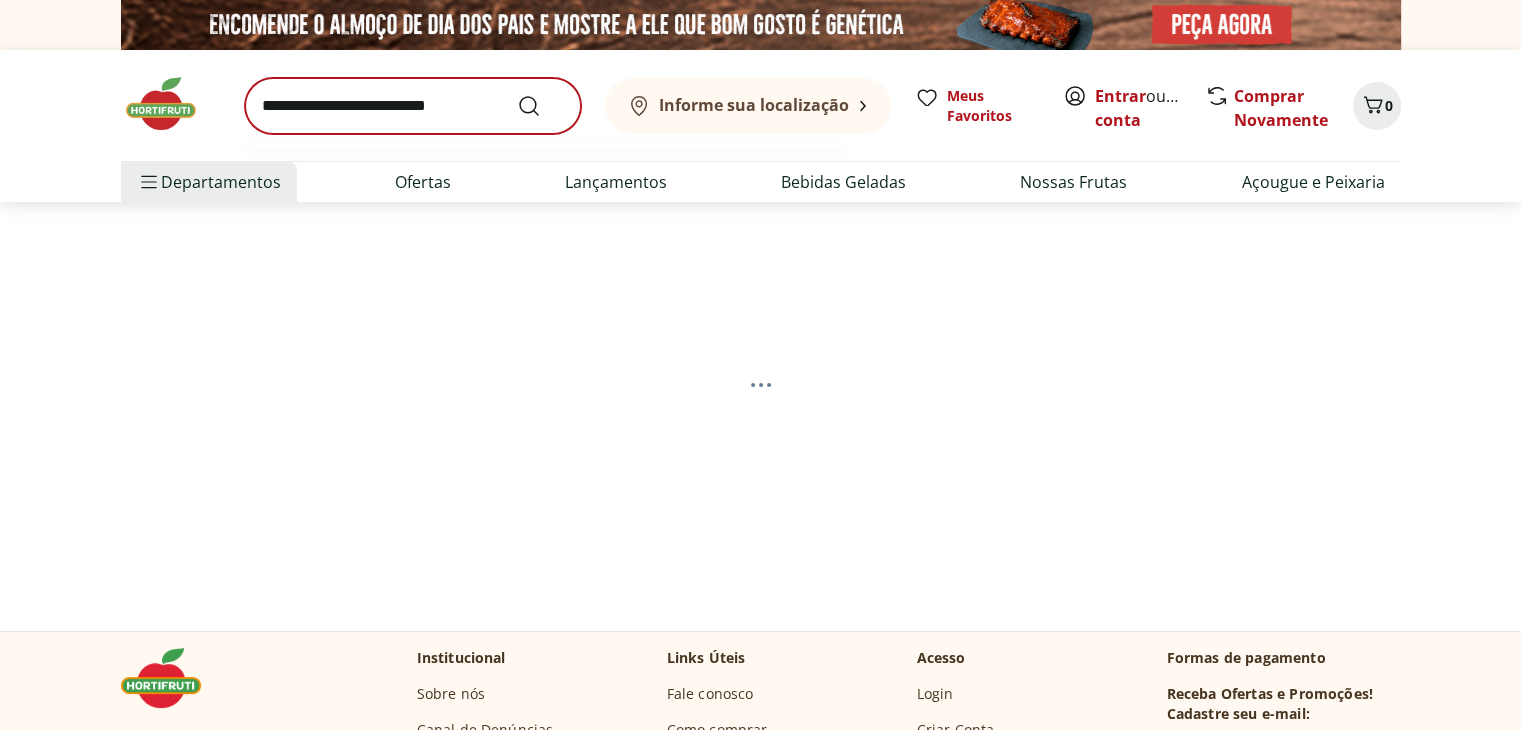 click at bounding box center [413, 106] 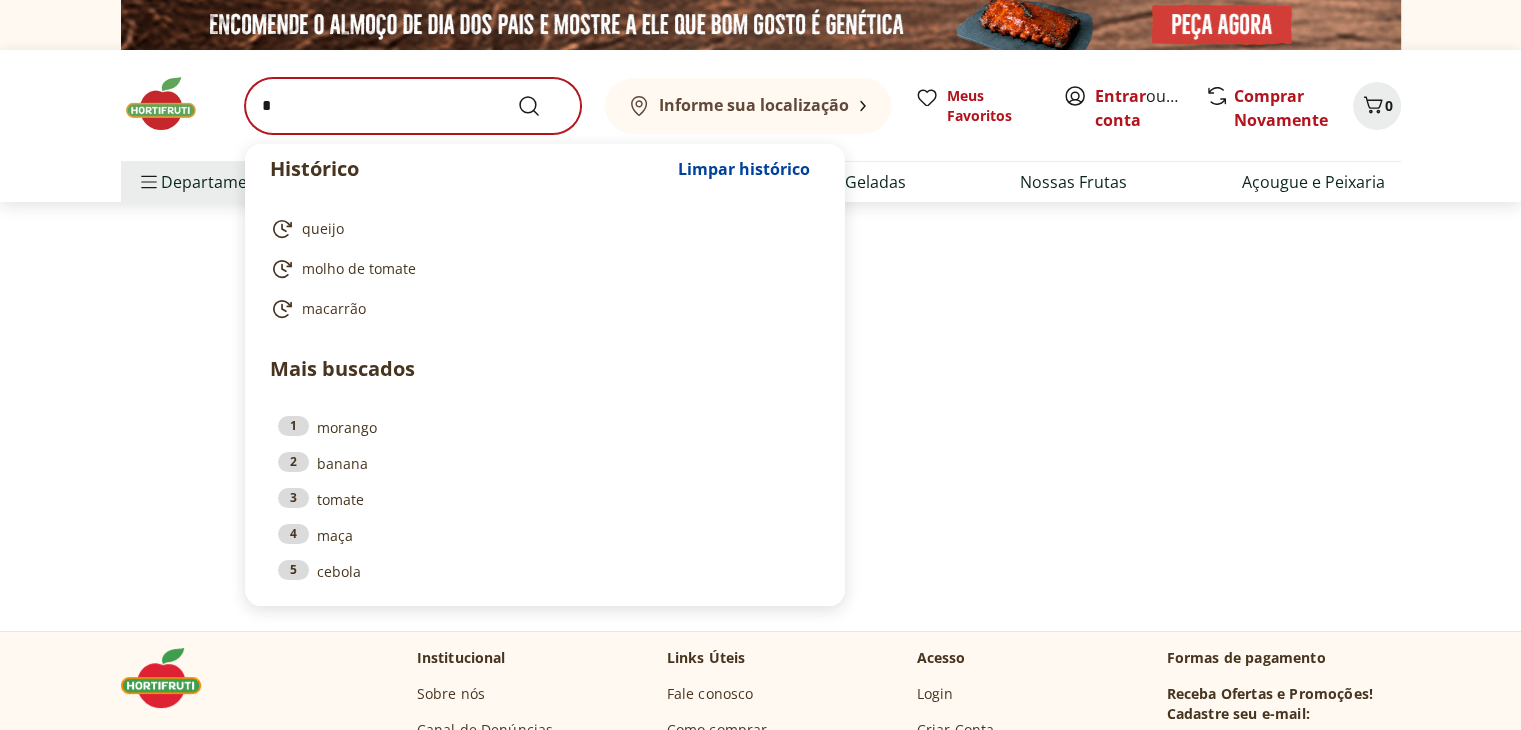 type on "**" 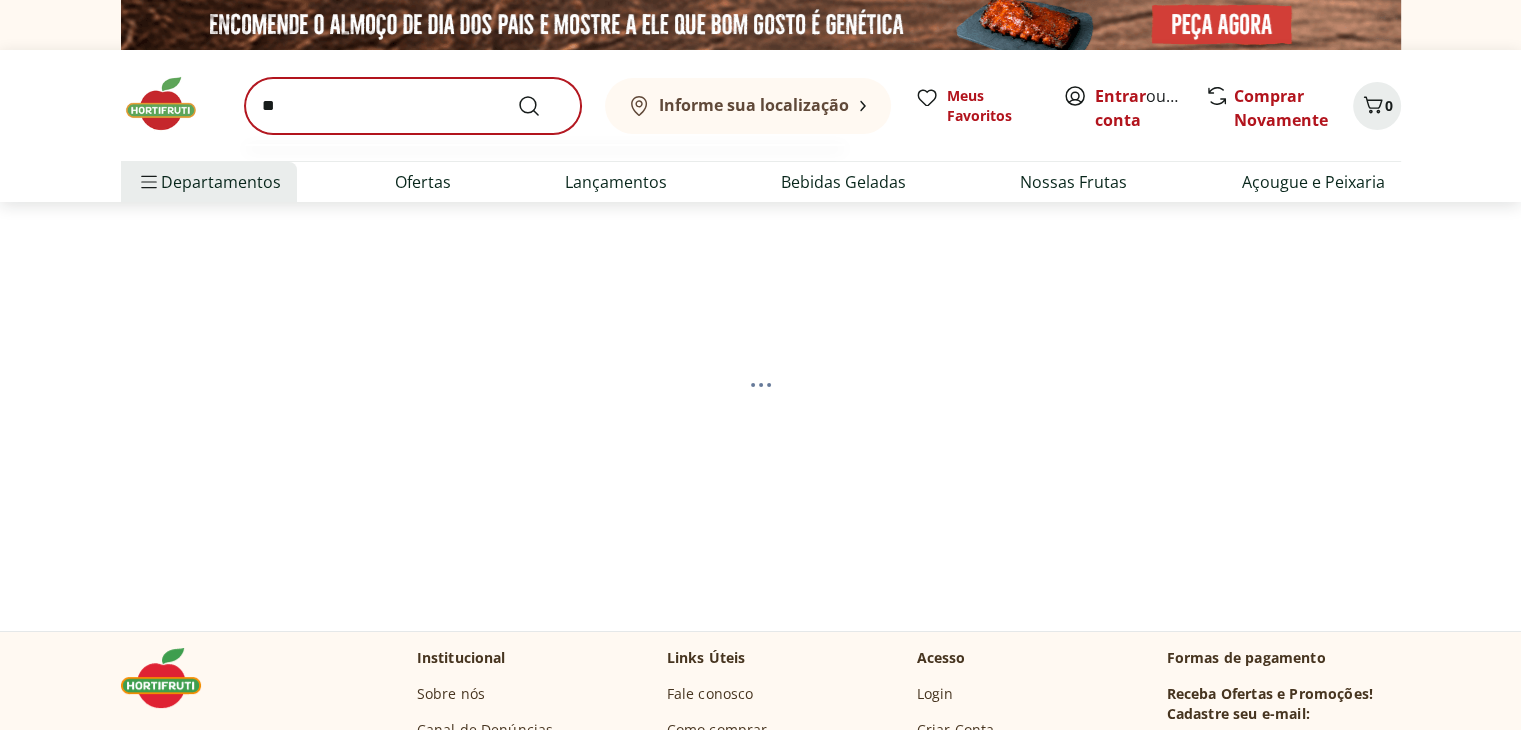 select on "**********" 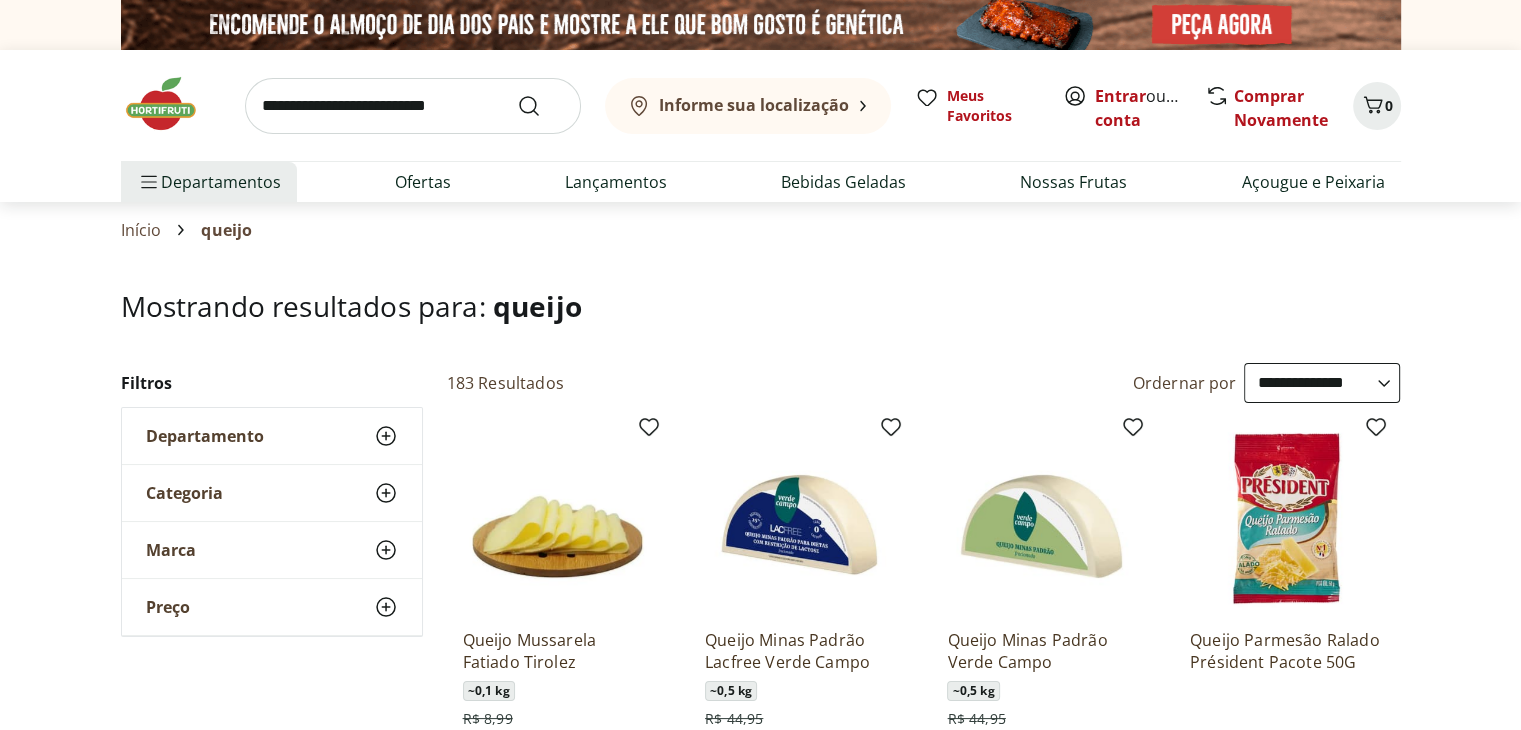 click at bounding box center [413, 106] 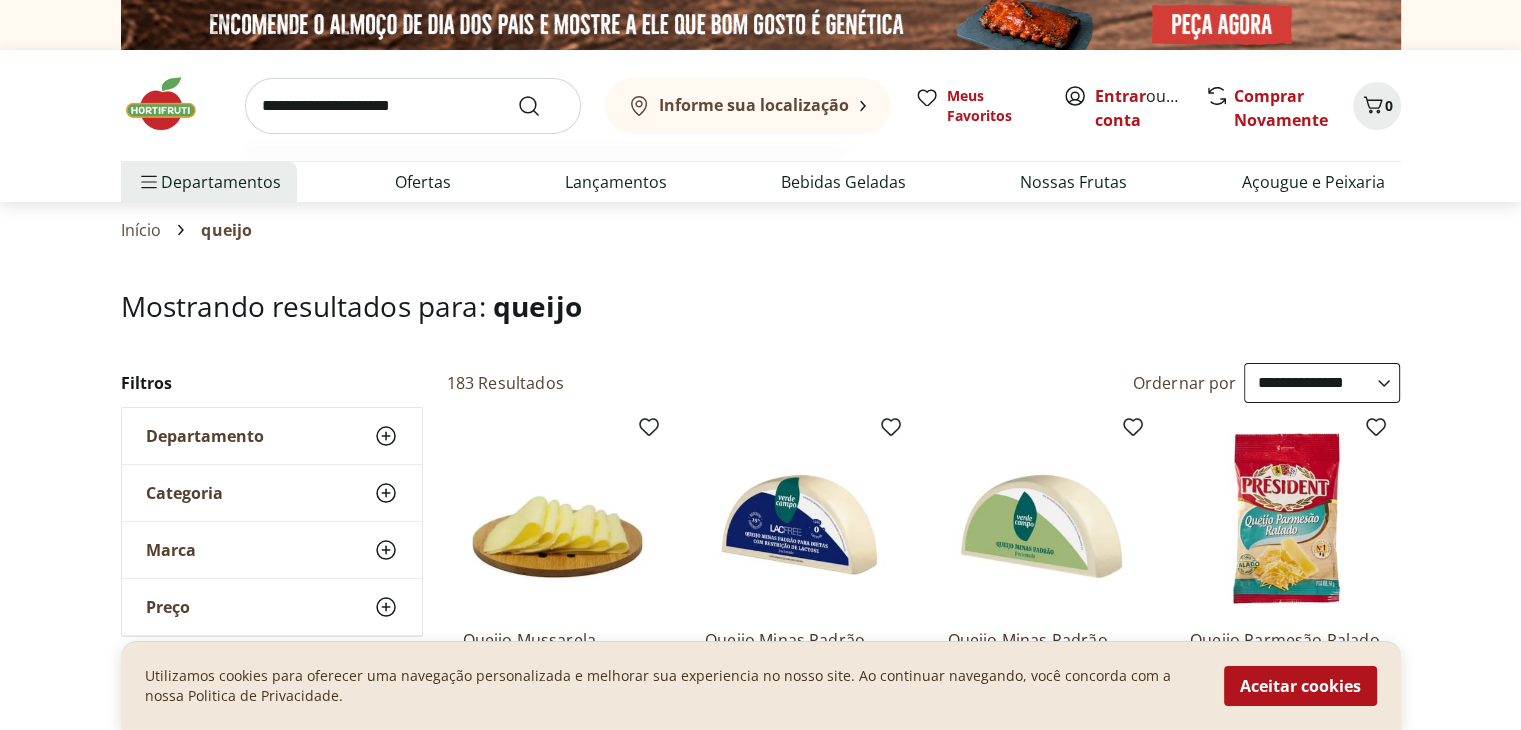 type on "**********" 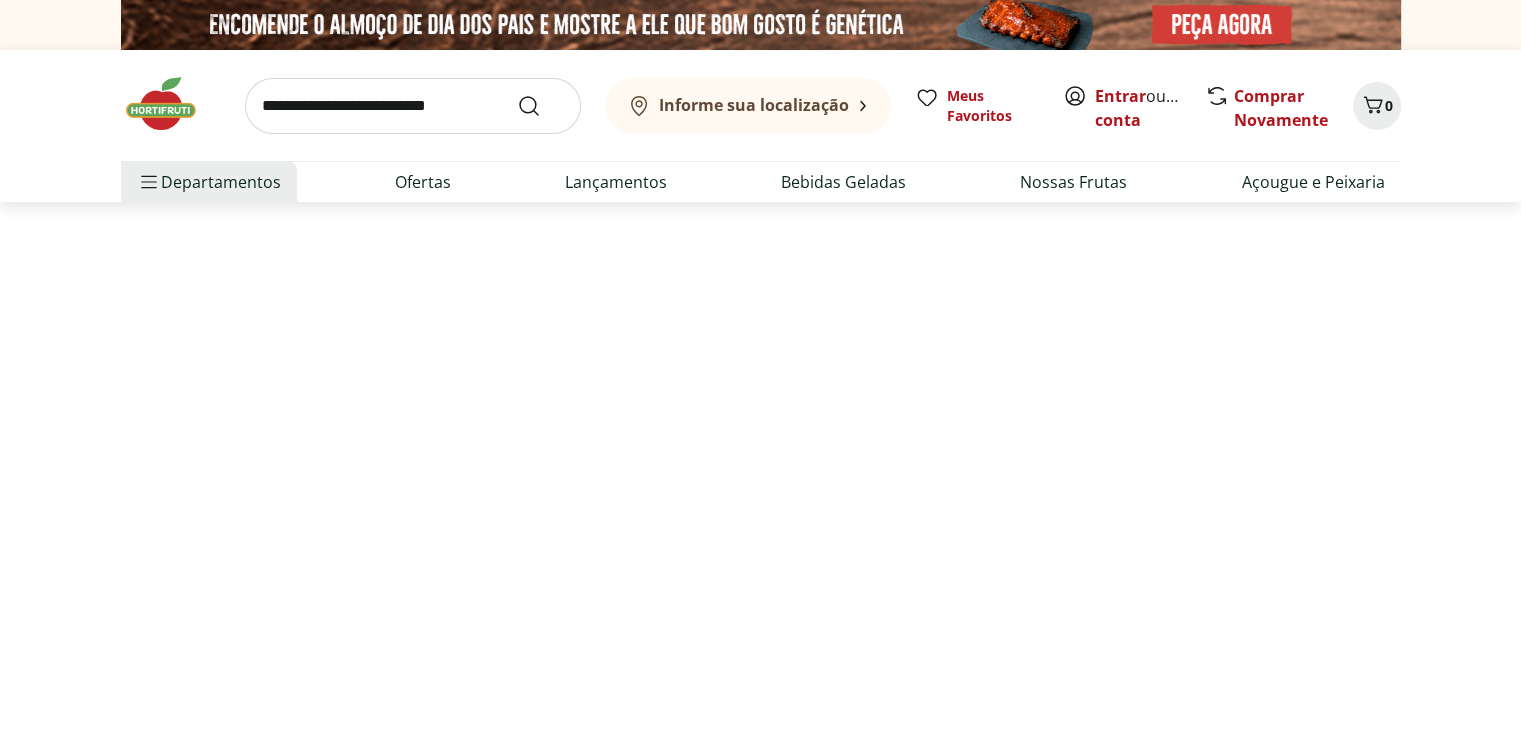 select on "**********" 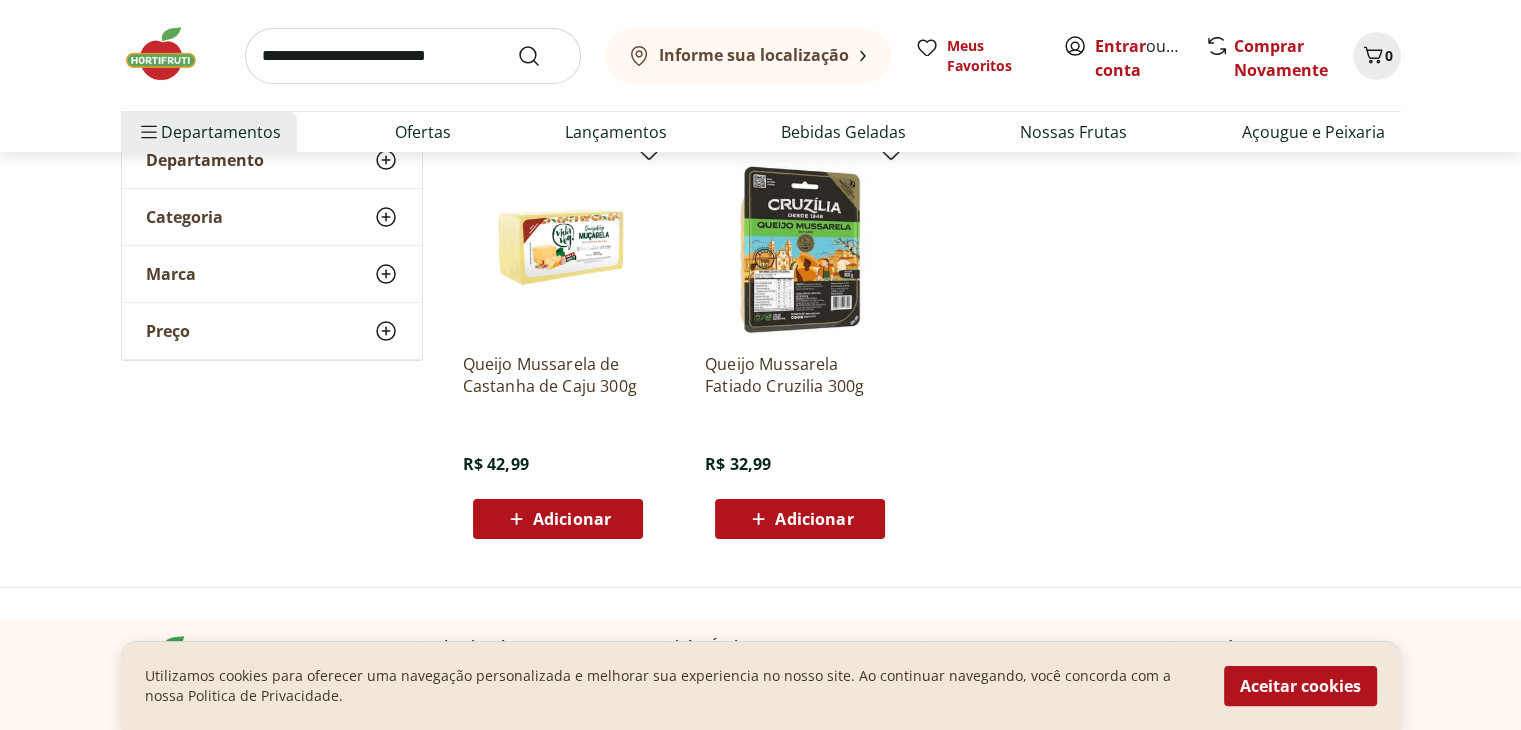 scroll, scrollTop: 306, scrollLeft: 0, axis: vertical 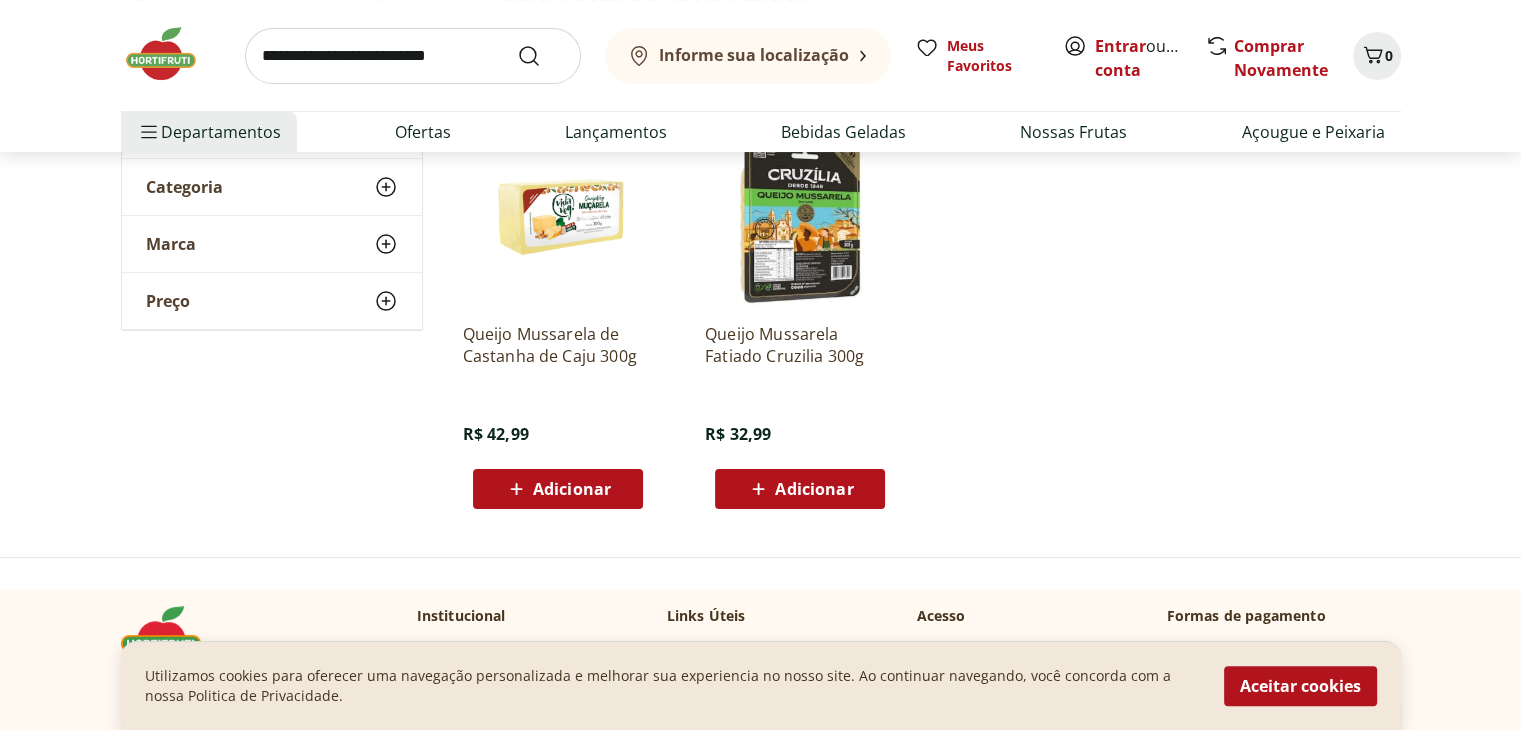 click at bounding box center [413, 56] 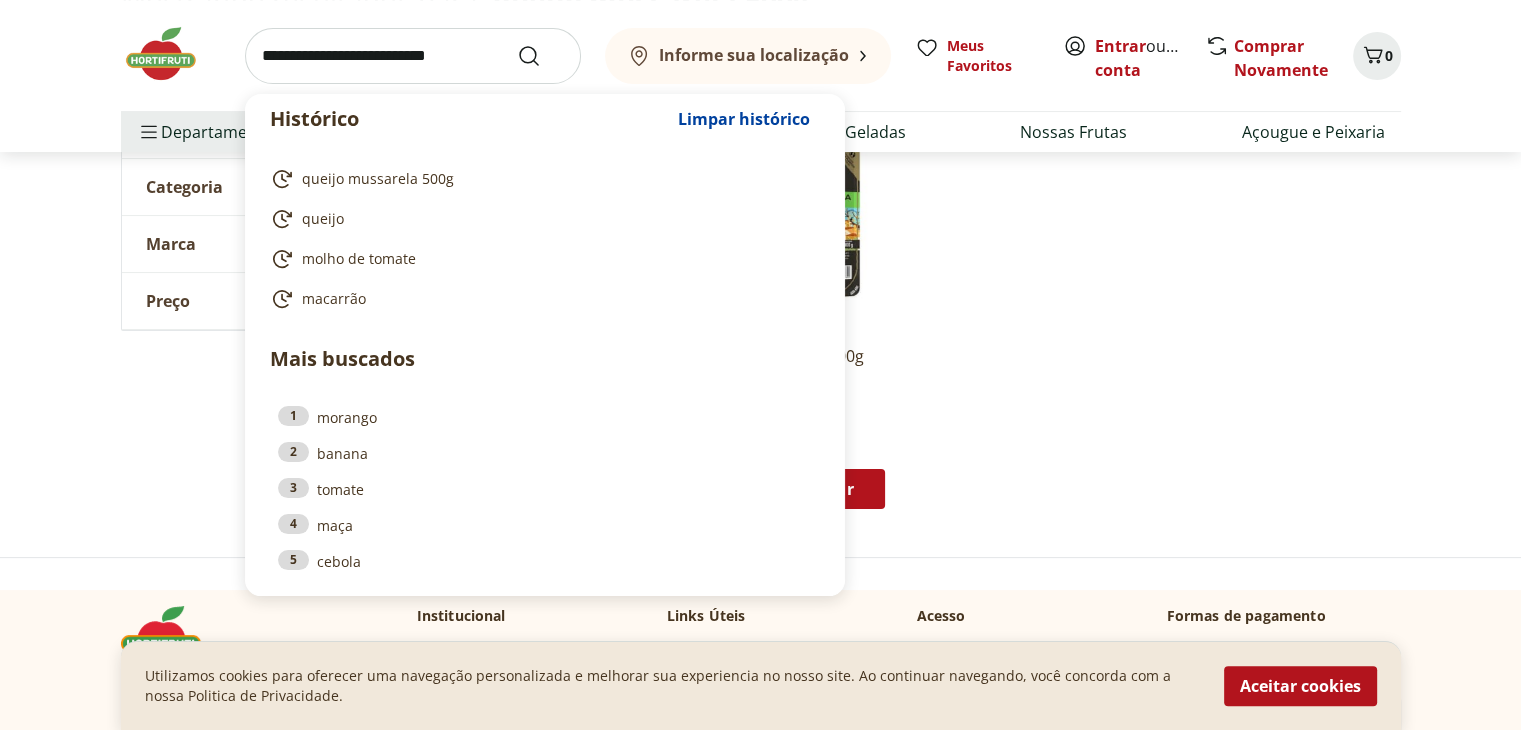 drag, startPoint x: 418, startPoint y: 185, endPoint x: 325, endPoint y: 221, distance: 99.724625 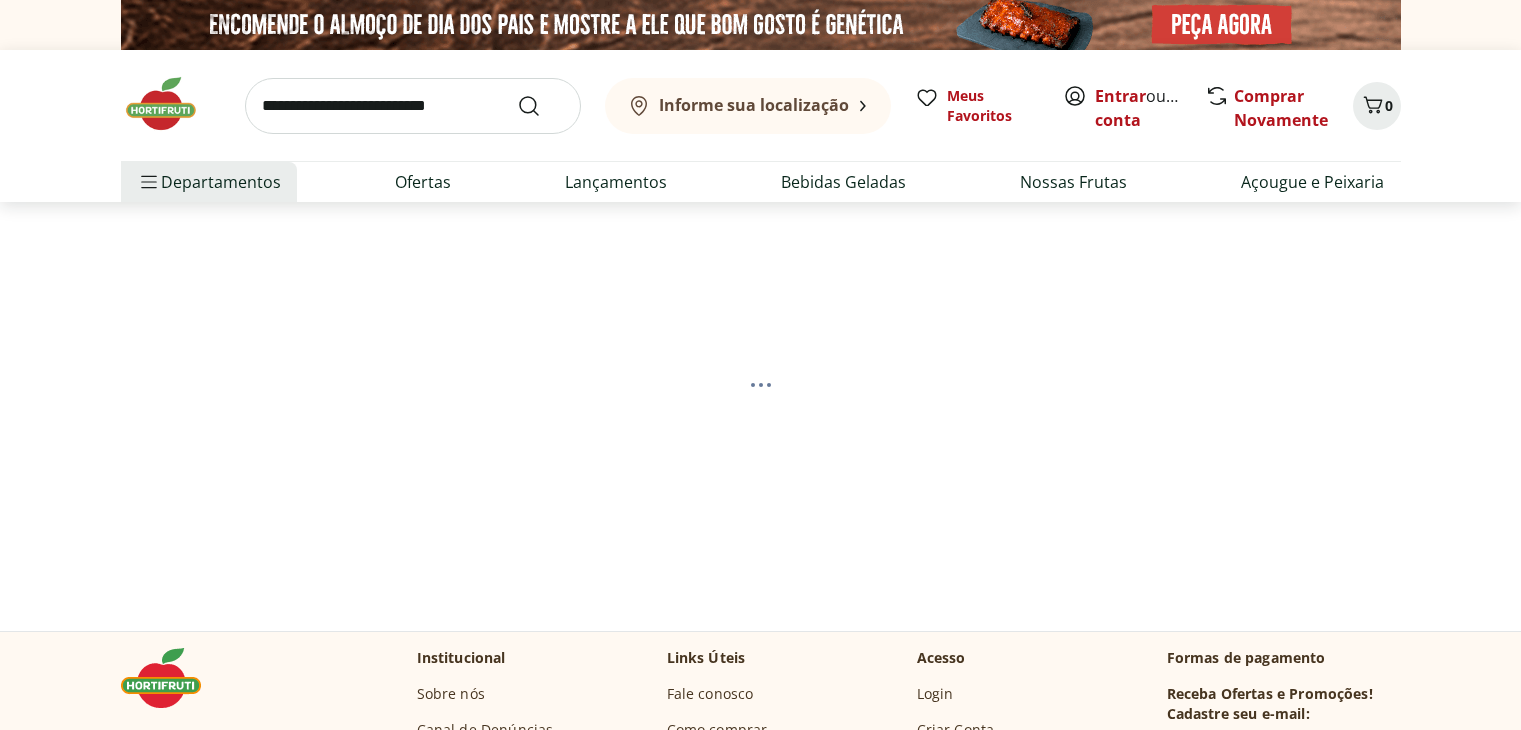 scroll, scrollTop: 0, scrollLeft: 0, axis: both 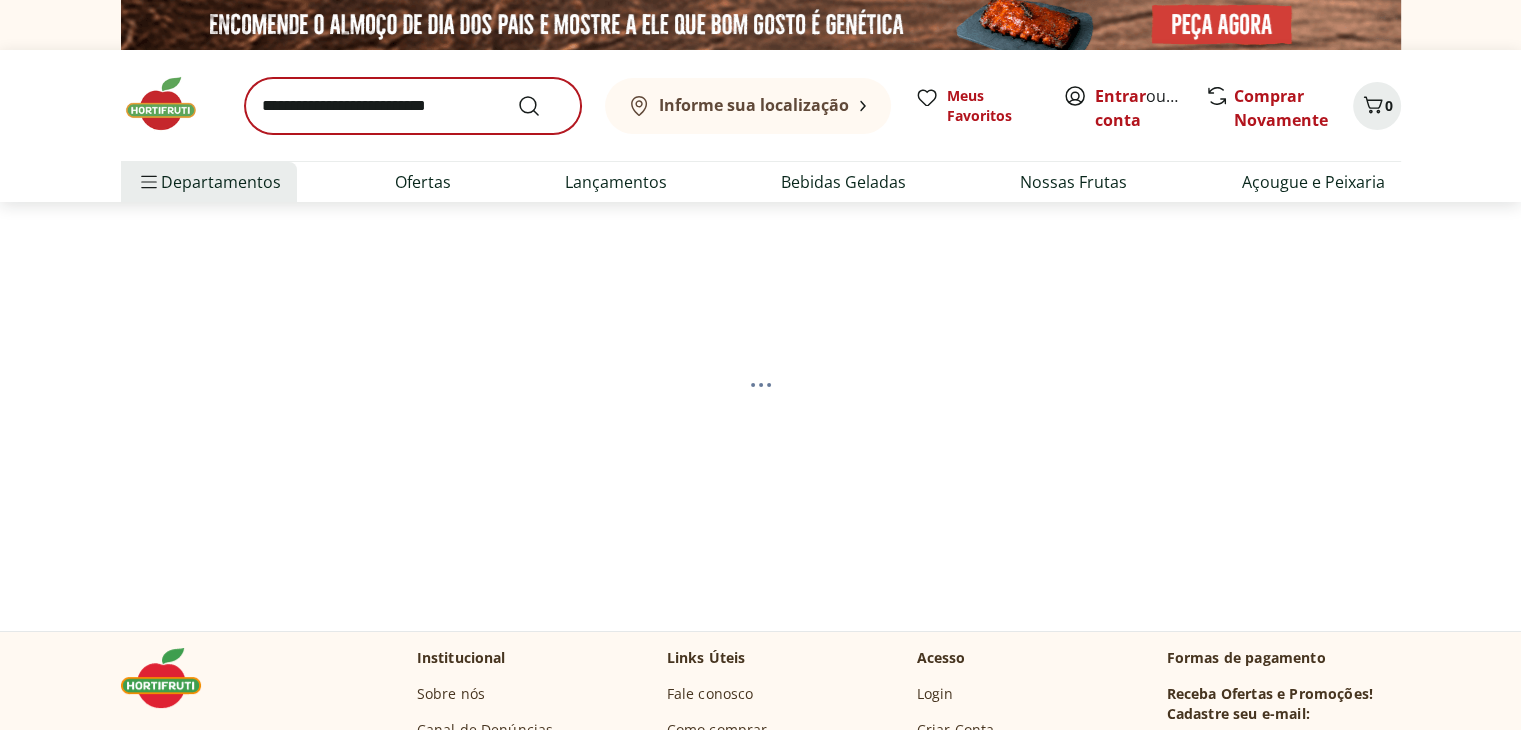 select on "**********" 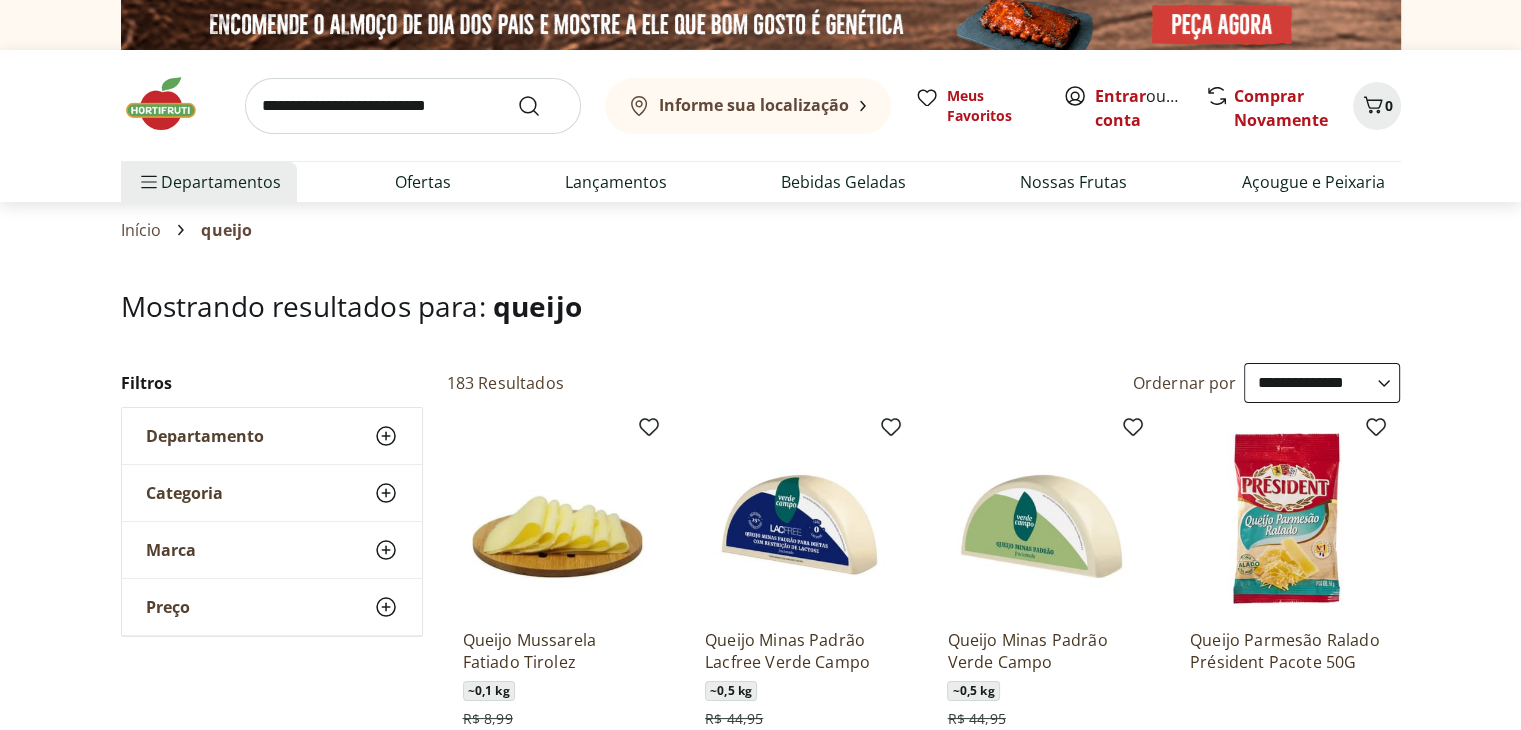click at bounding box center [558, 518] 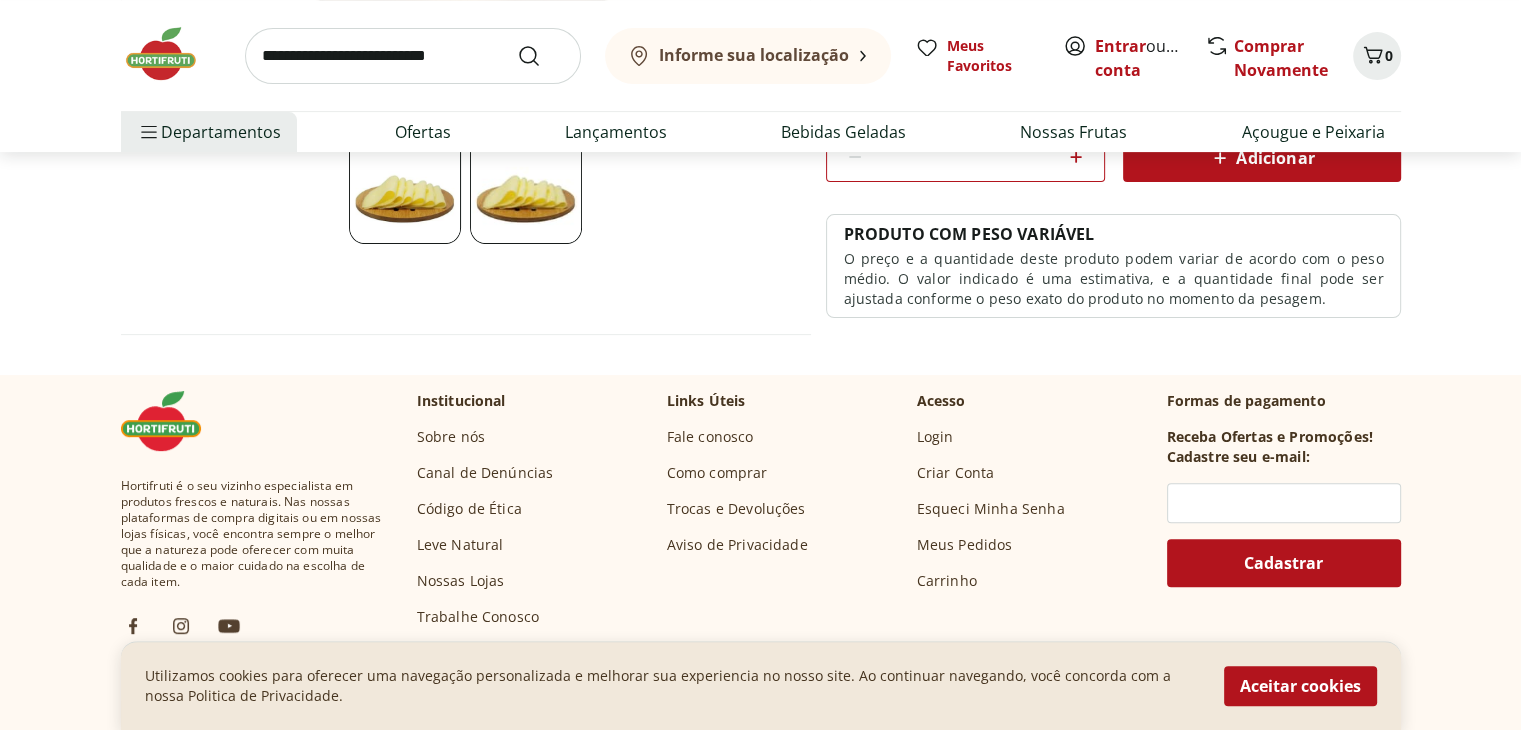 scroll, scrollTop: 0, scrollLeft: 0, axis: both 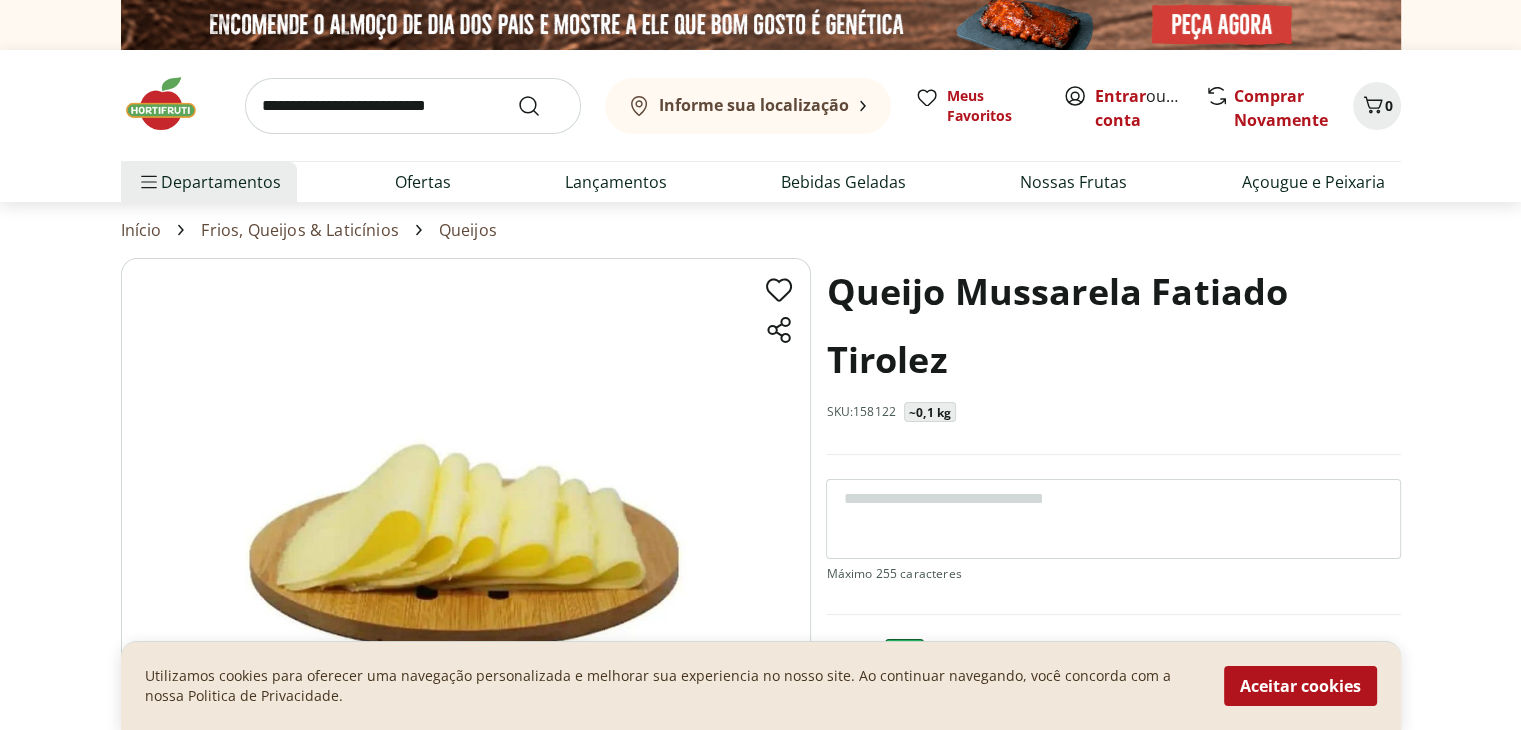 click at bounding box center [413, 106] 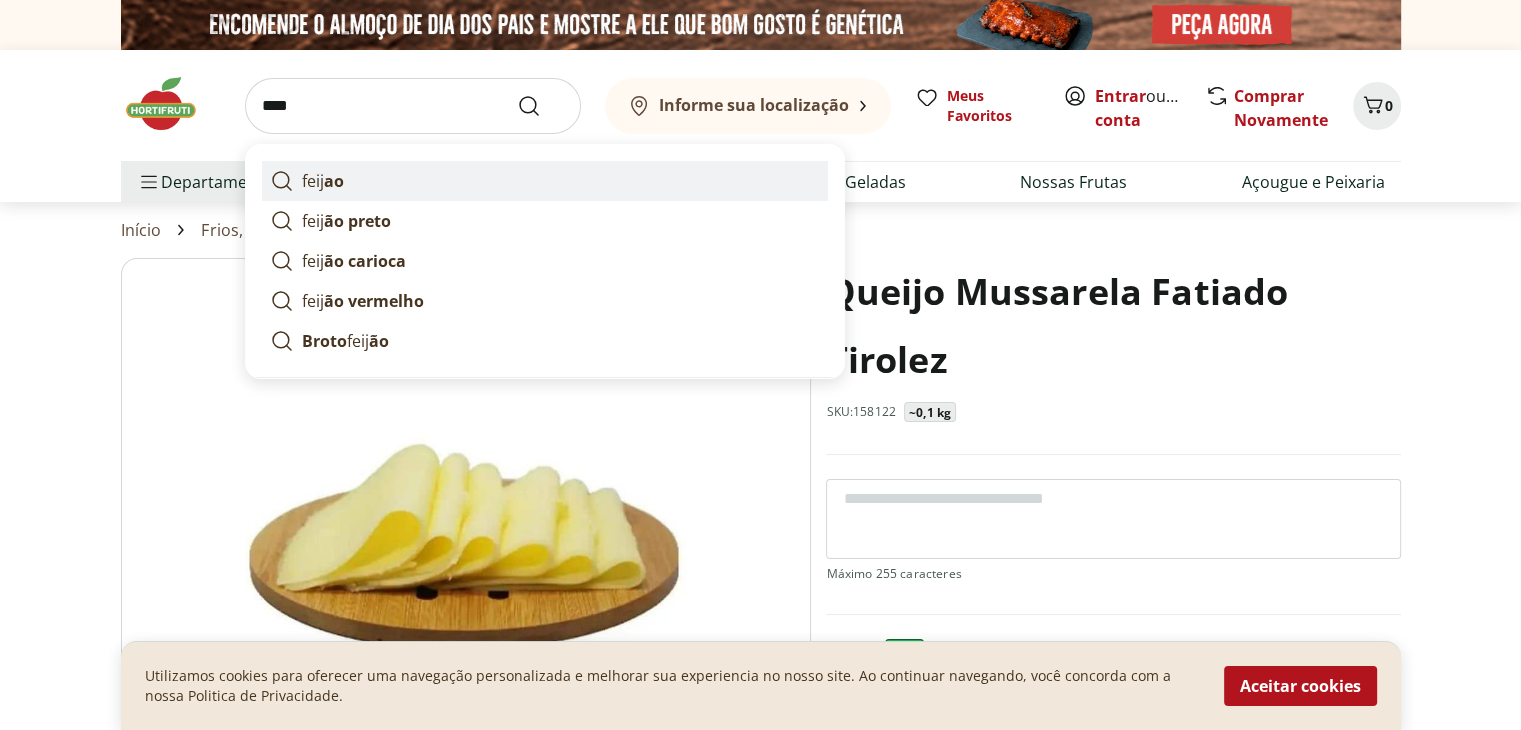 click on "feij ao" at bounding box center (545, 181) 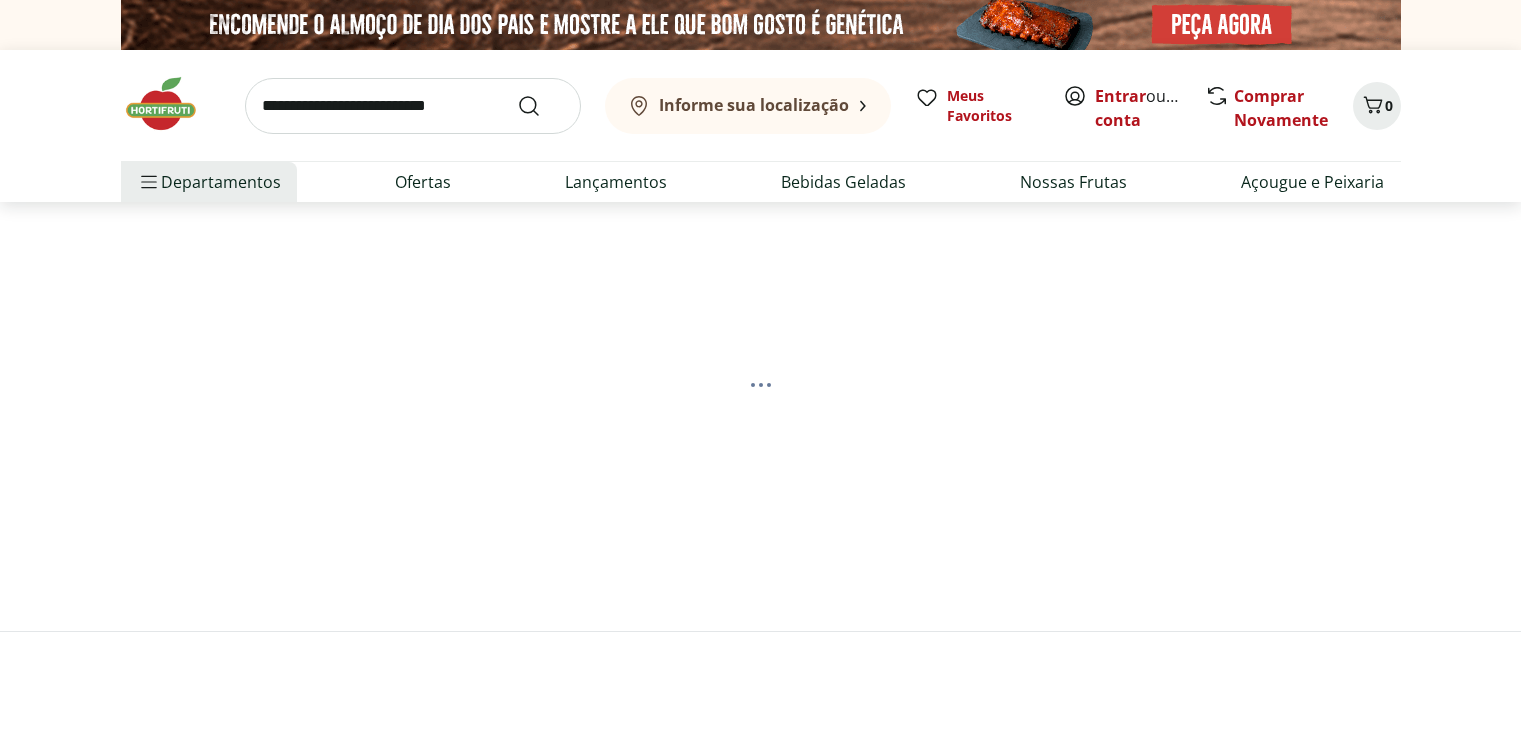 scroll, scrollTop: 0, scrollLeft: 0, axis: both 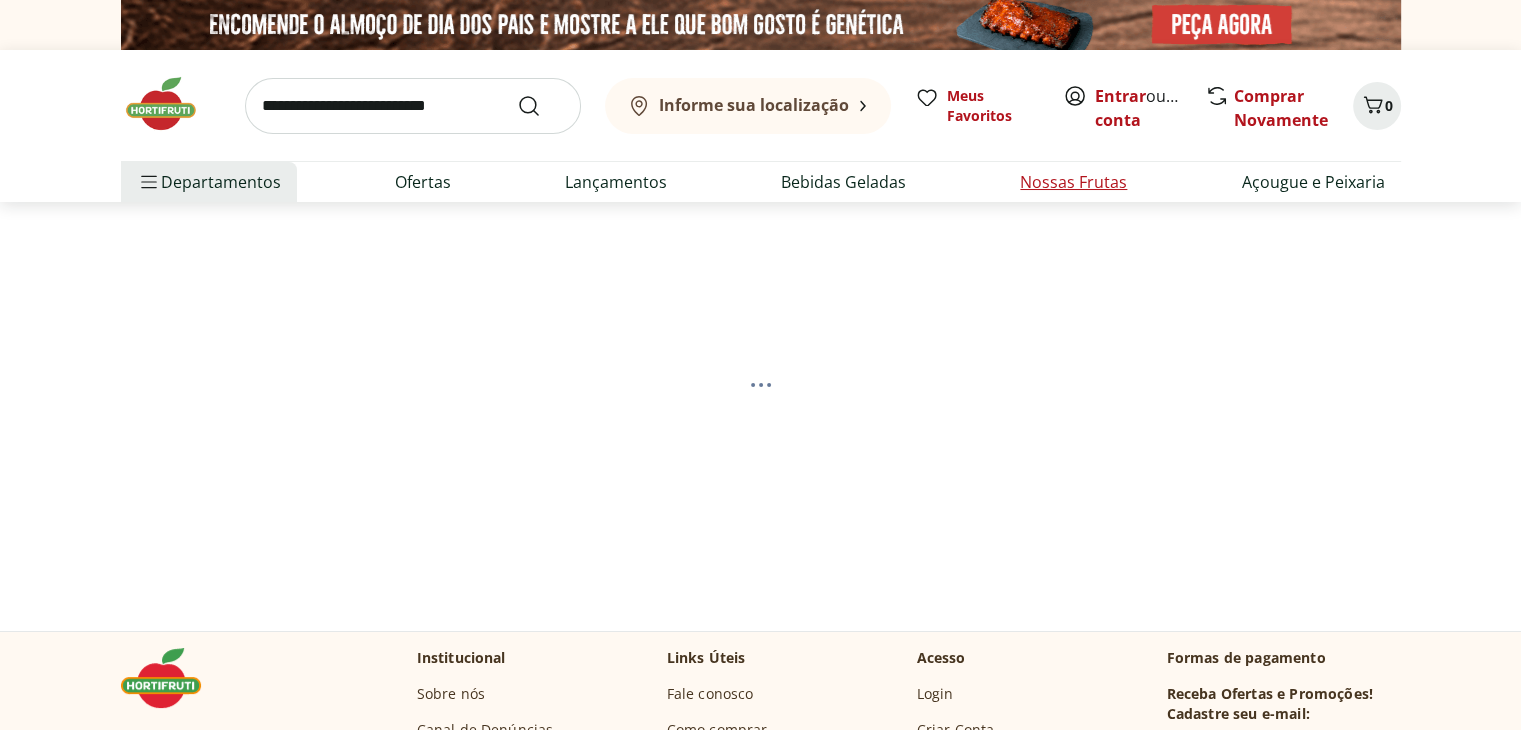 select on "**********" 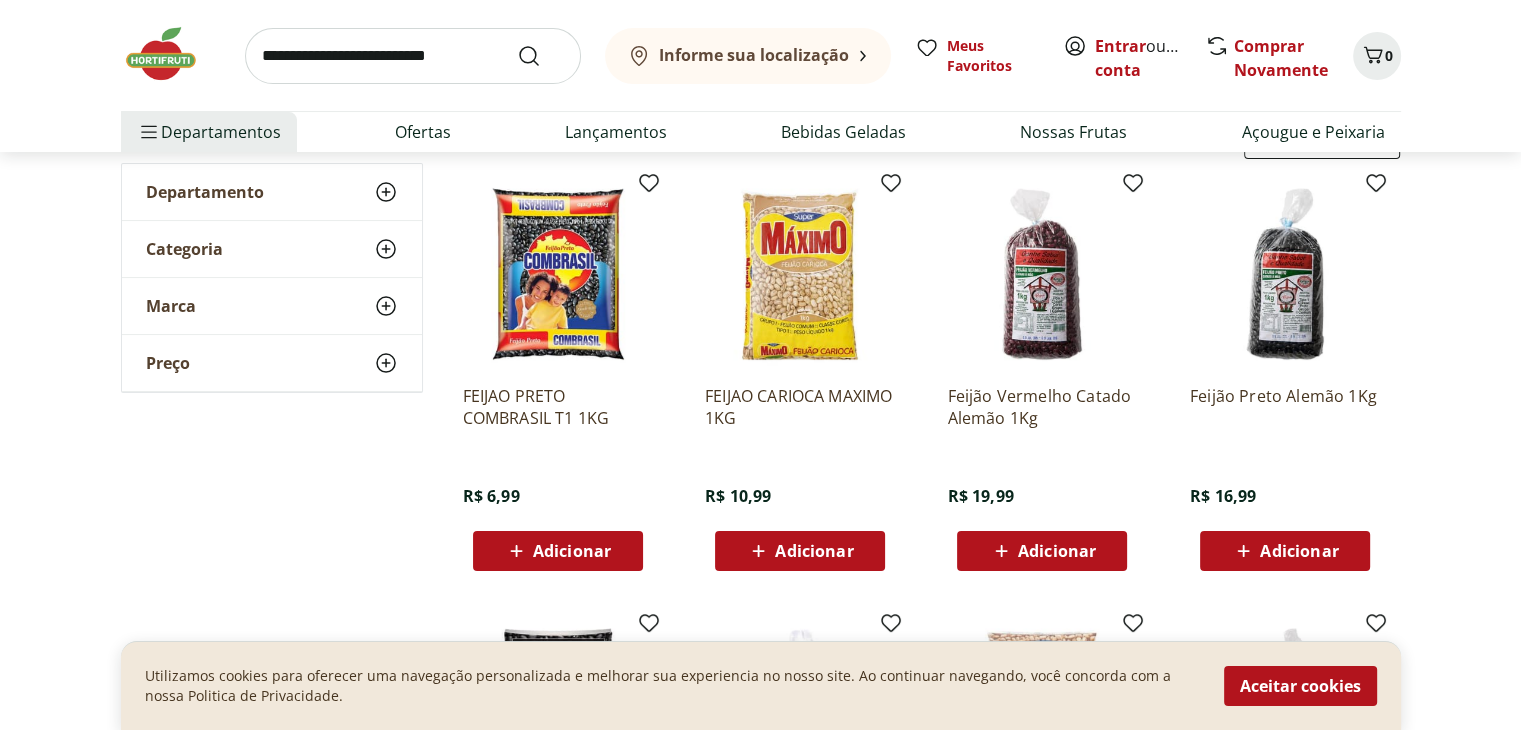 scroll, scrollTop: 263, scrollLeft: 0, axis: vertical 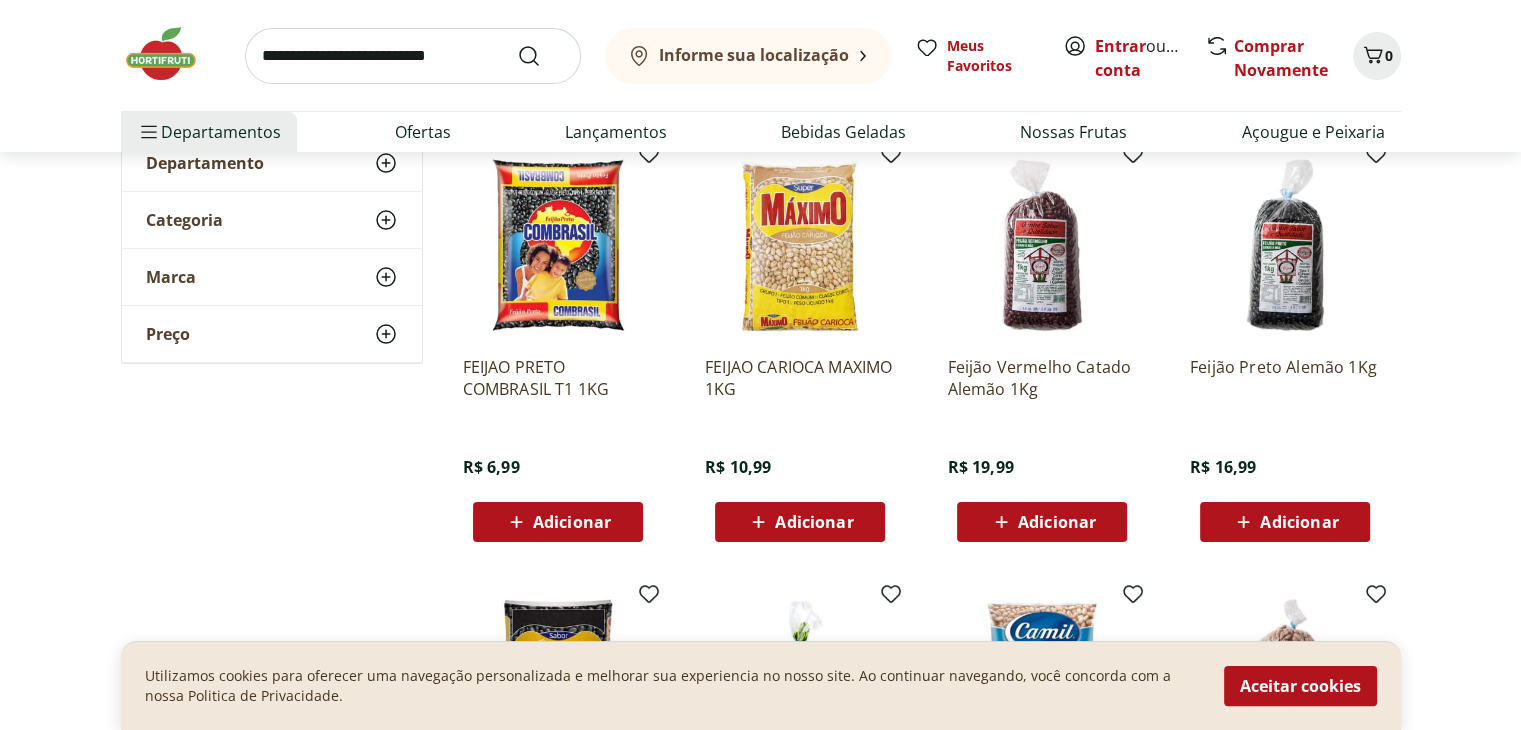 click at bounding box center (413, 56) 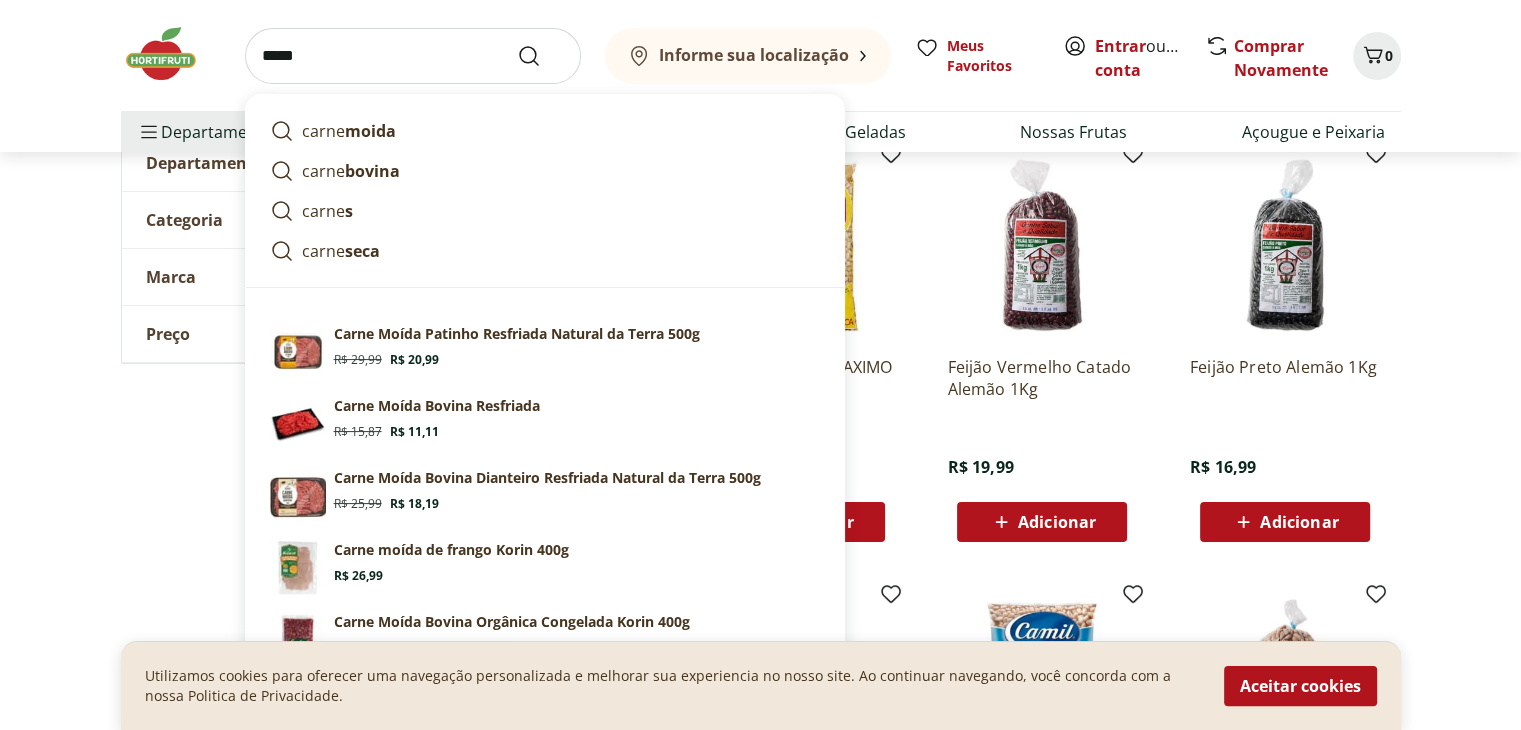 type on "*****" 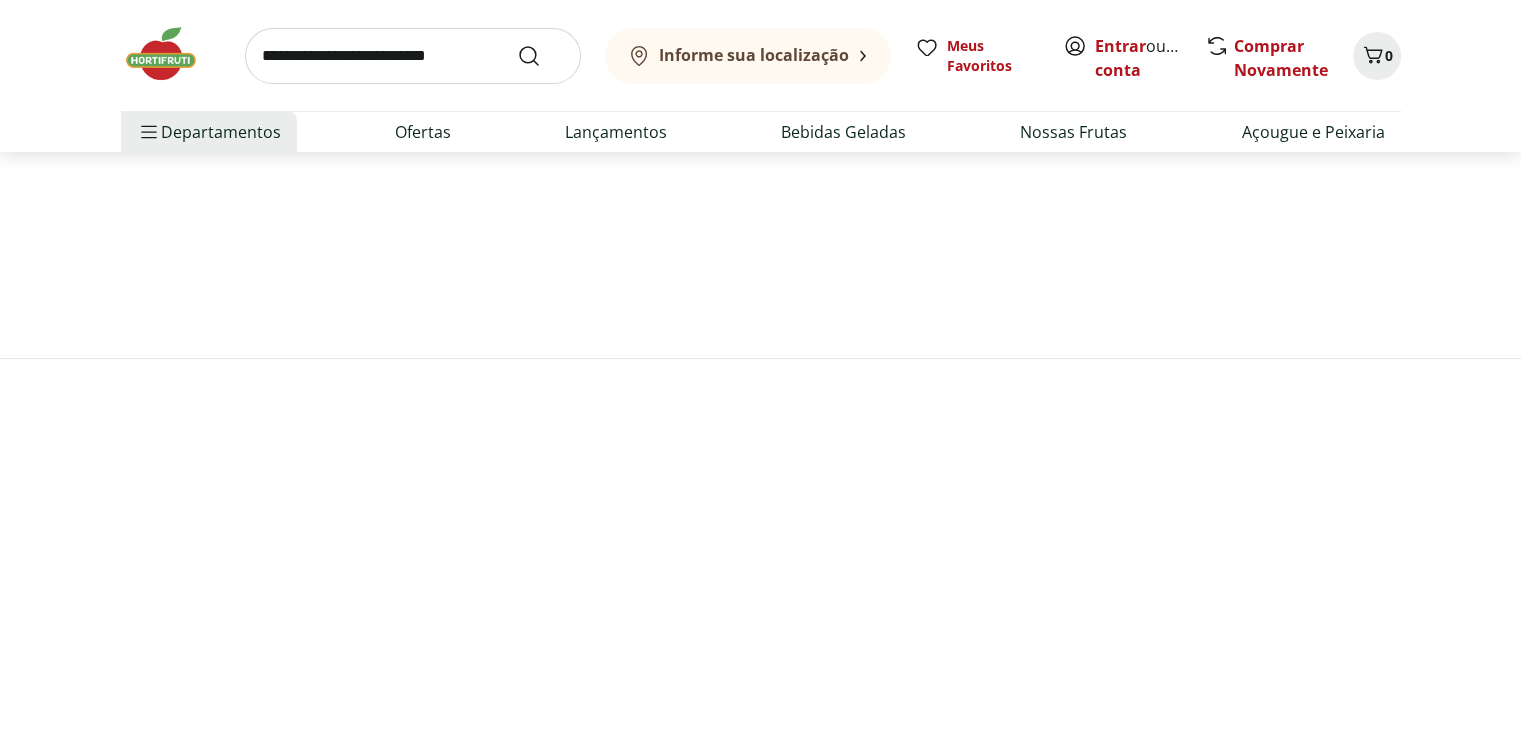 scroll, scrollTop: 0, scrollLeft: 0, axis: both 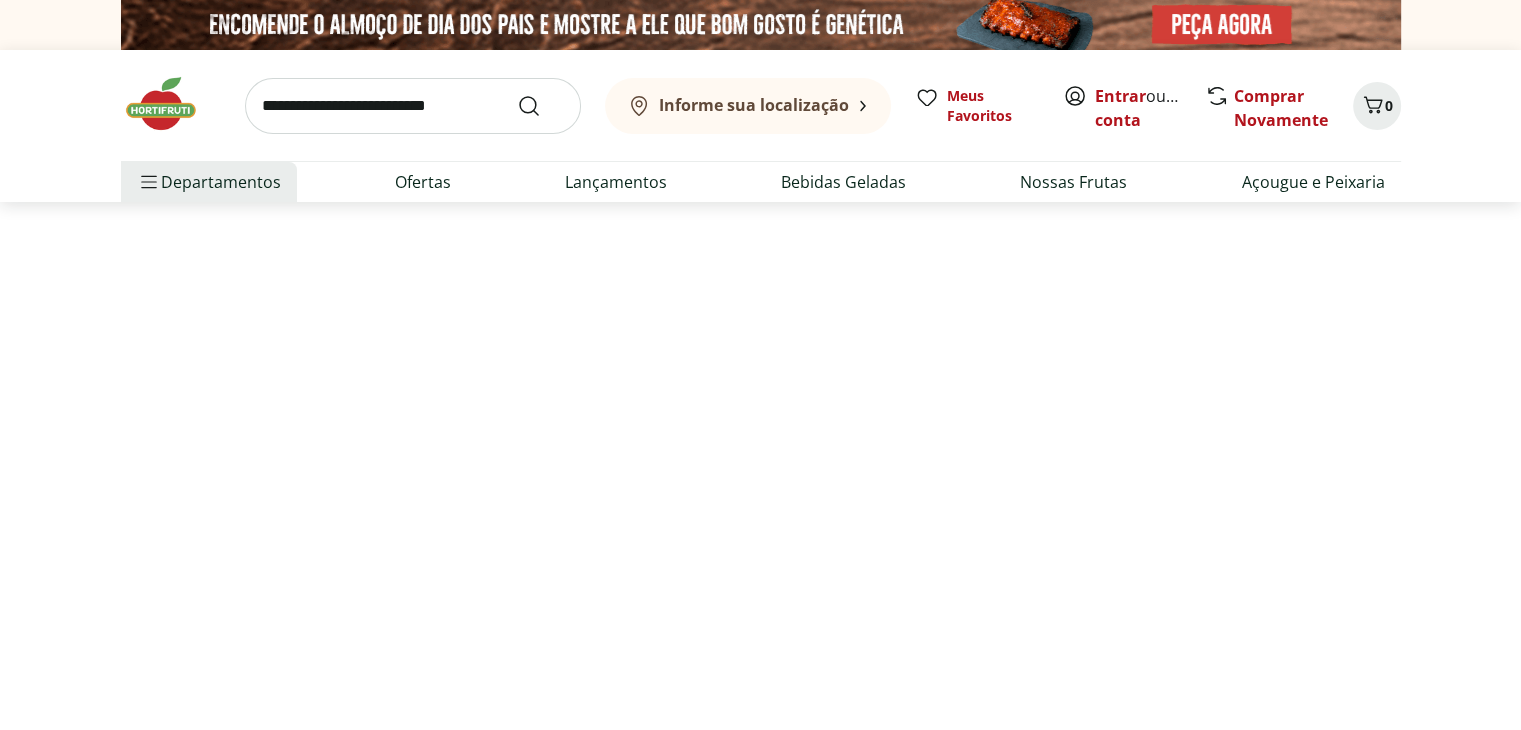 select on "**********" 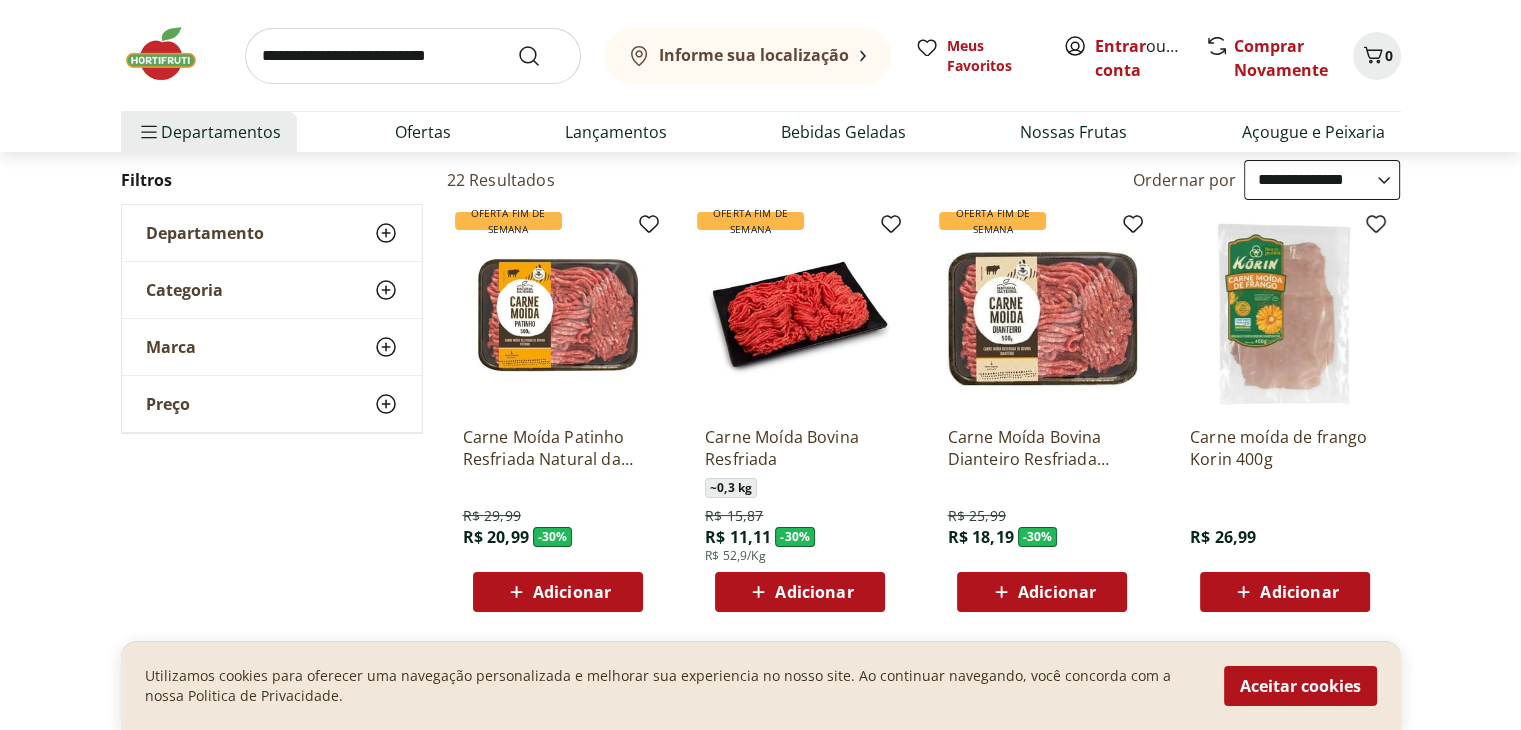 scroll, scrollTop: 196, scrollLeft: 0, axis: vertical 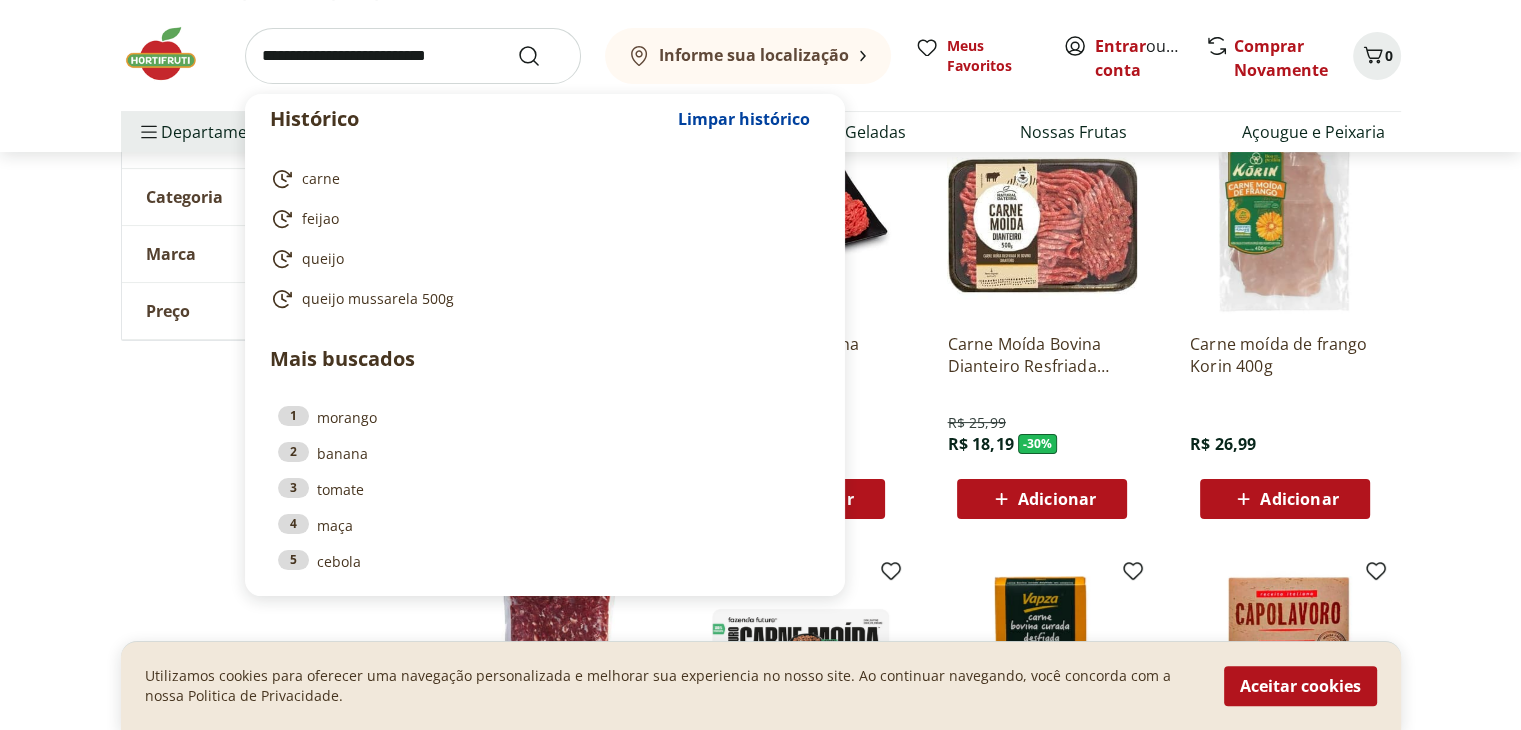 click at bounding box center (413, 56) 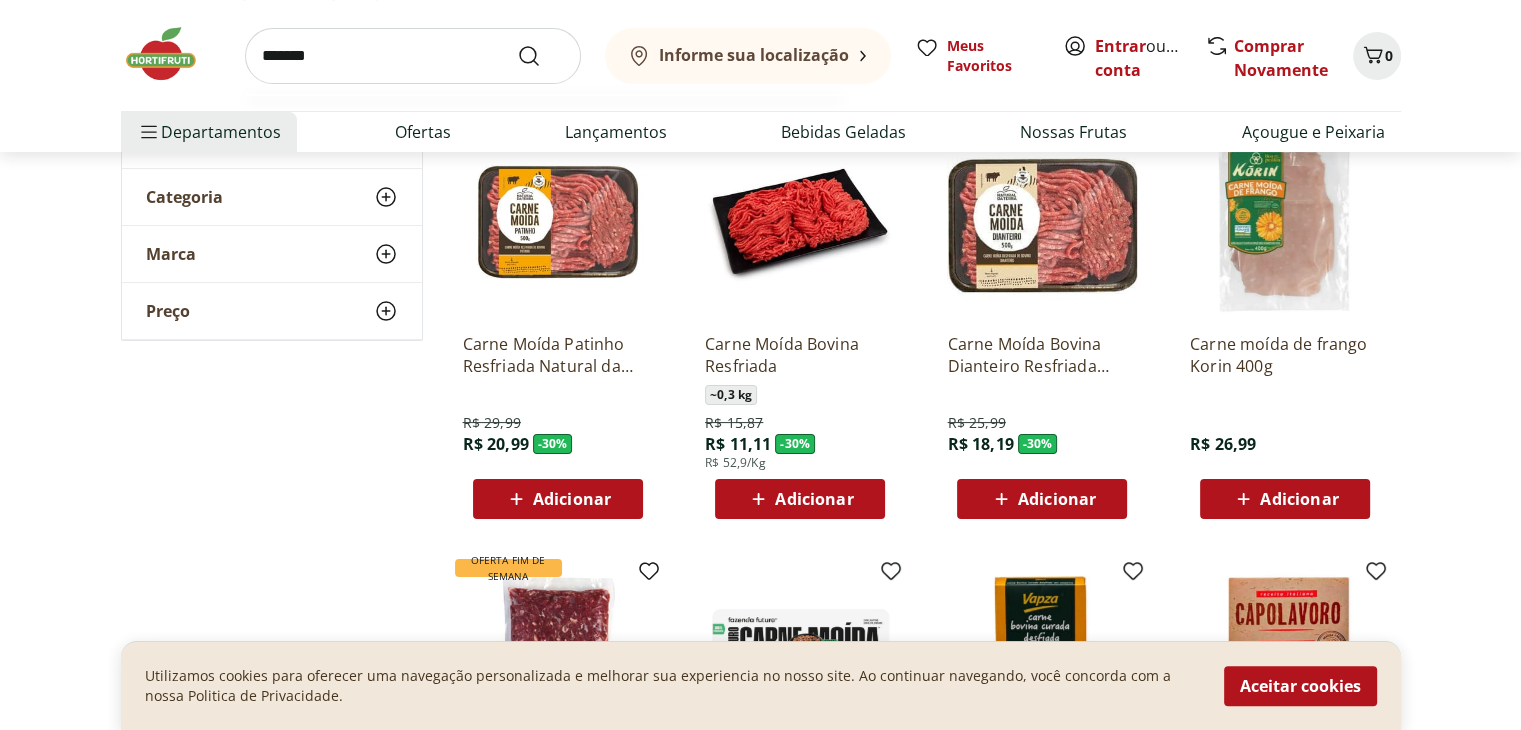 type on "*******" 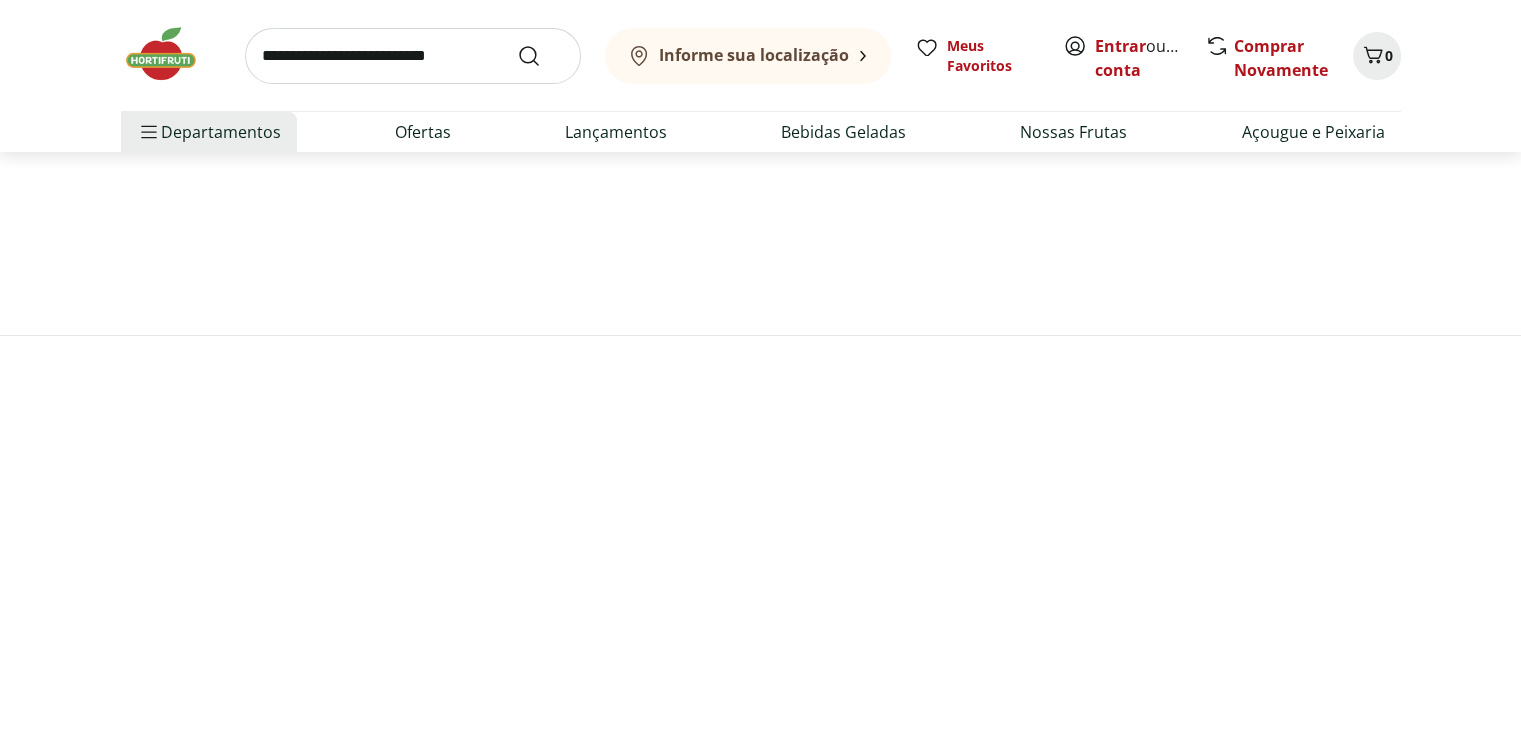 scroll, scrollTop: 0, scrollLeft: 0, axis: both 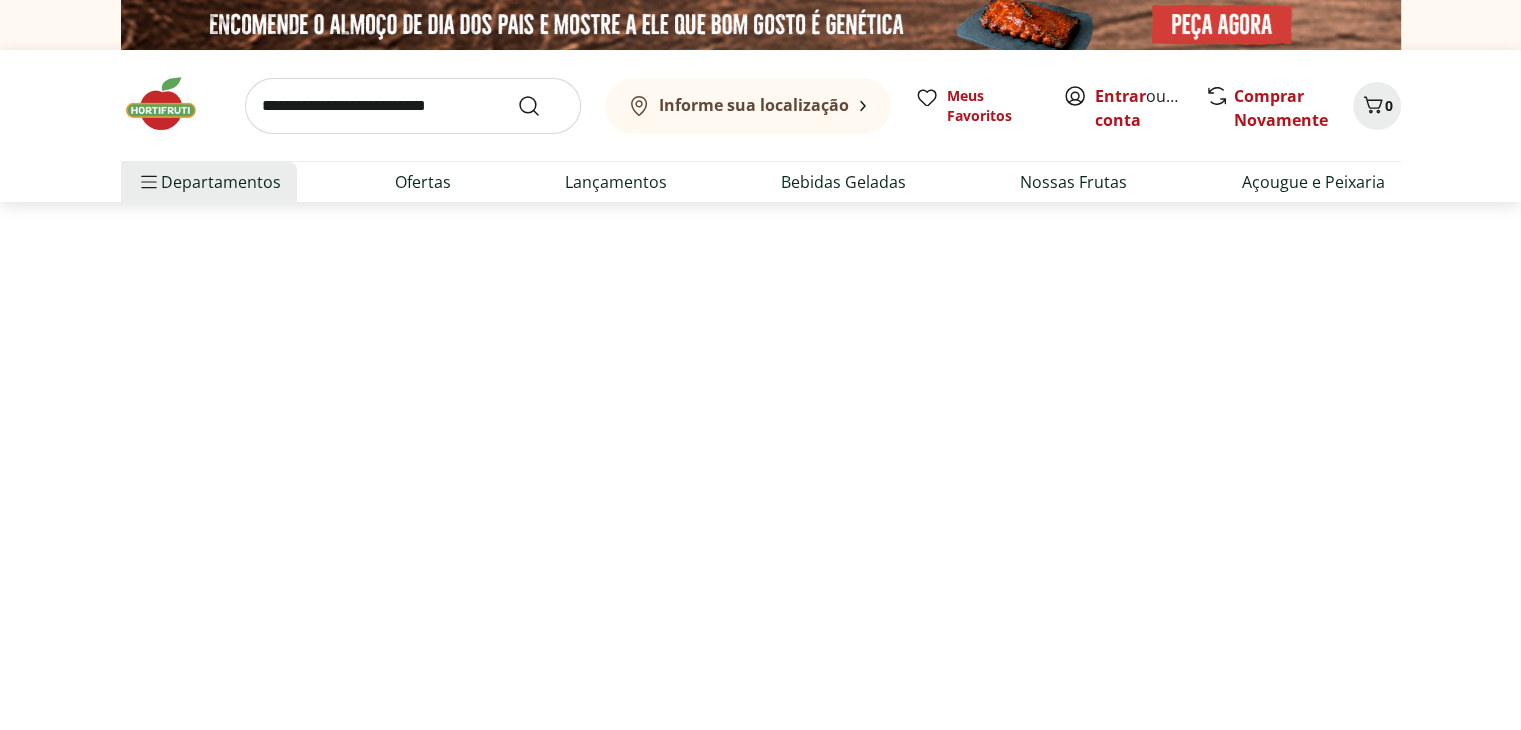 select on "**********" 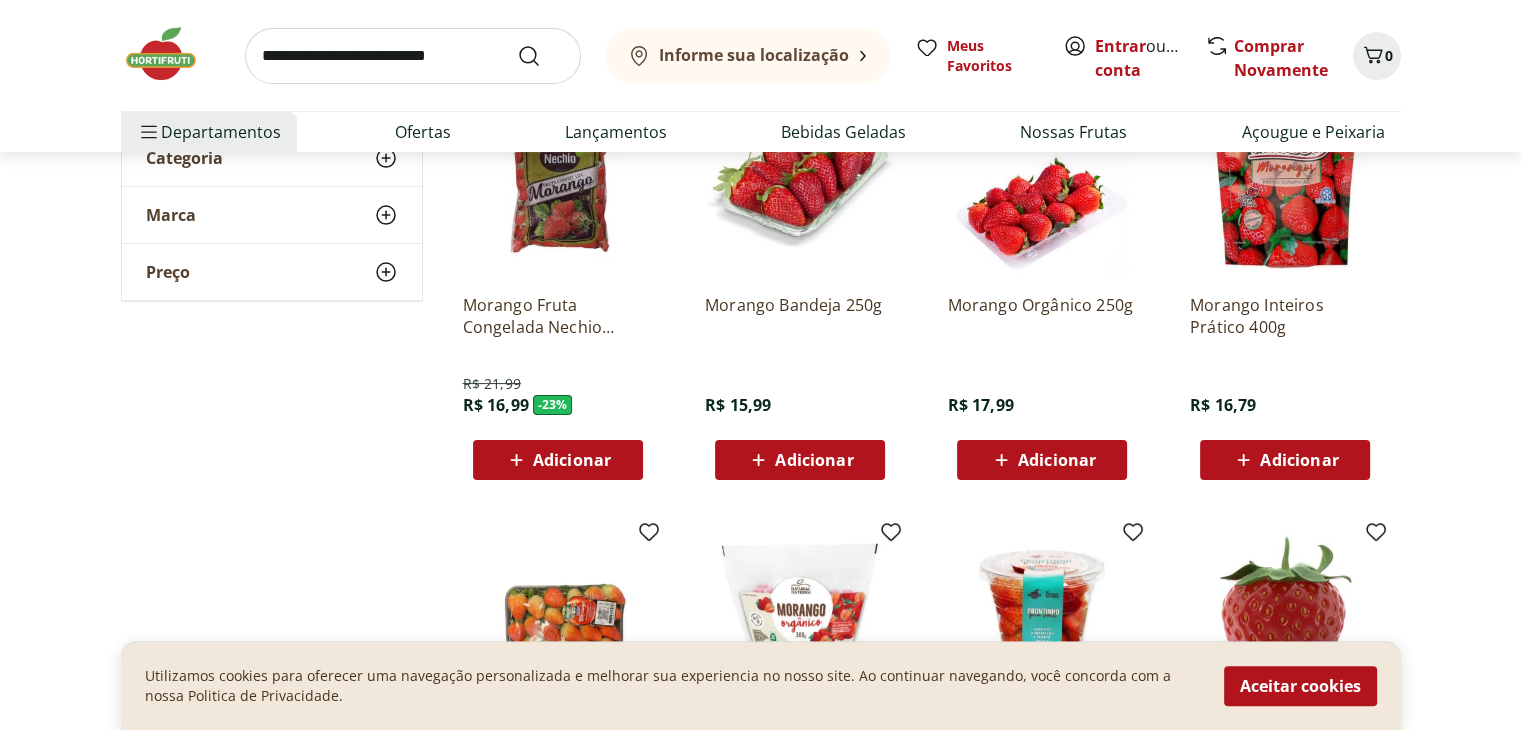 scroll, scrollTop: 317, scrollLeft: 0, axis: vertical 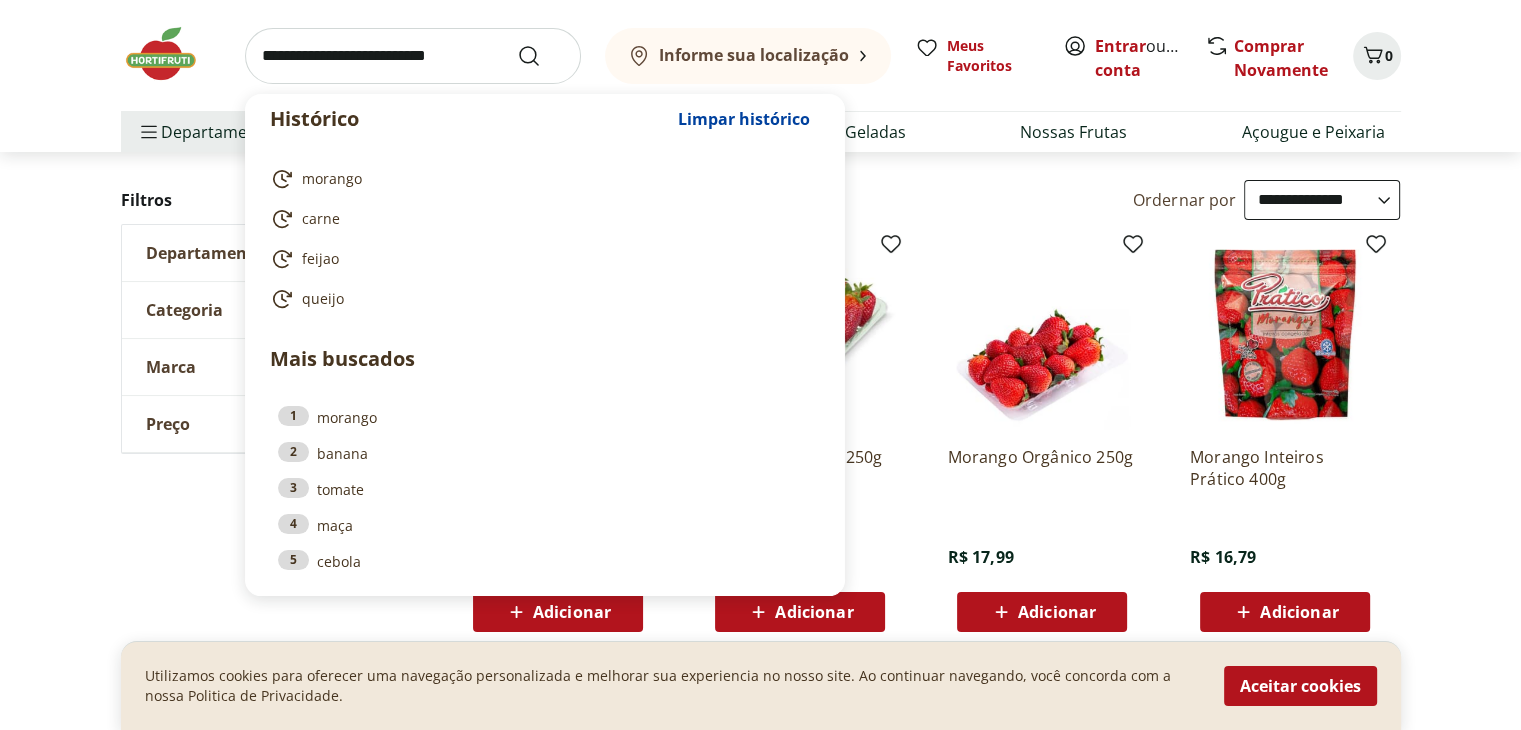 click at bounding box center (413, 56) 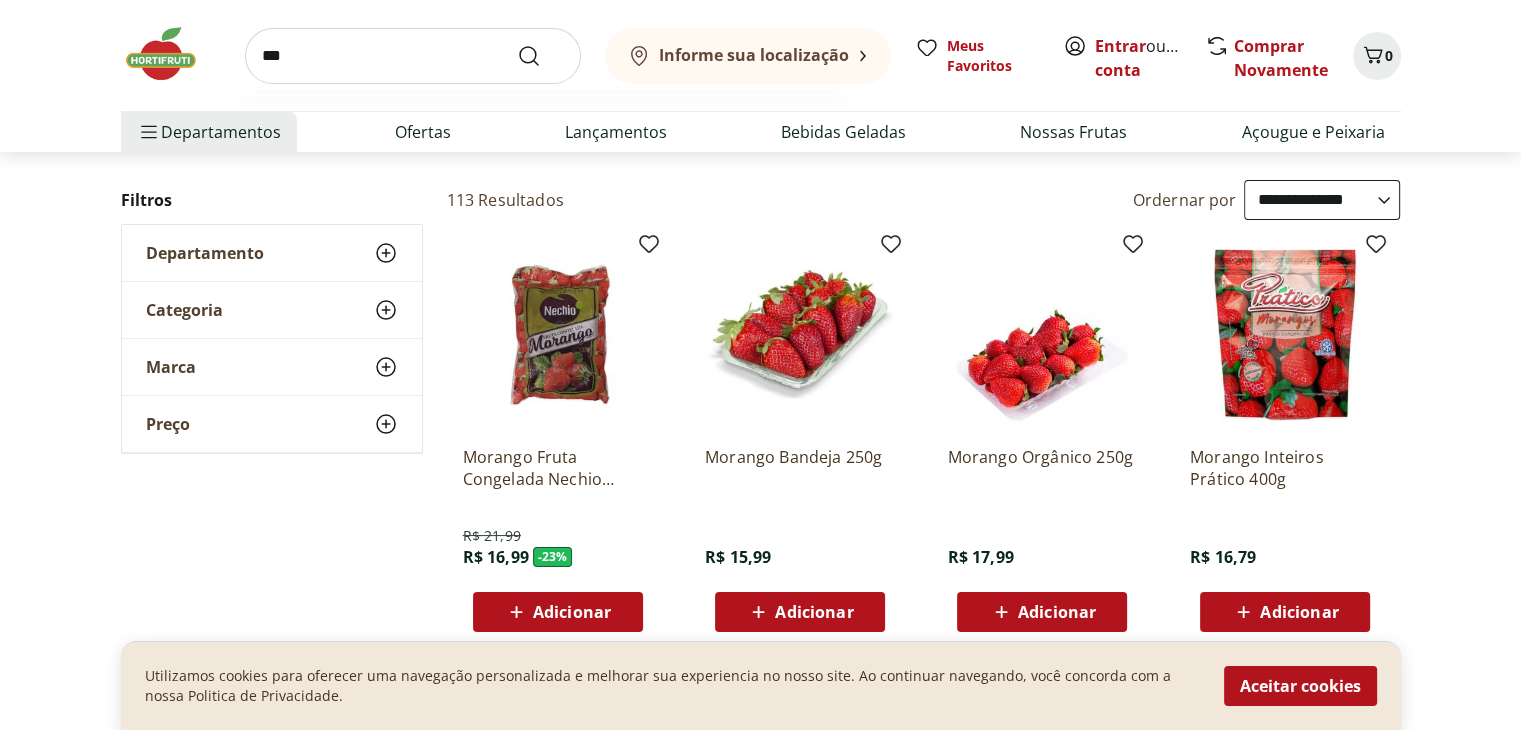 type on "***" 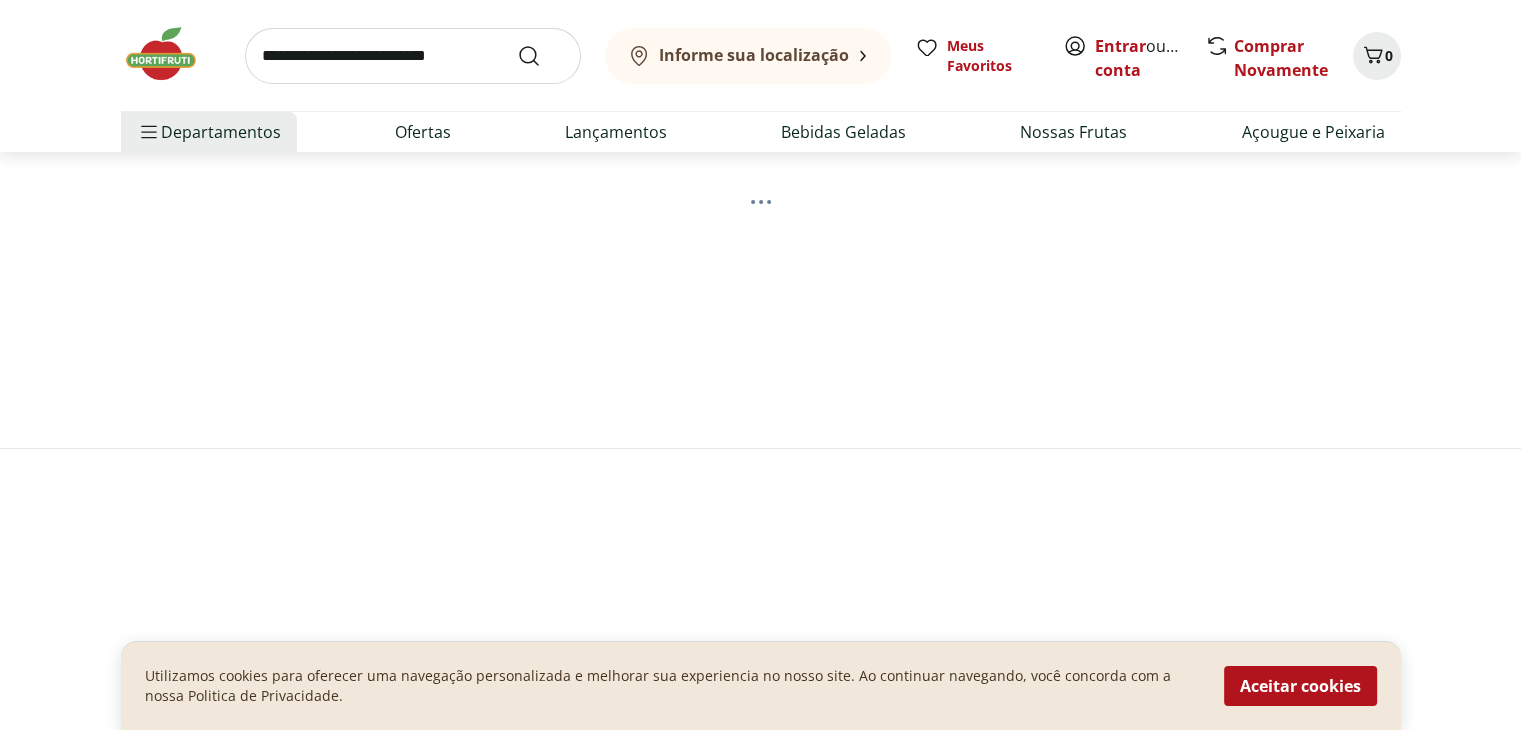 scroll, scrollTop: 0, scrollLeft: 0, axis: both 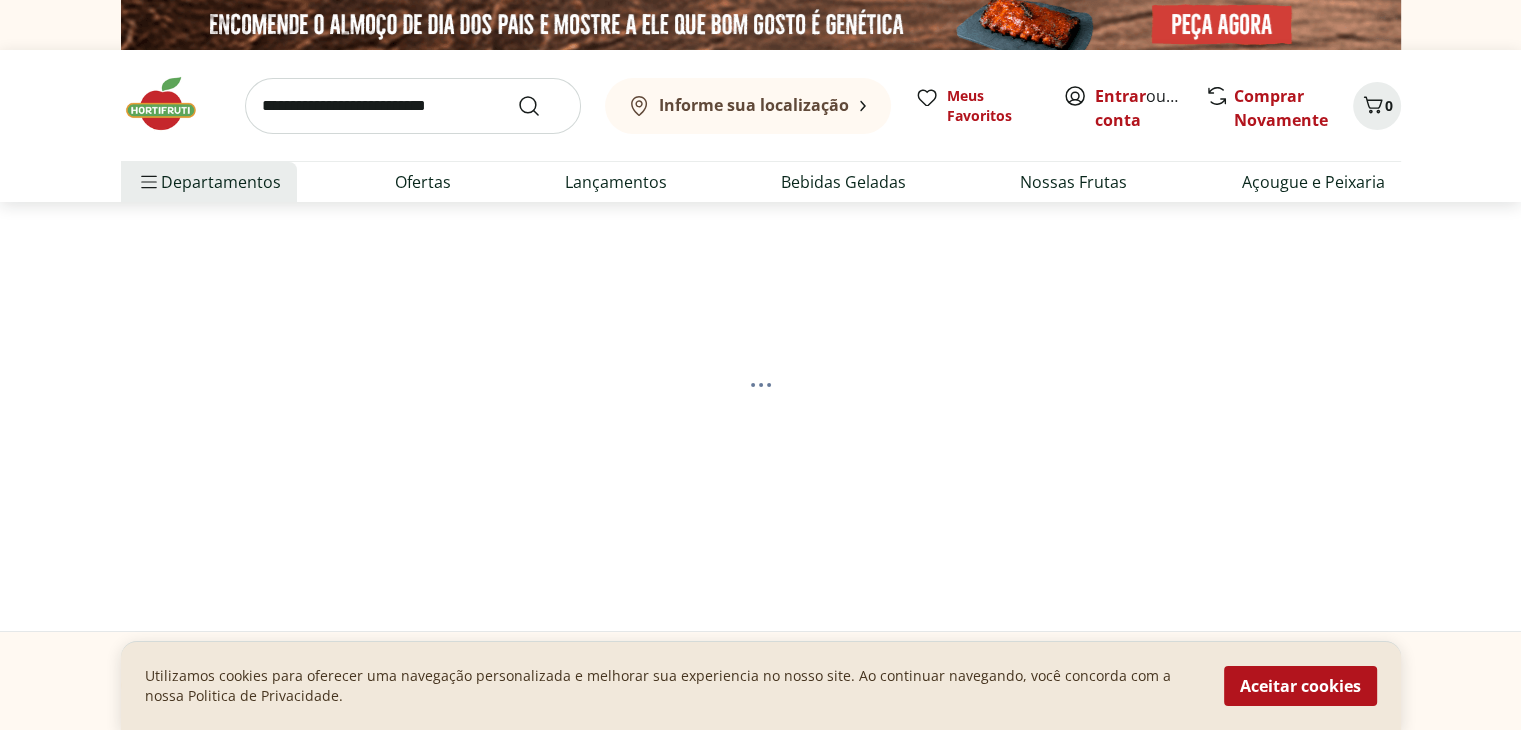select on "**********" 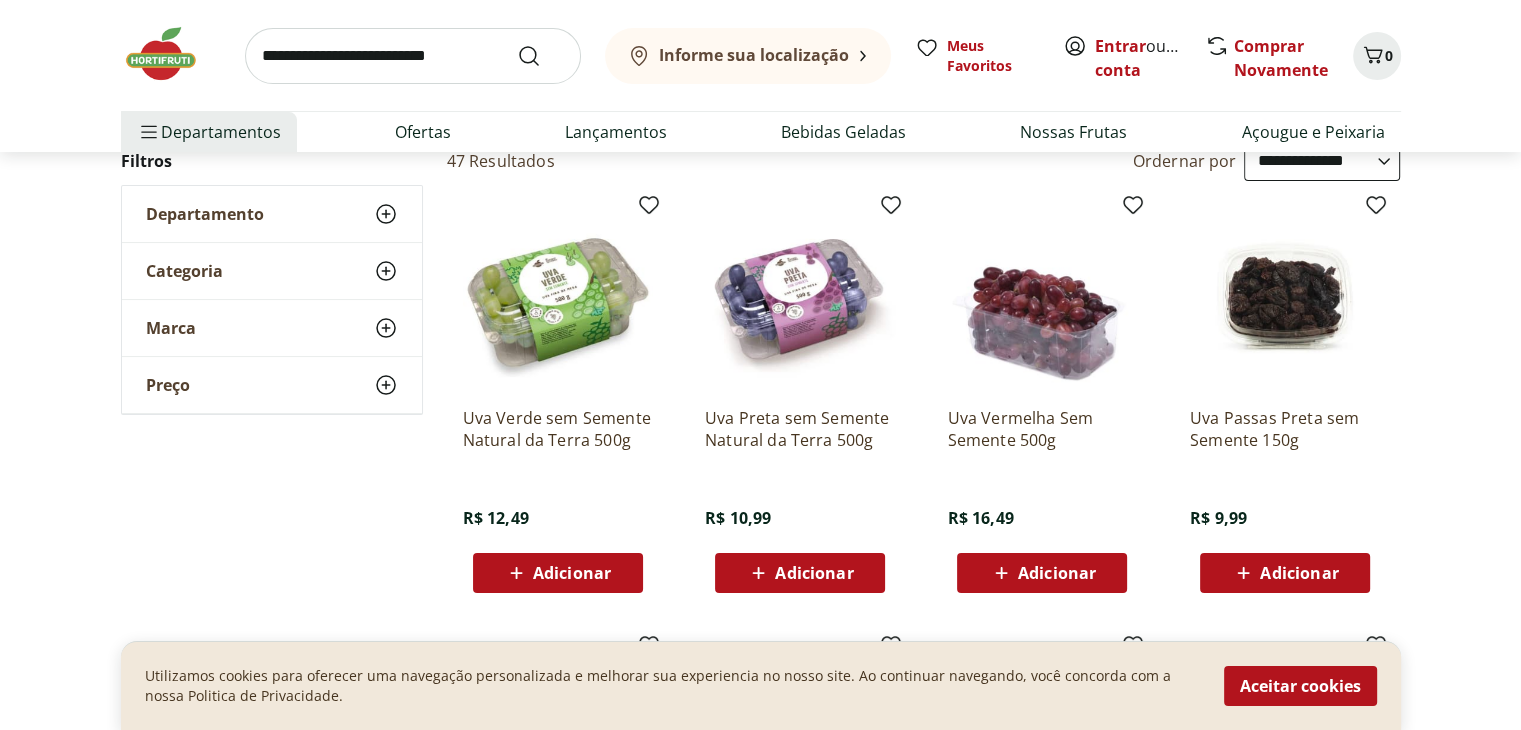 scroll, scrollTop: 228, scrollLeft: 0, axis: vertical 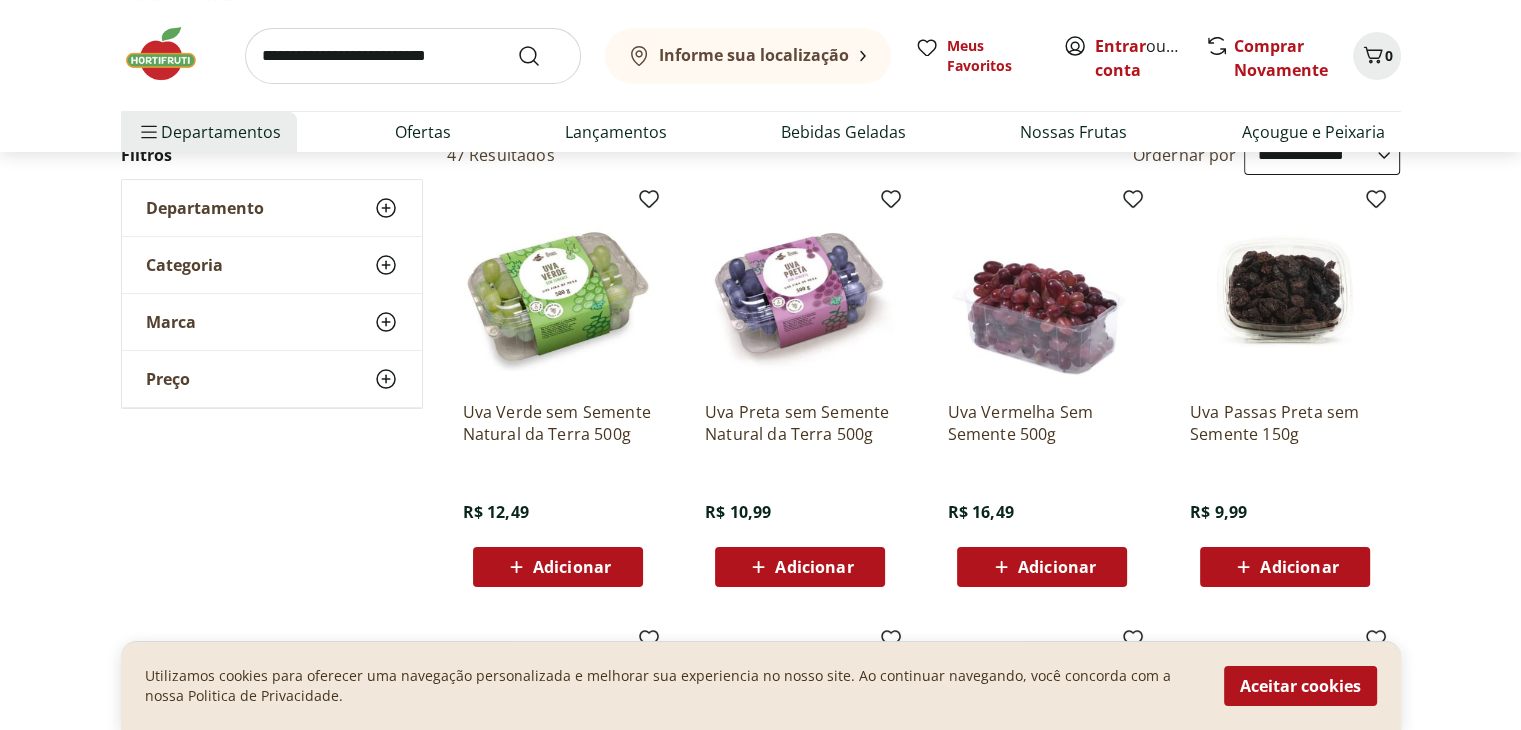 click at bounding box center [413, 56] 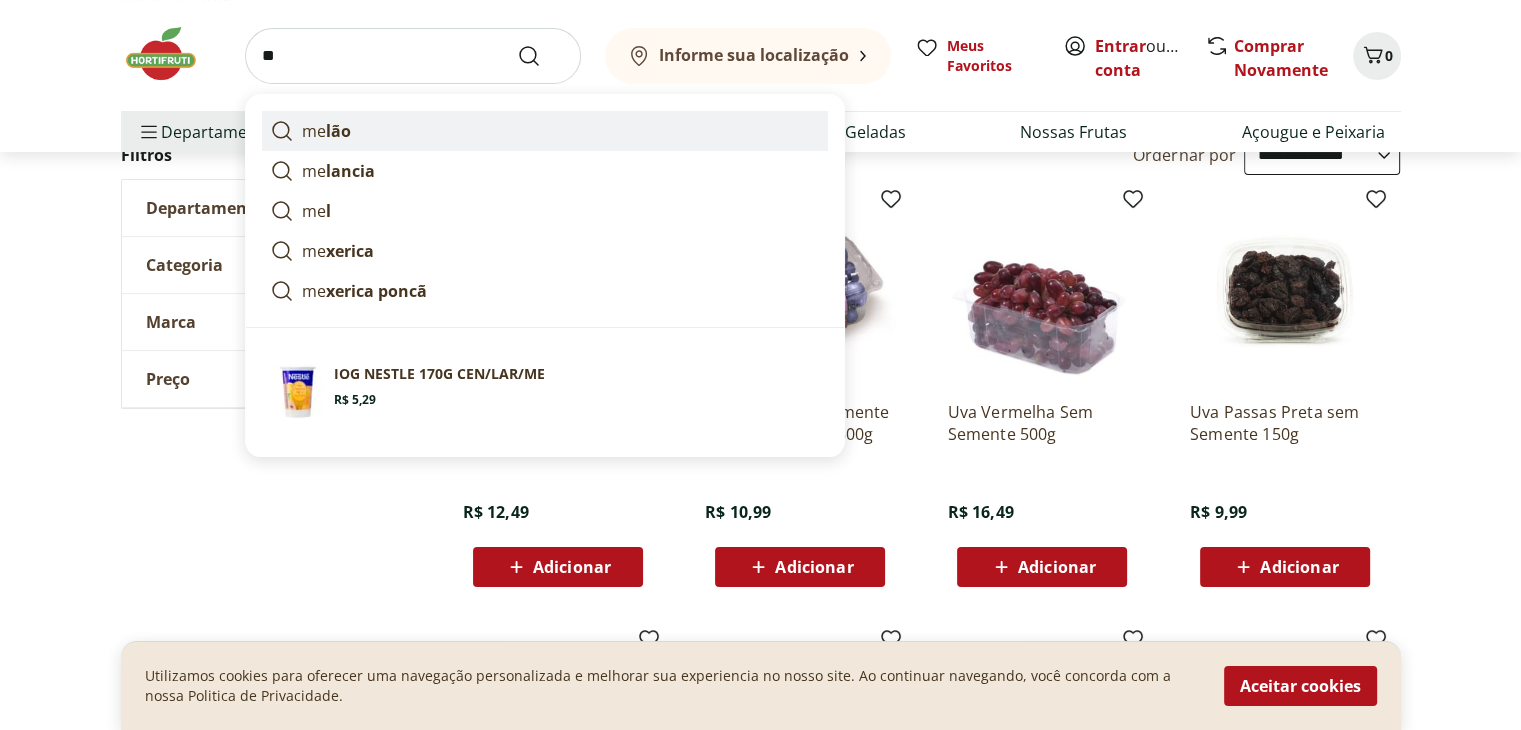 click on "me lão" at bounding box center (545, 131) 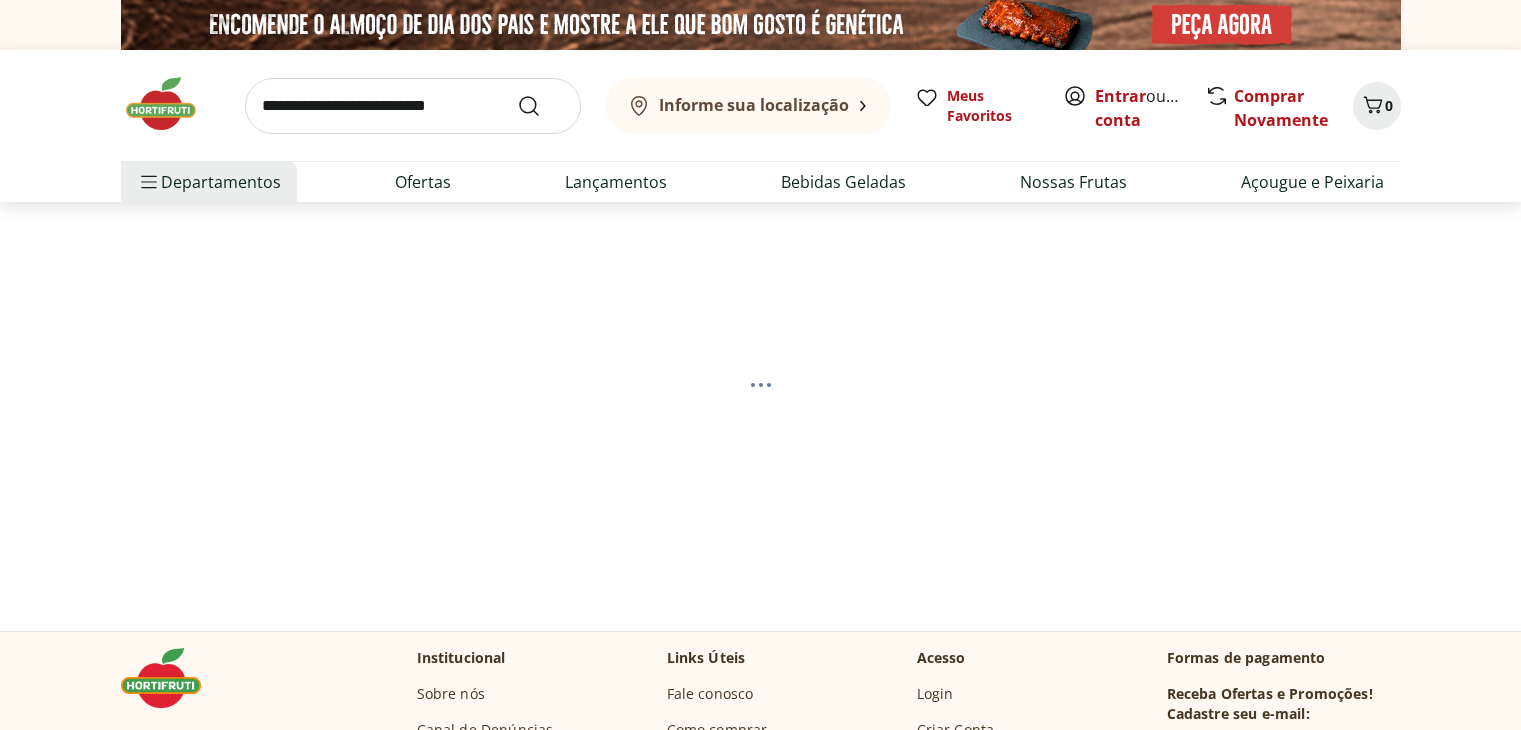 scroll, scrollTop: 0, scrollLeft: 0, axis: both 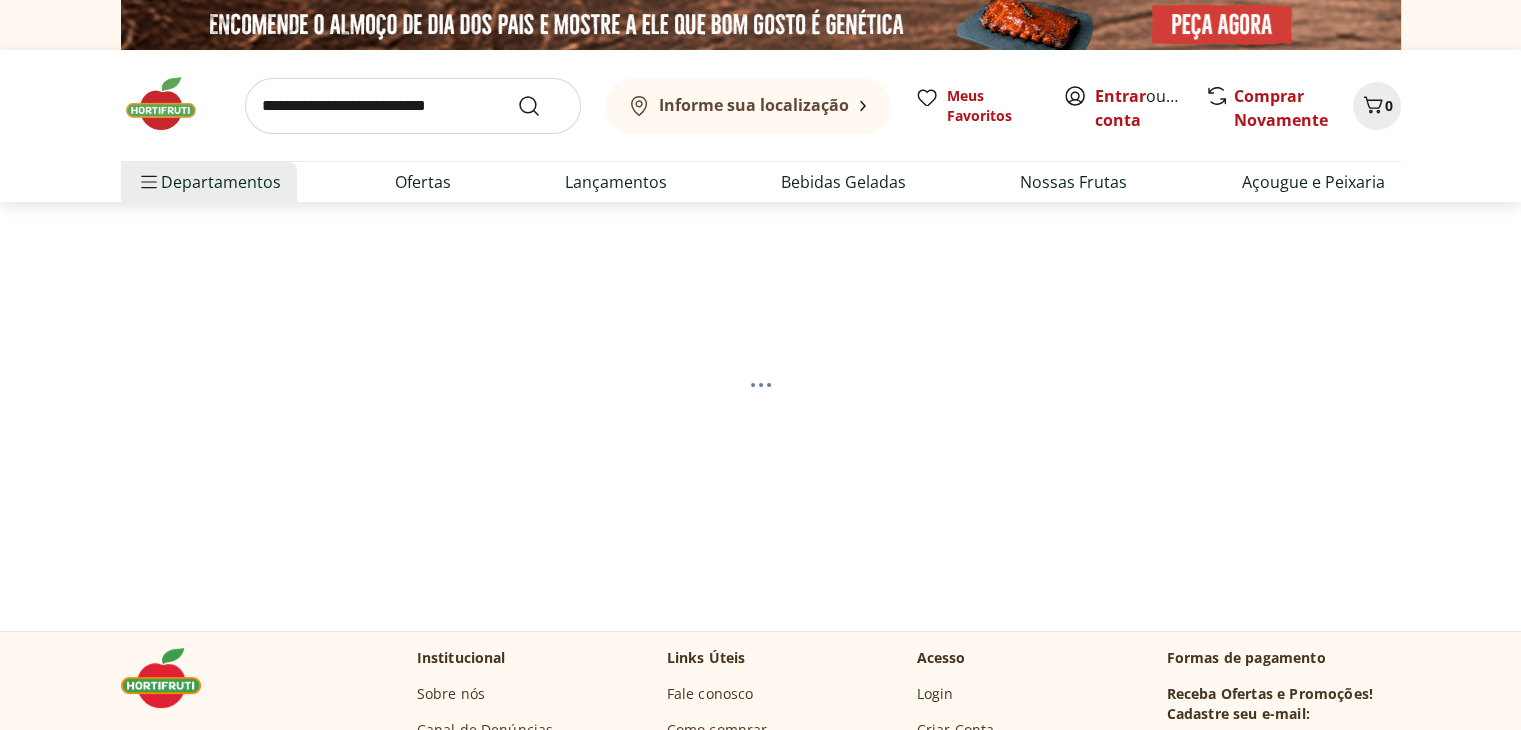 select on "**********" 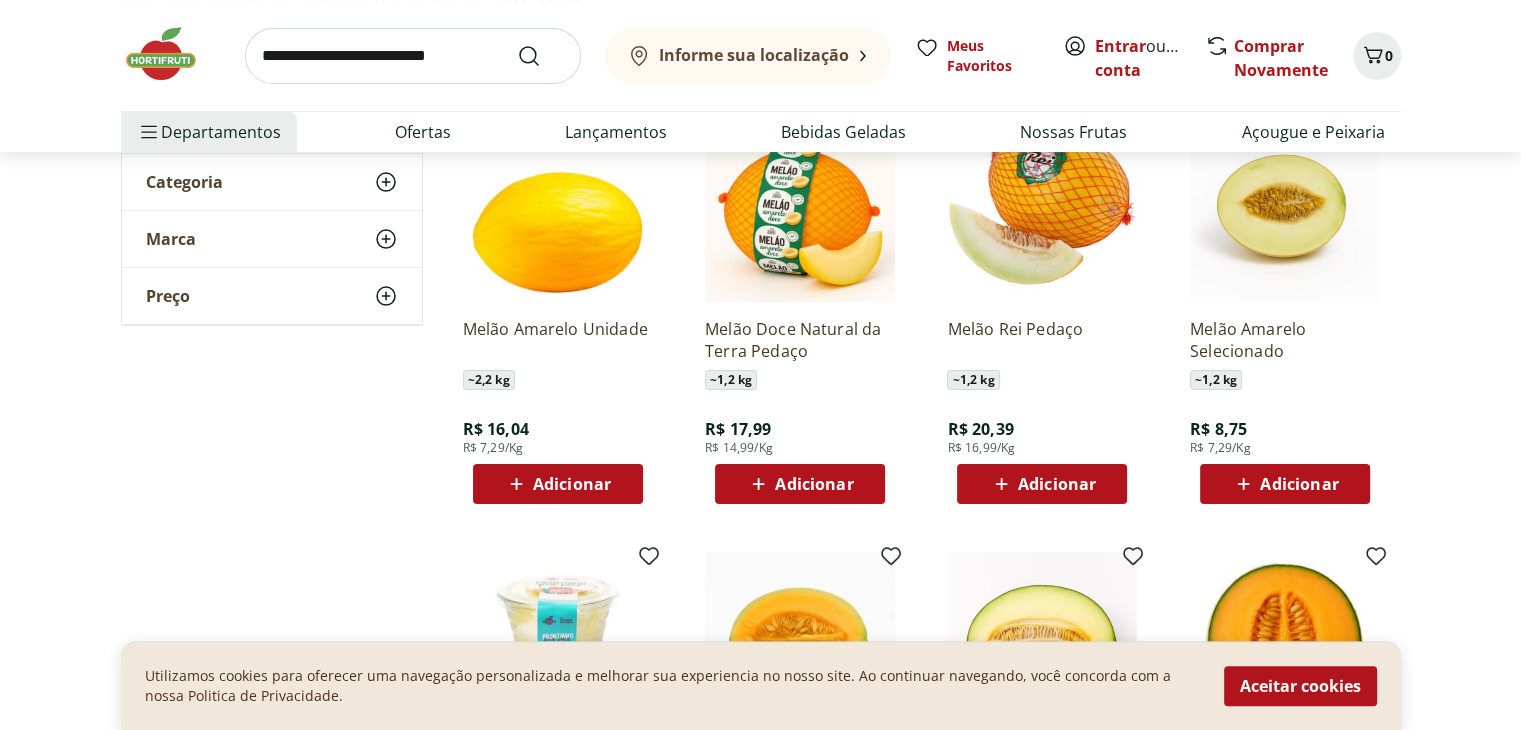 scroll, scrollTop: 328, scrollLeft: 0, axis: vertical 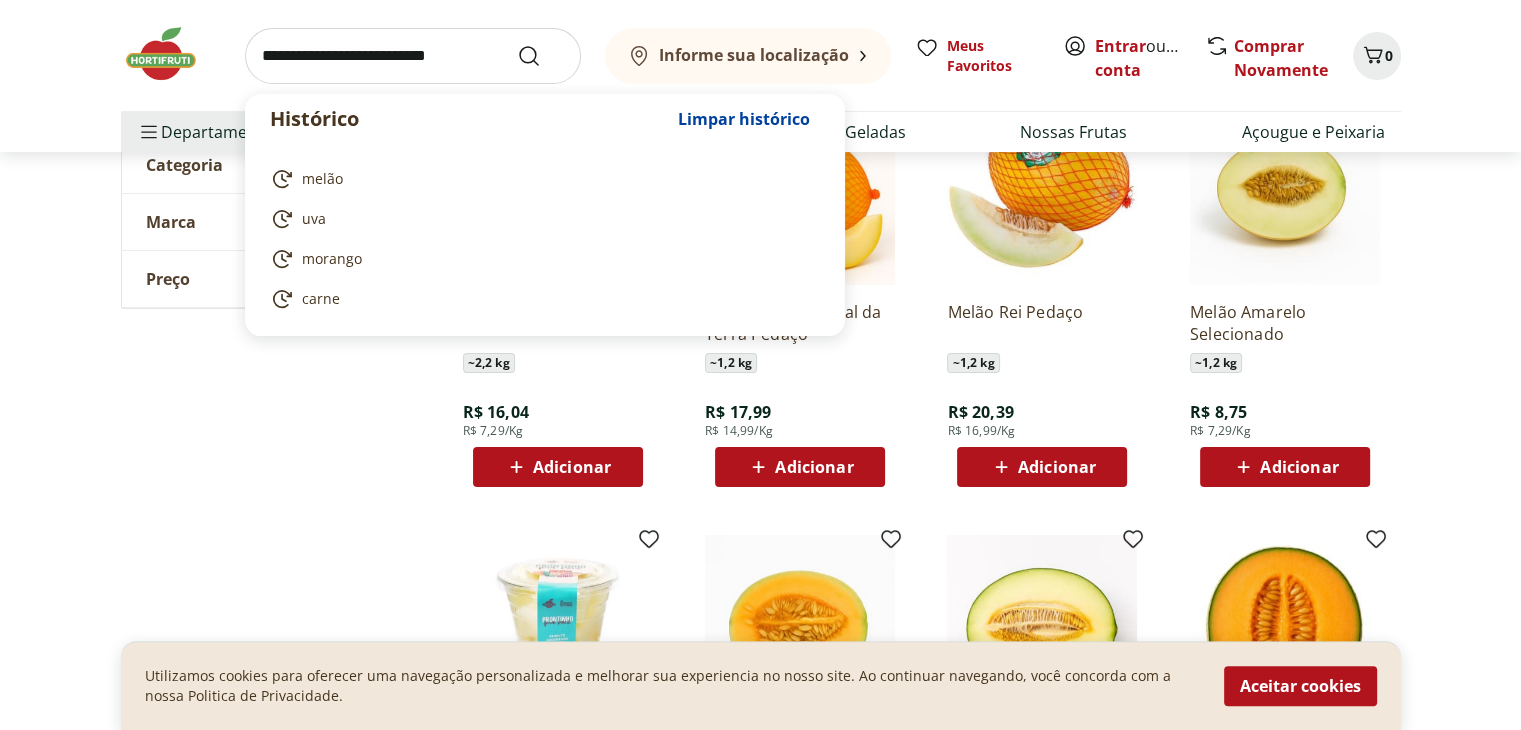 click at bounding box center (413, 56) 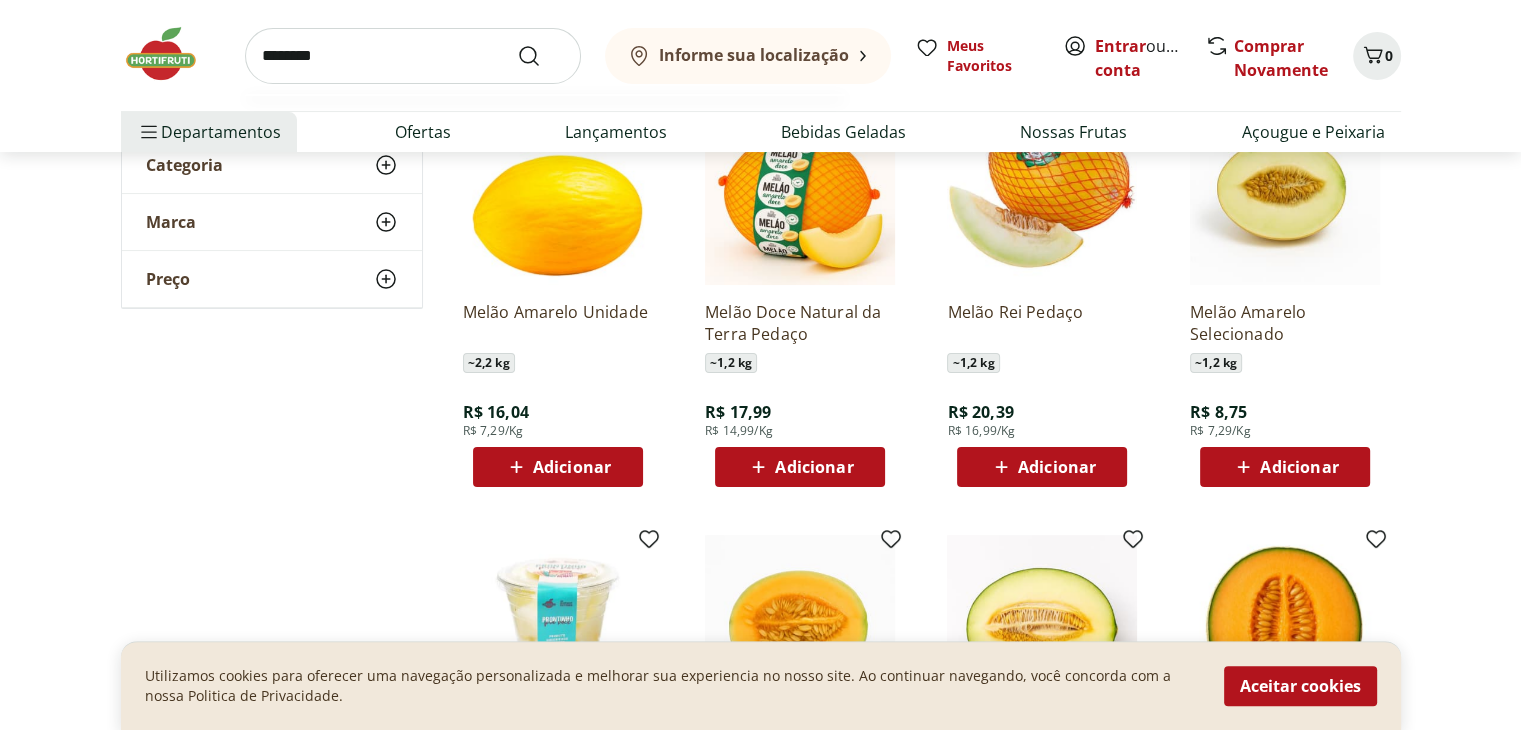 type on "********" 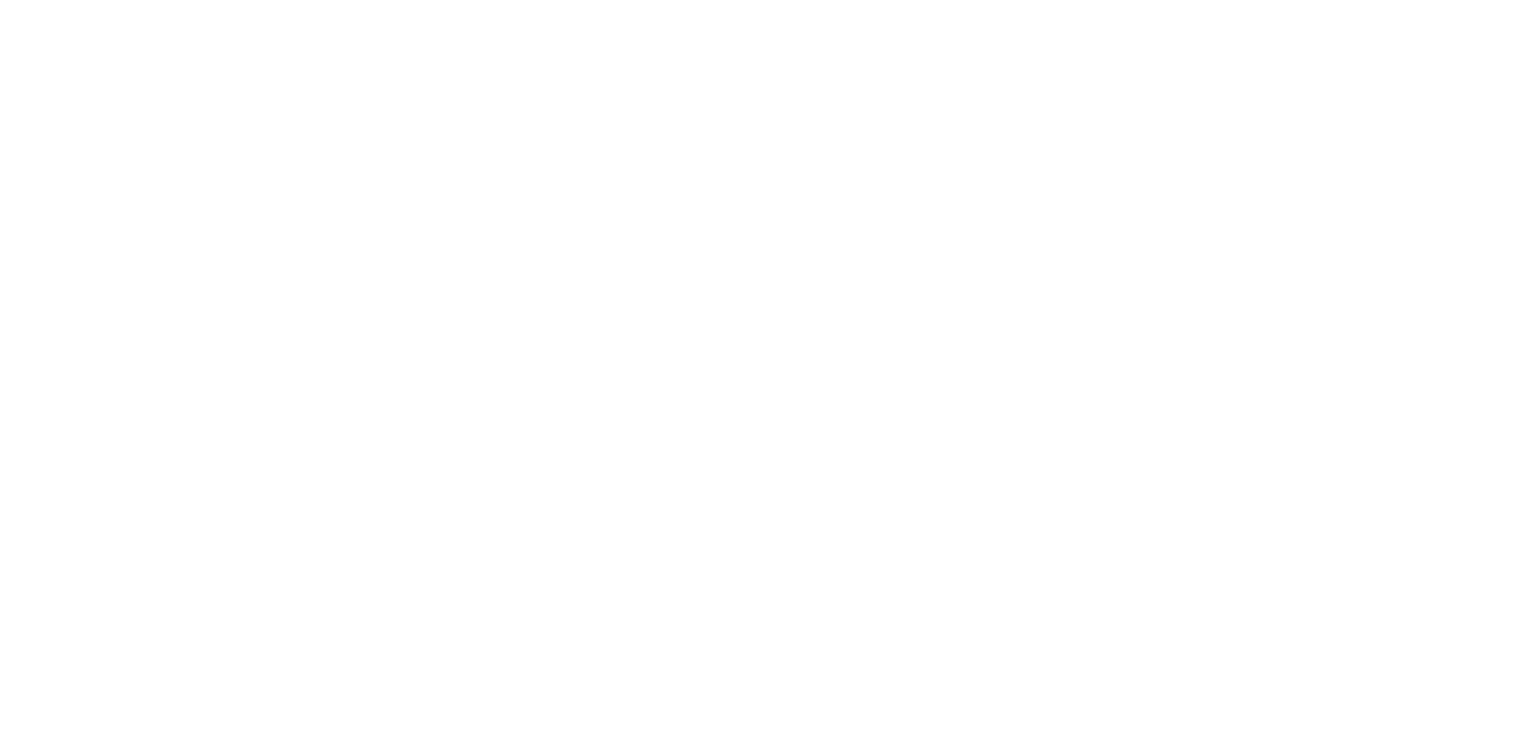 scroll, scrollTop: 0, scrollLeft: 0, axis: both 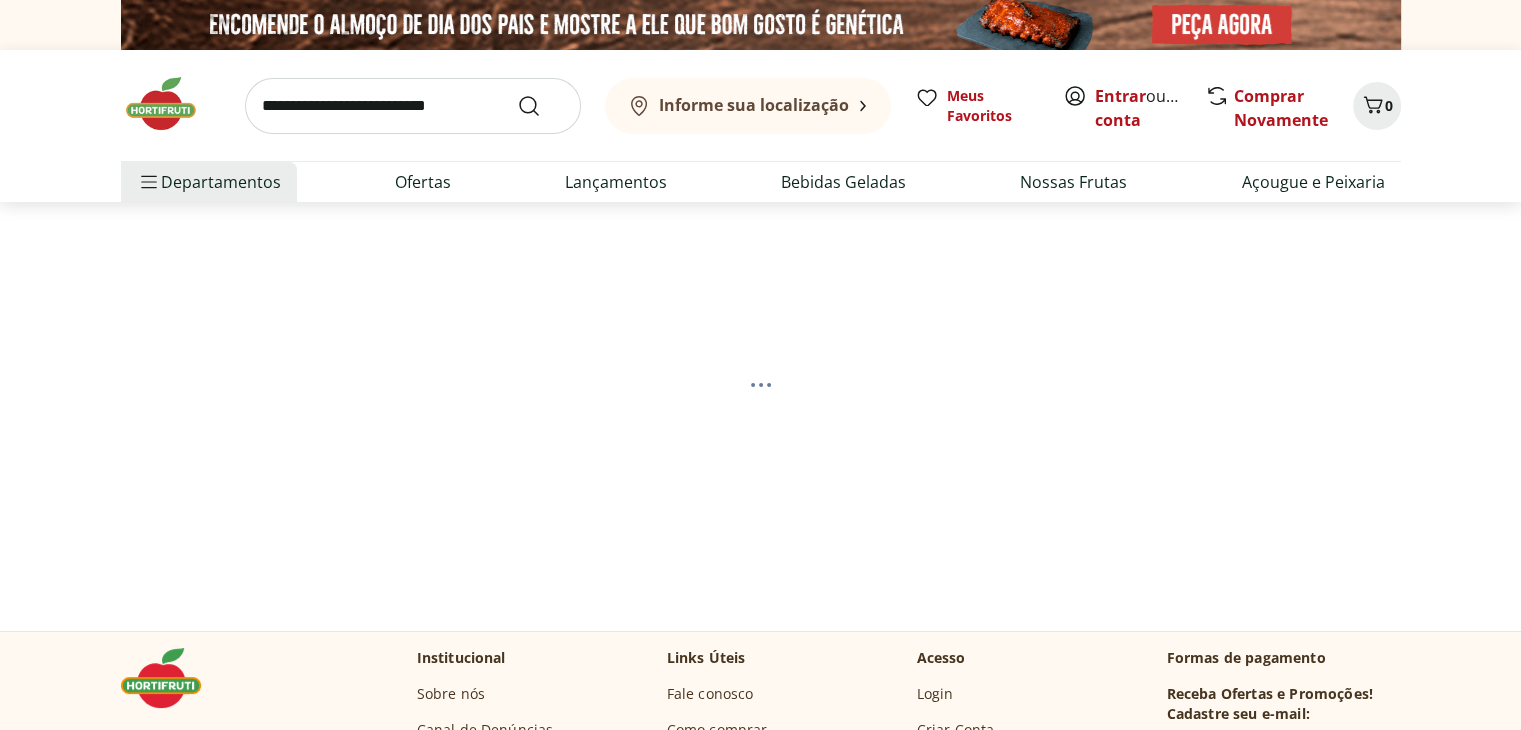 select on "**********" 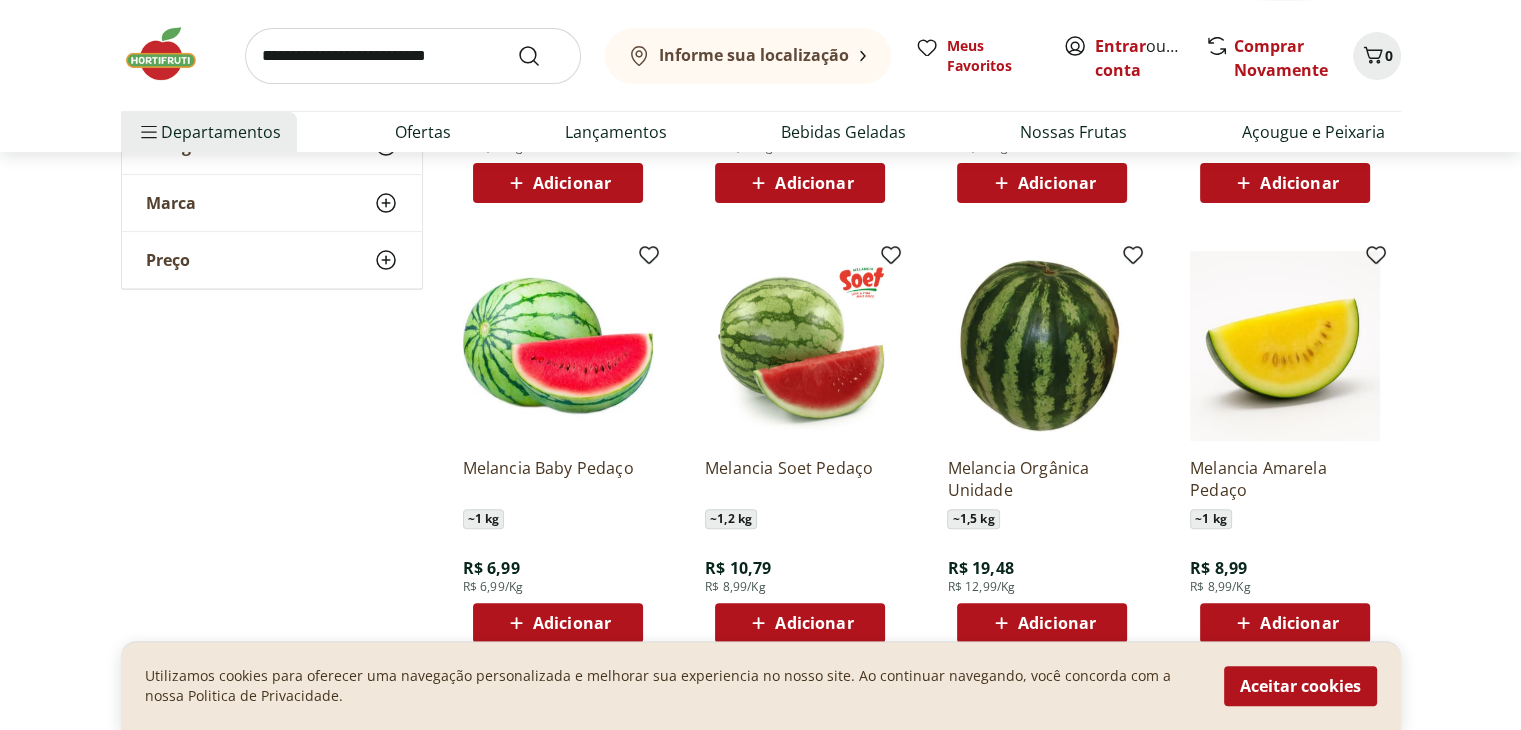 scroll, scrollTop: 696, scrollLeft: 0, axis: vertical 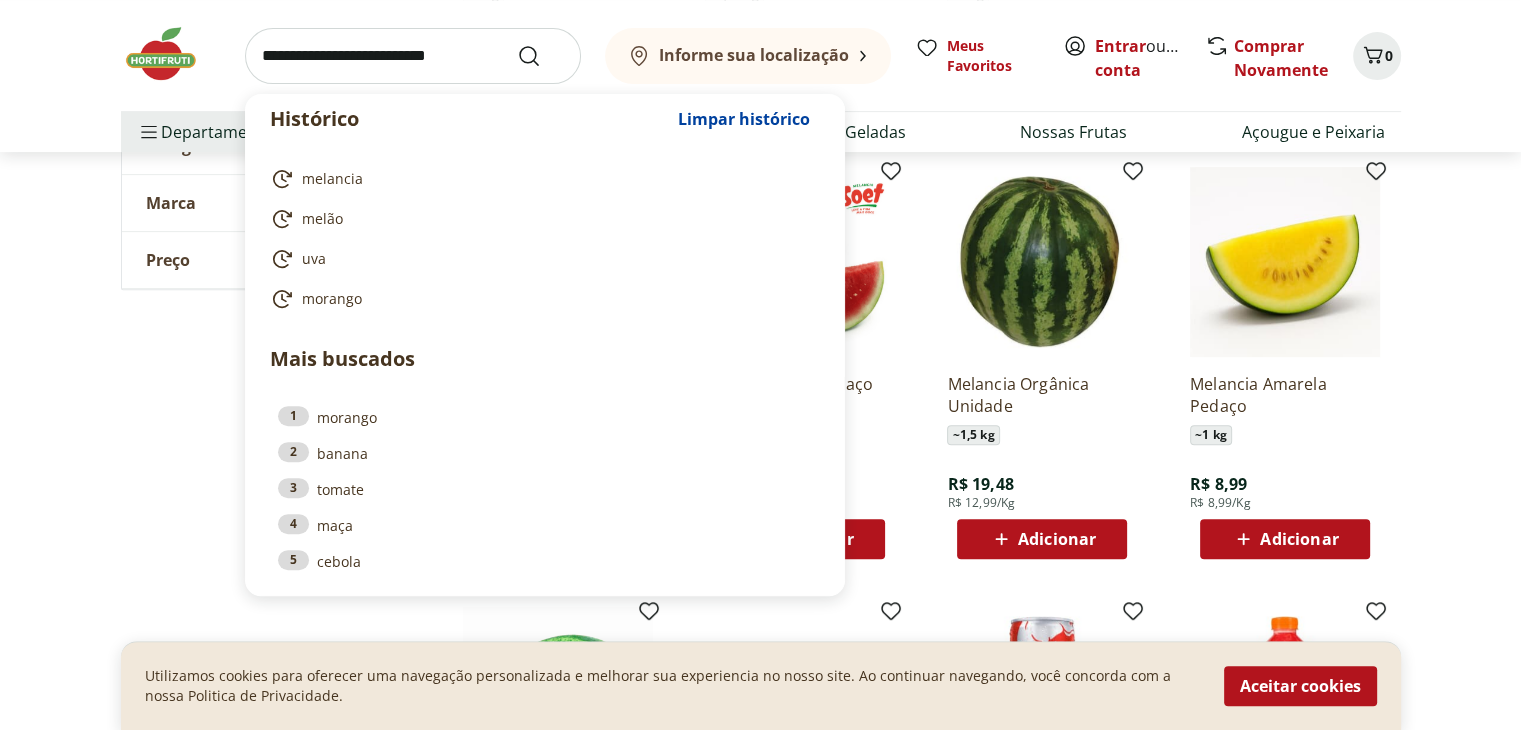 click at bounding box center [413, 56] 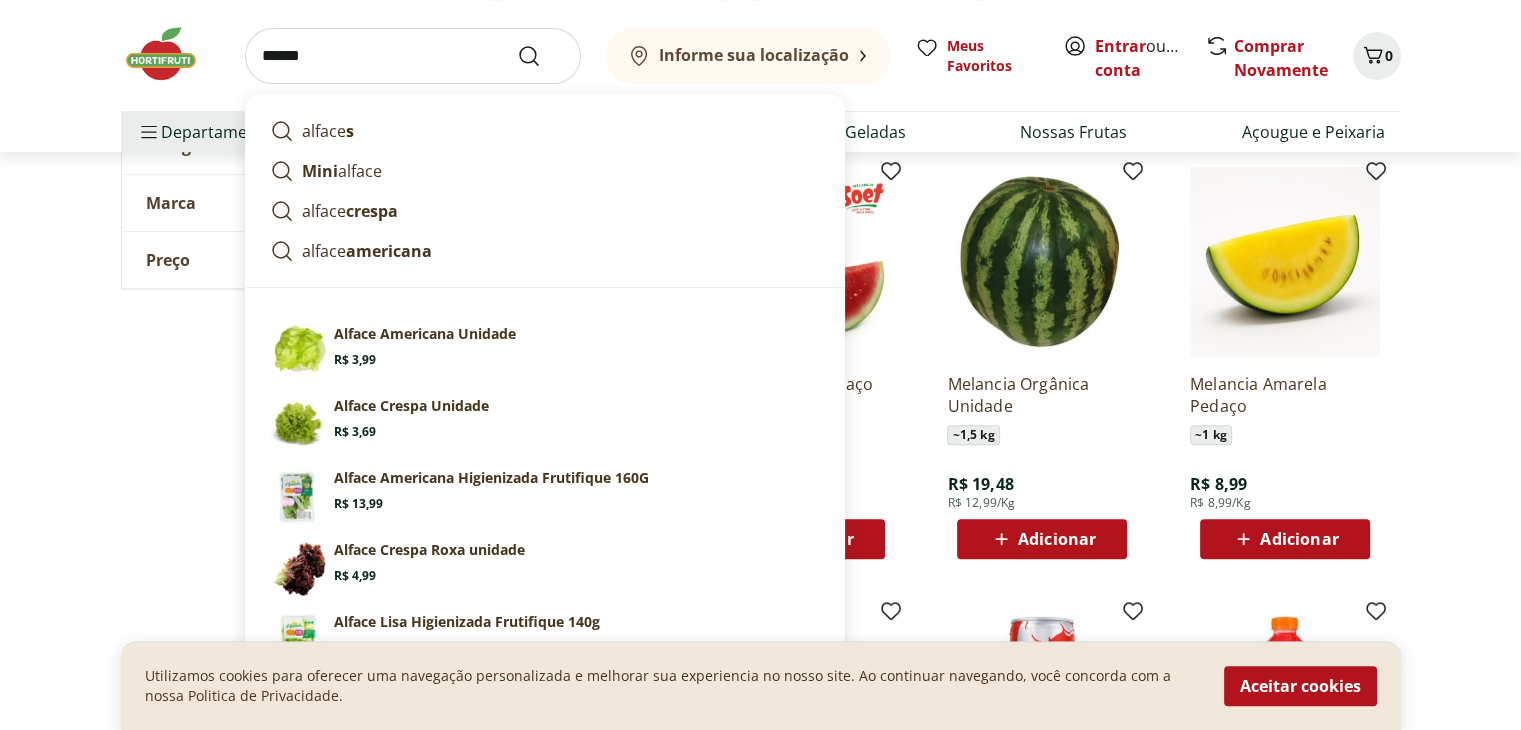 type on "******" 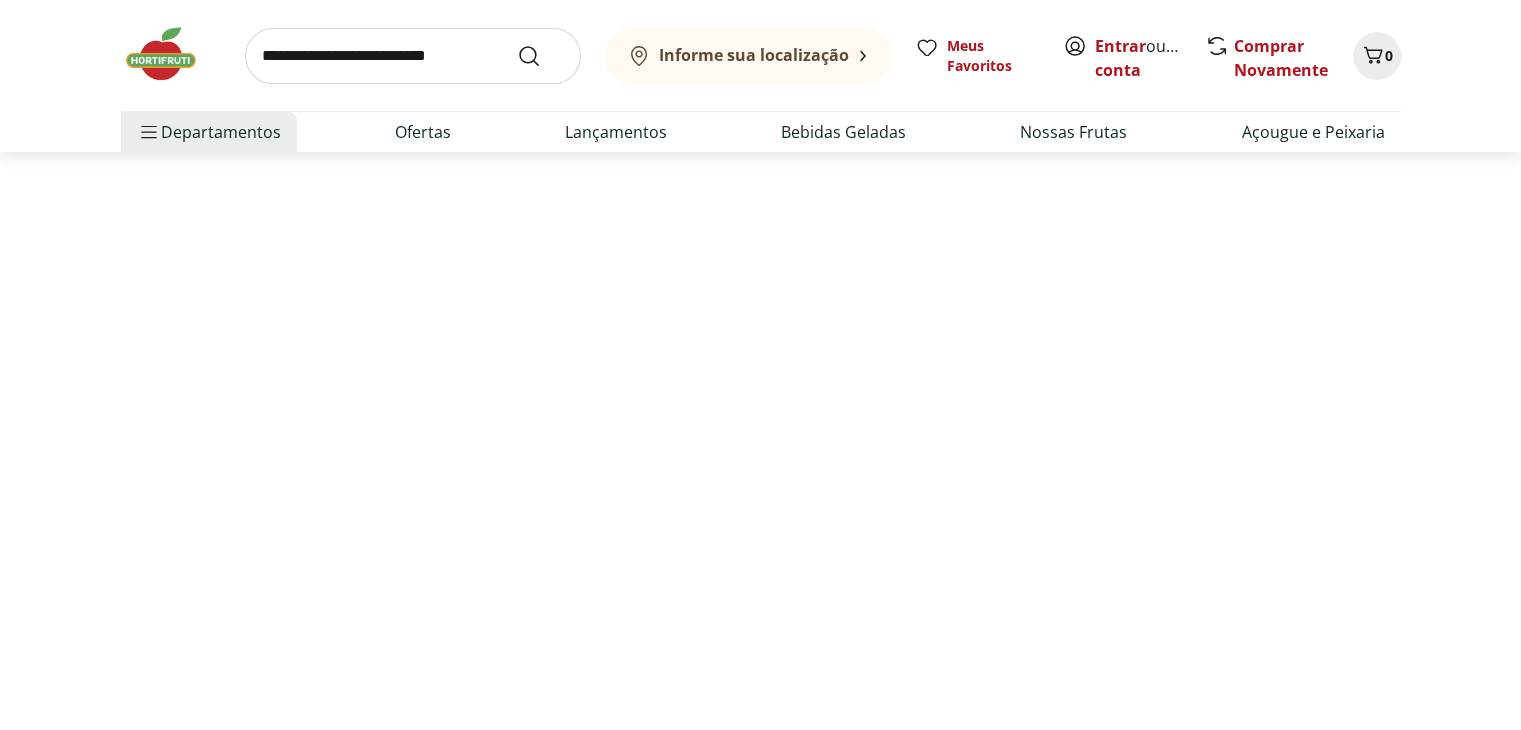scroll, scrollTop: 0, scrollLeft: 0, axis: both 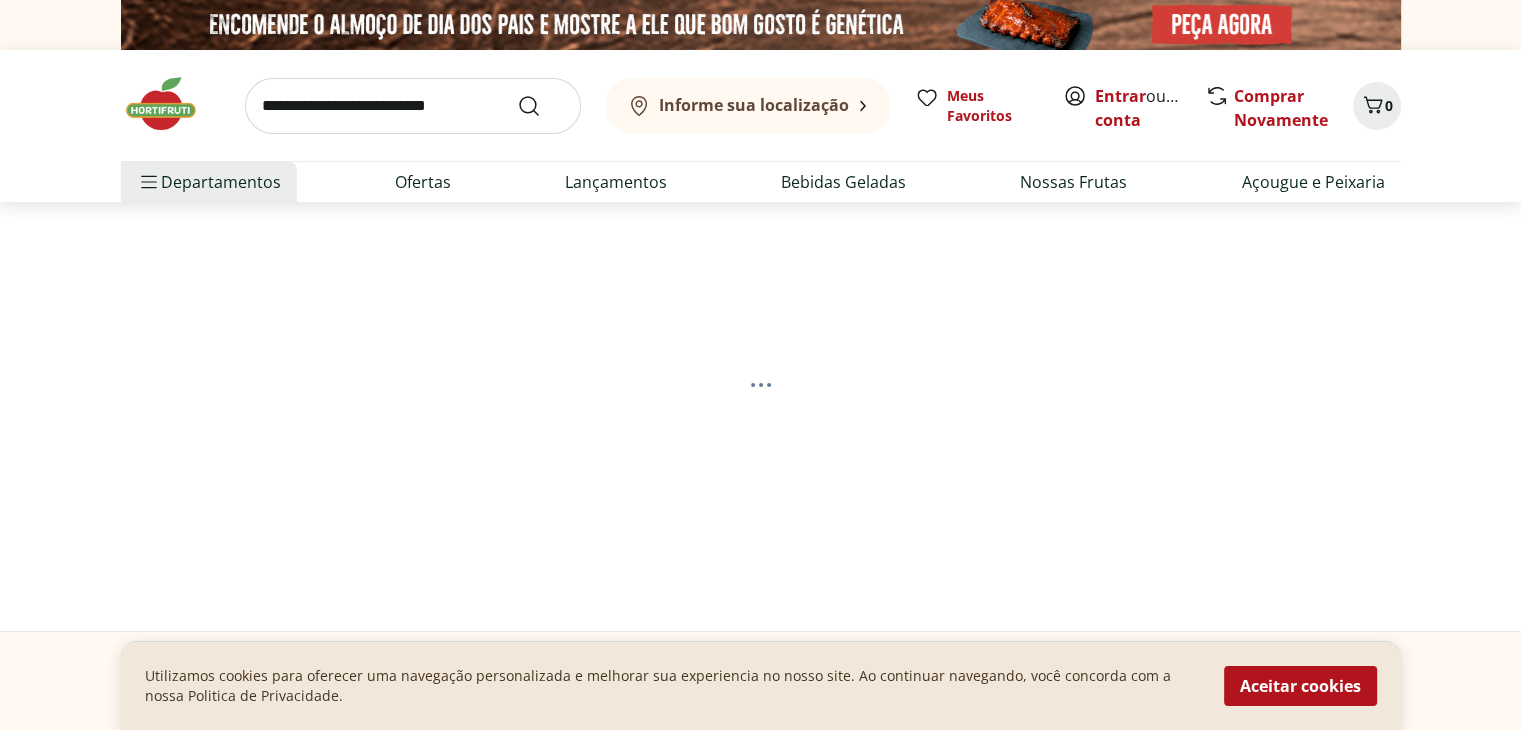 select on "**********" 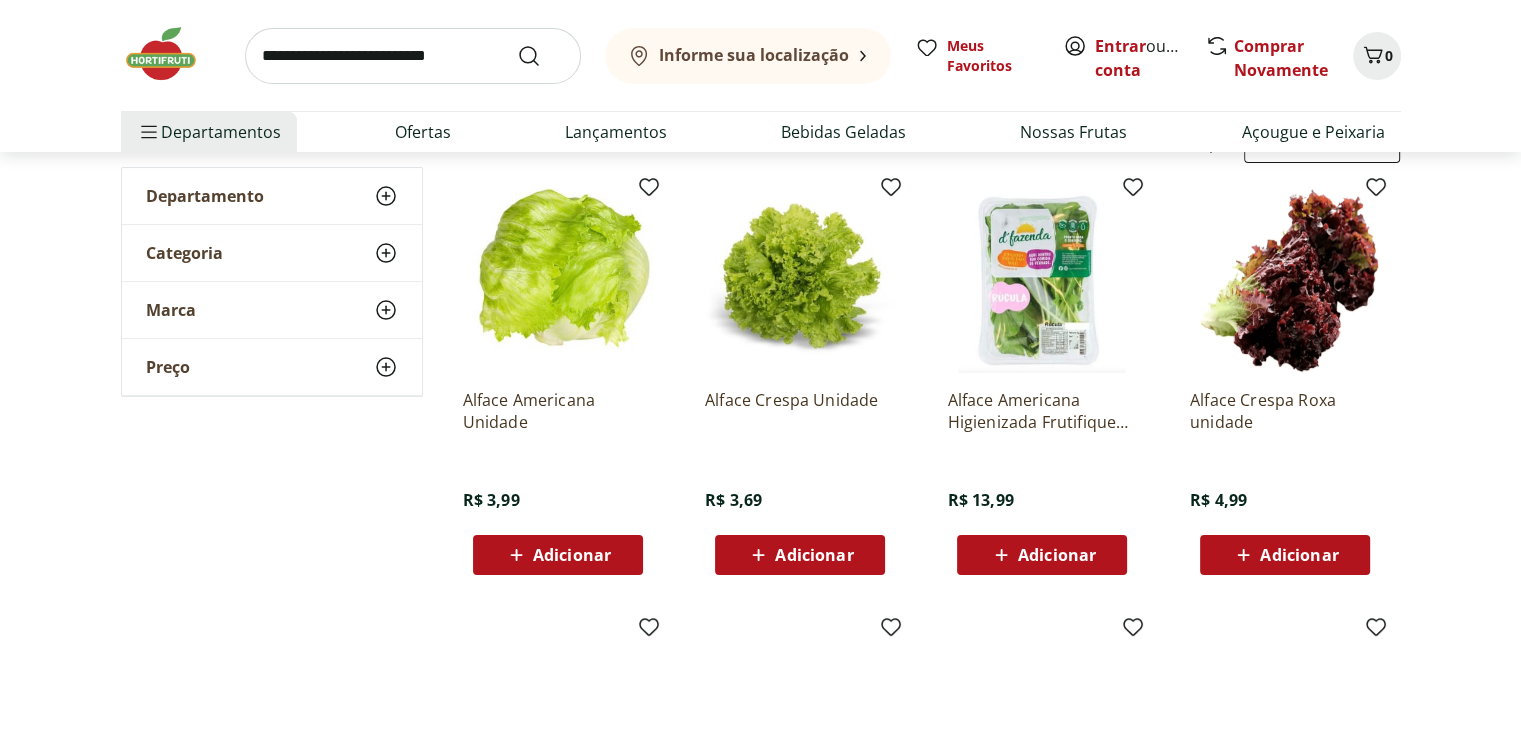 scroll, scrollTop: 244, scrollLeft: 0, axis: vertical 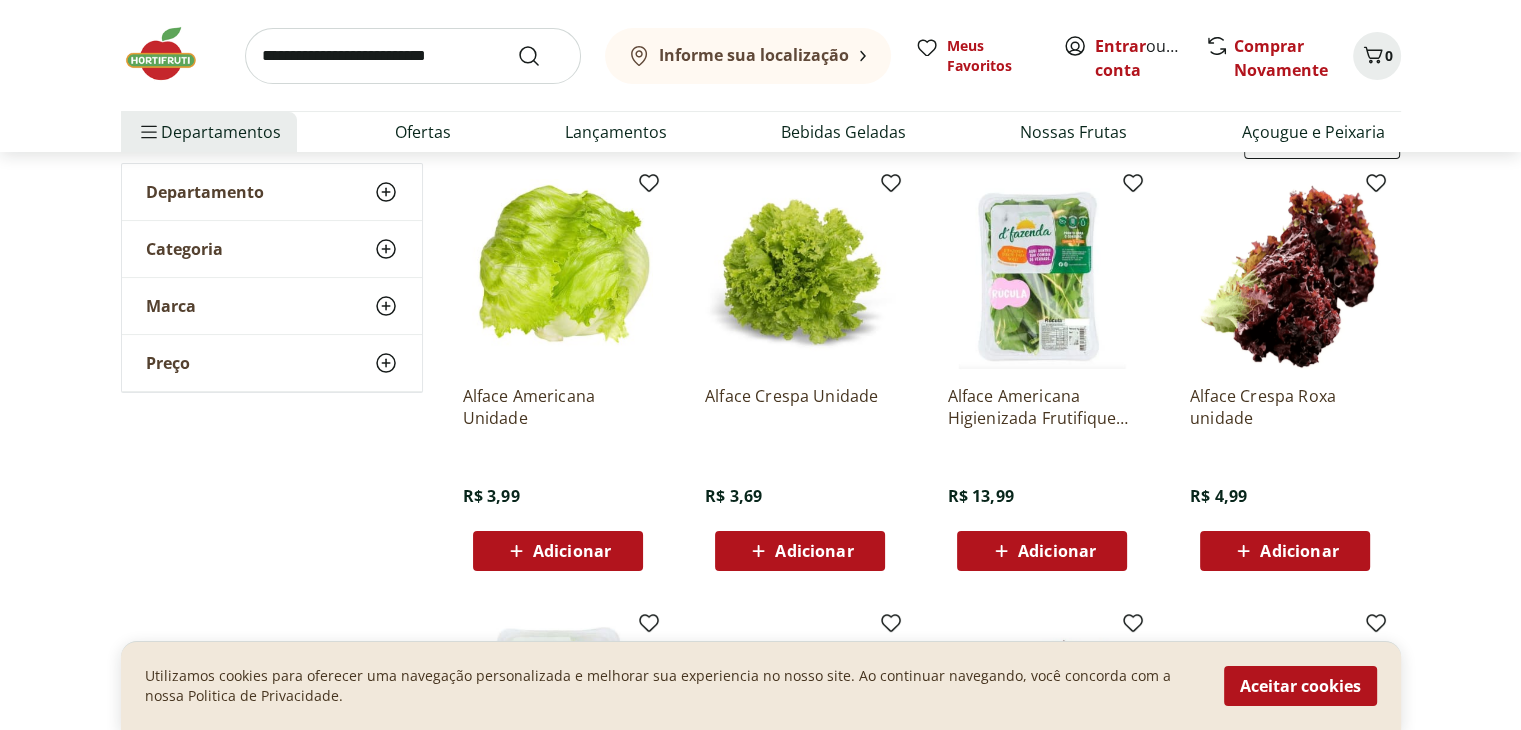 click at bounding box center (413, 56) 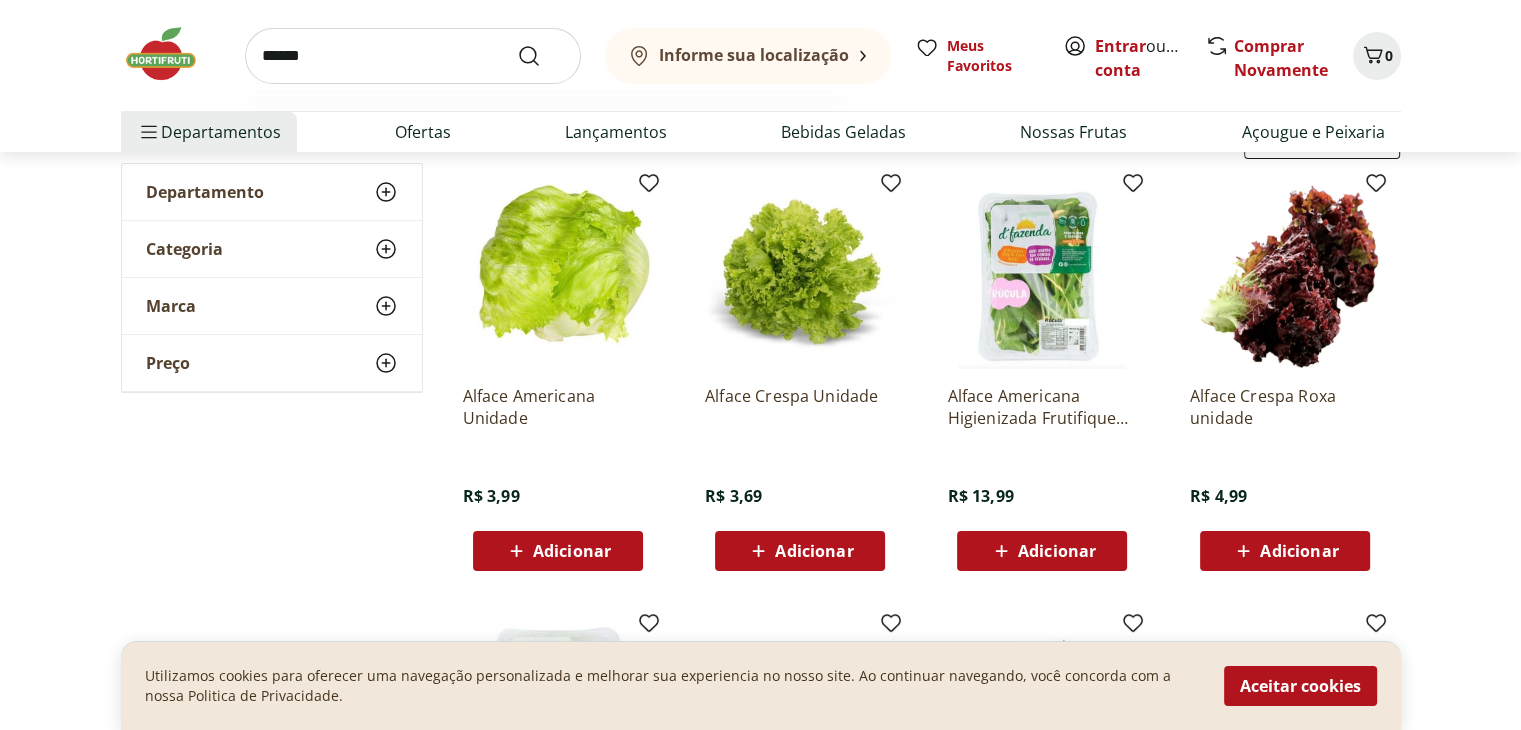 type on "******" 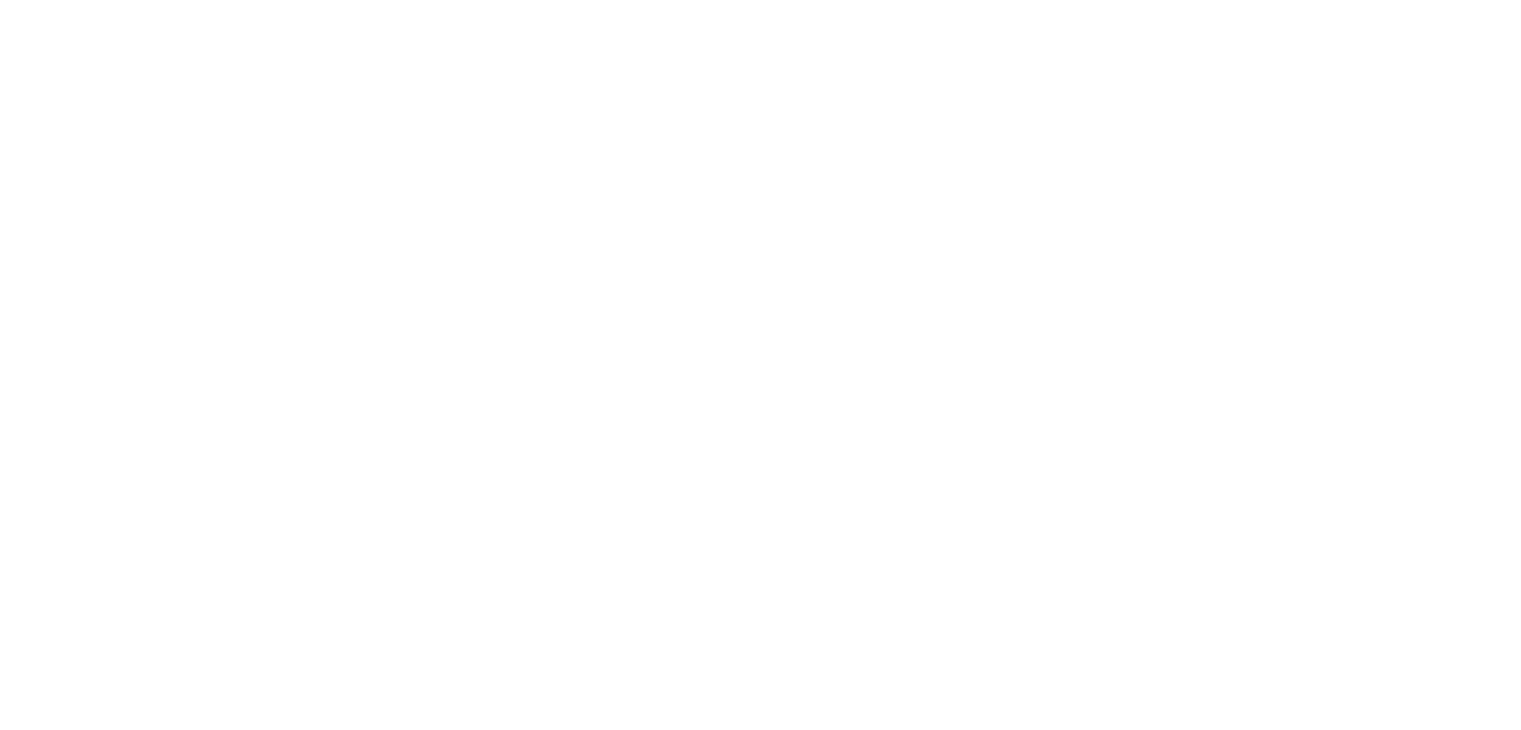 scroll, scrollTop: 0, scrollLeft: 0, axis: both 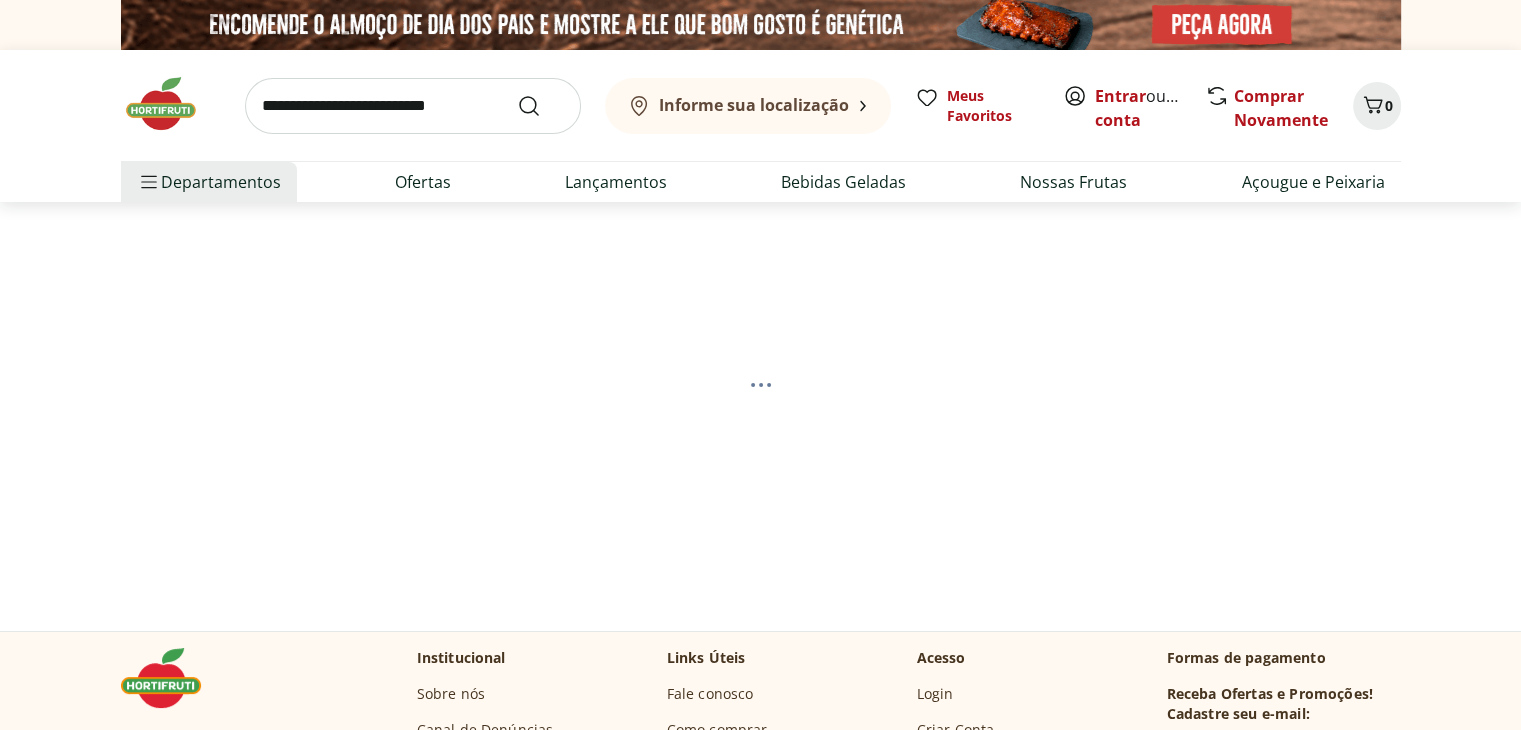 select on "**********" 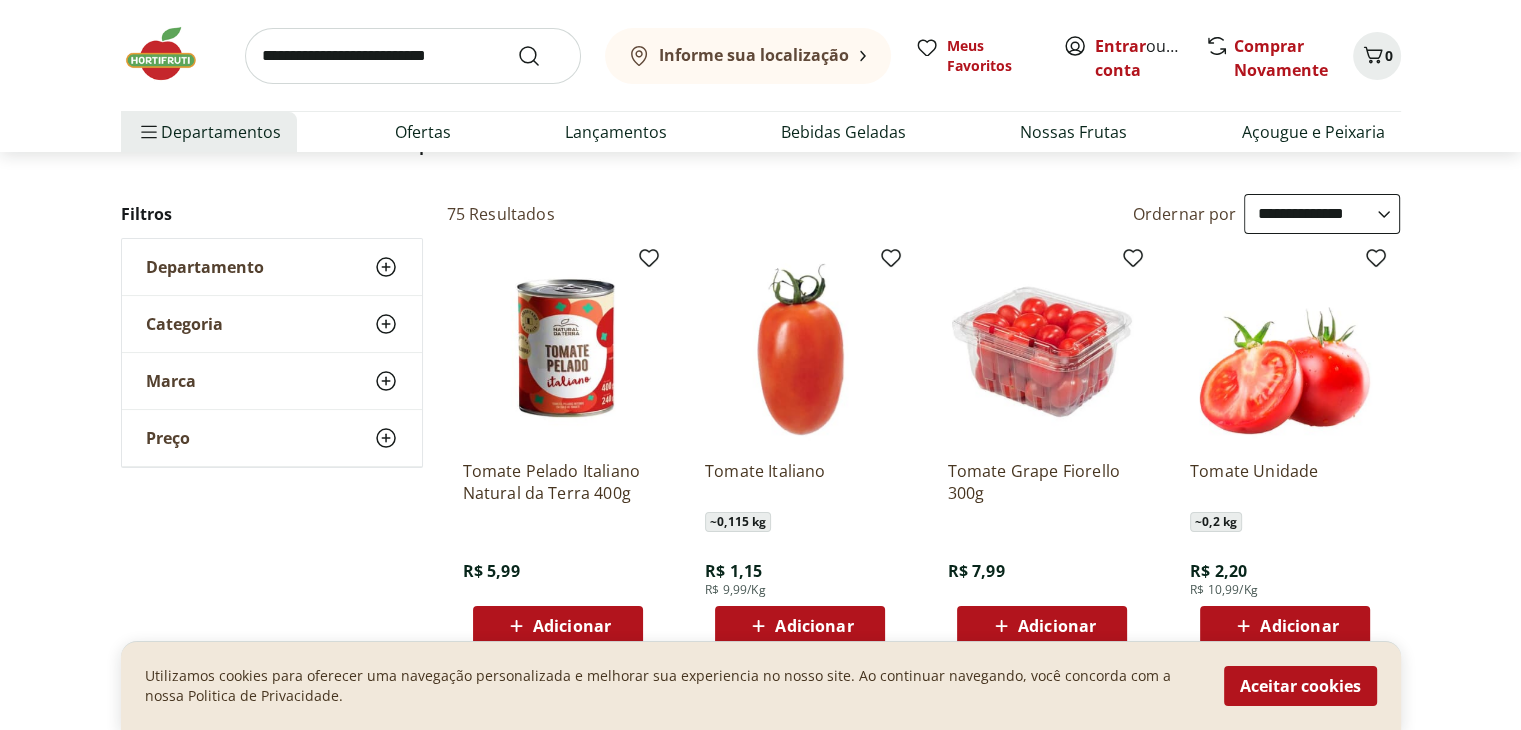 scroll, scrollTop: 145, scrollLeft: 0, axis: vertical 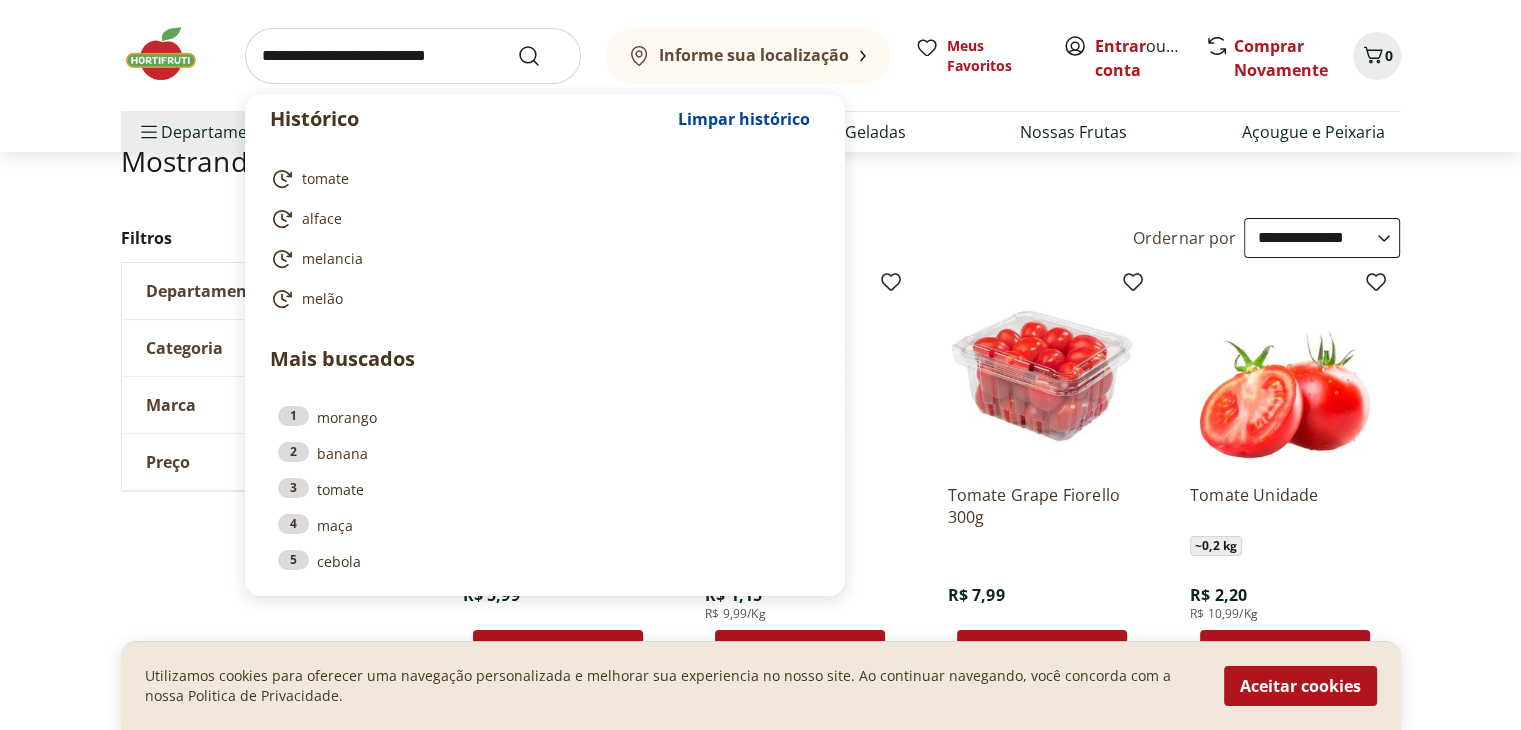 click at bounding box center (413, 56) 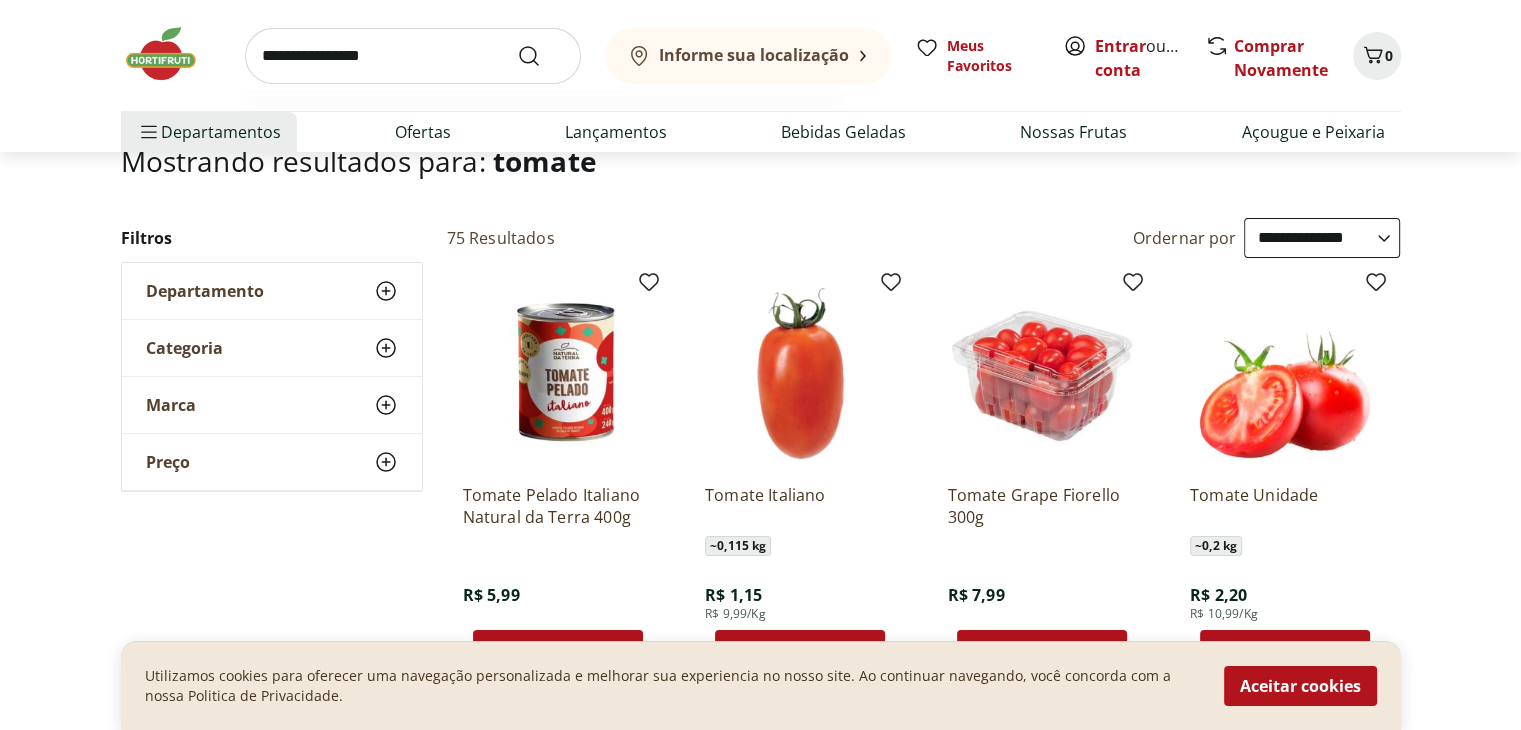 type on "**********" 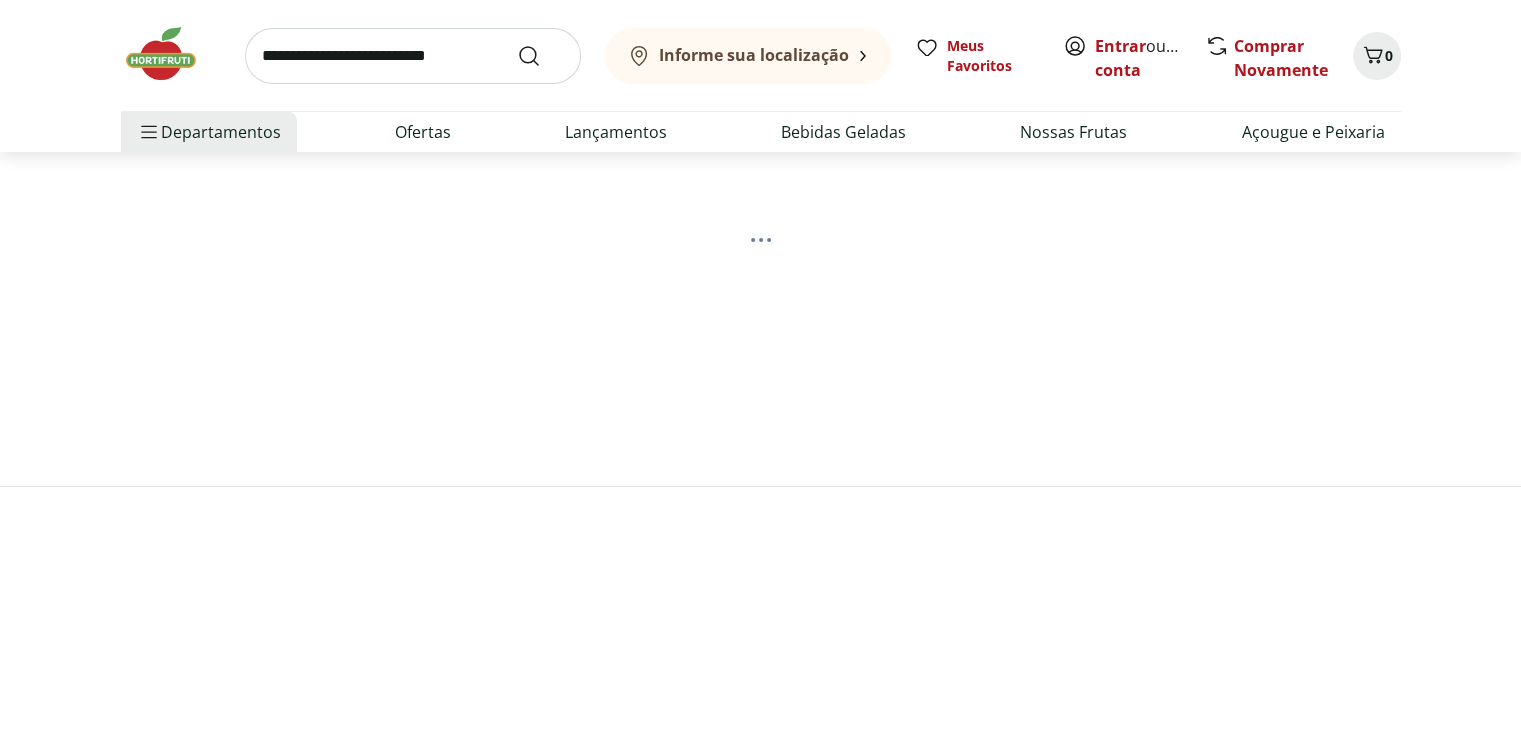 scroll, scrollTop: 0, scrollLeft: 0, axis: both 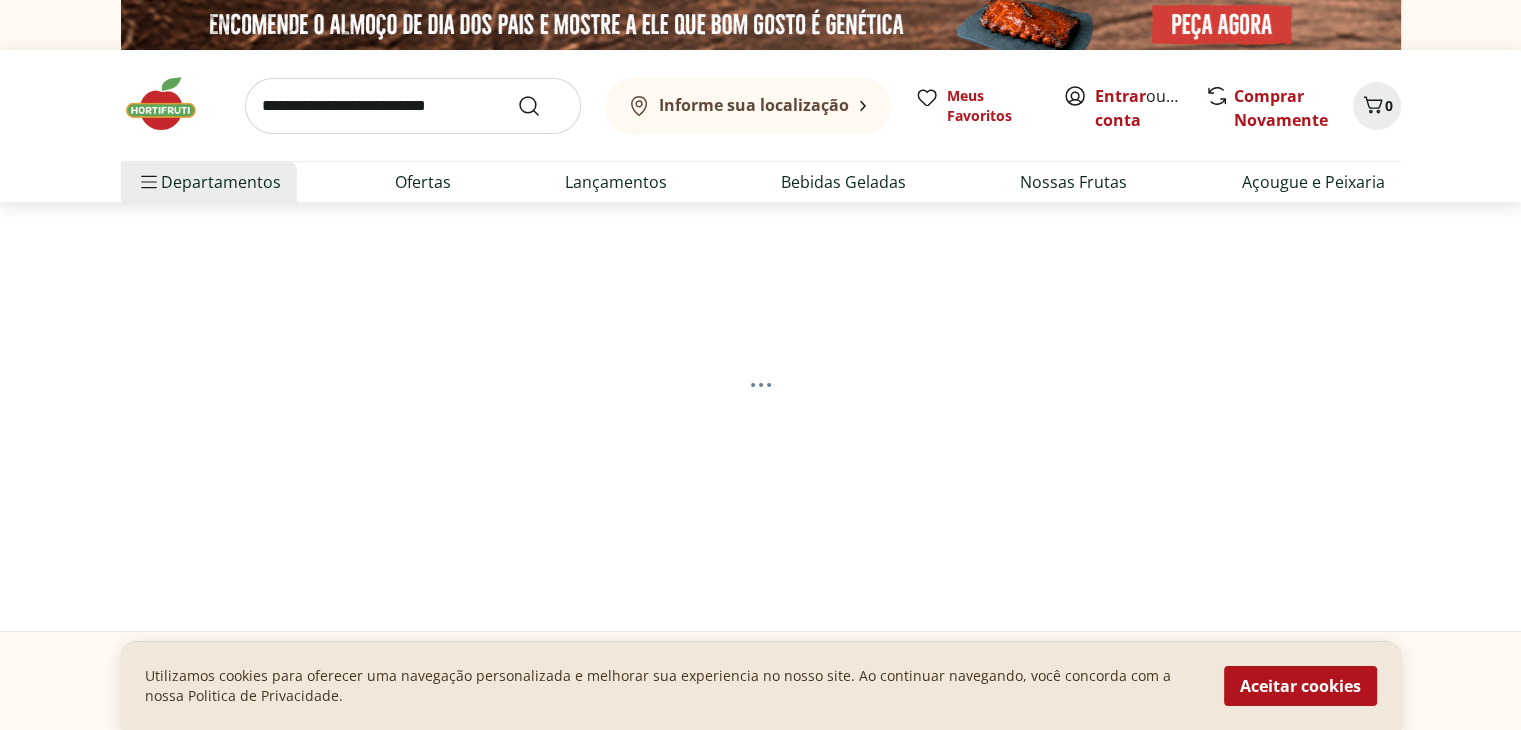 select on "**********" 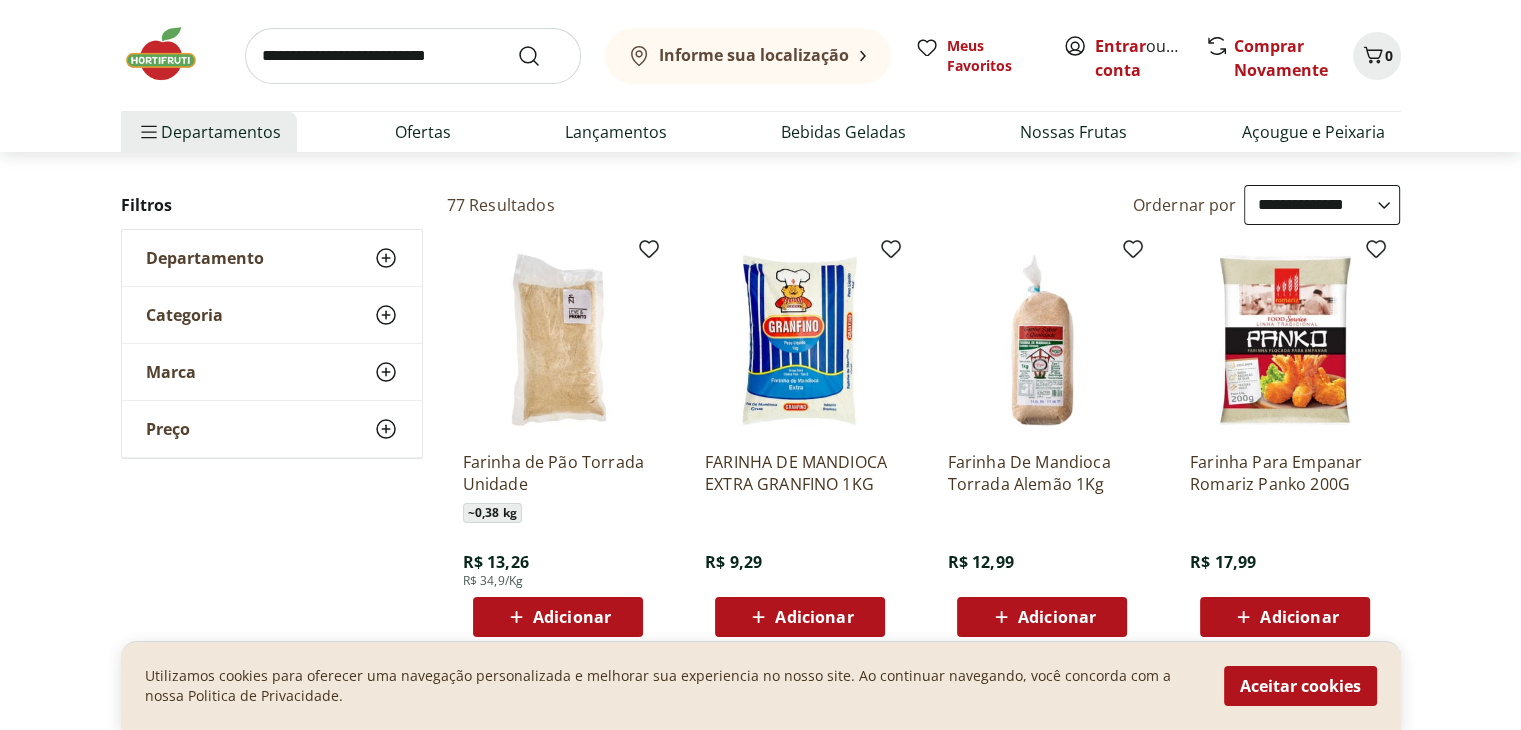 scroll, scrollTop: 220, scrollLeft: 0, axis: vertical 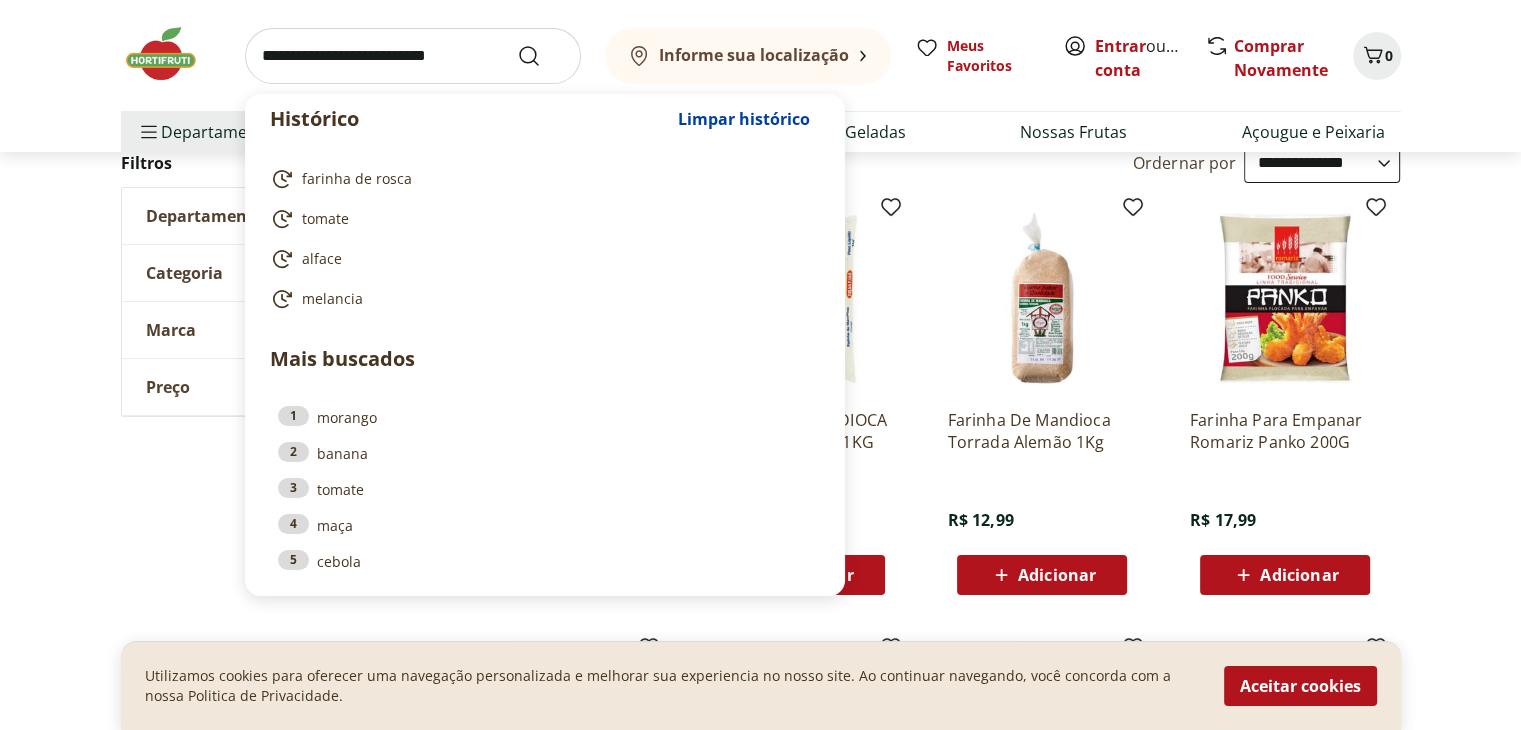 click at bounding box center (413, 56) 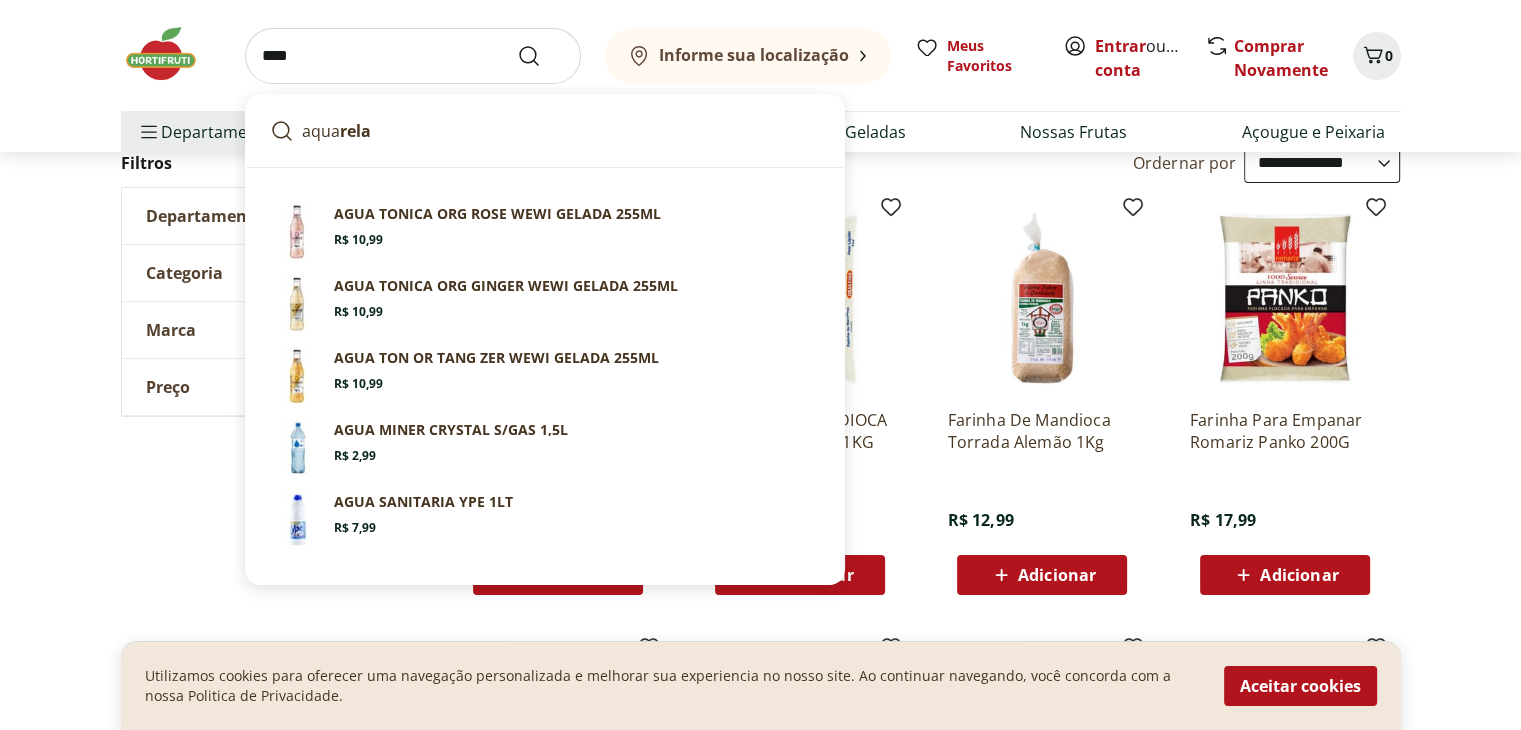 type on "****" 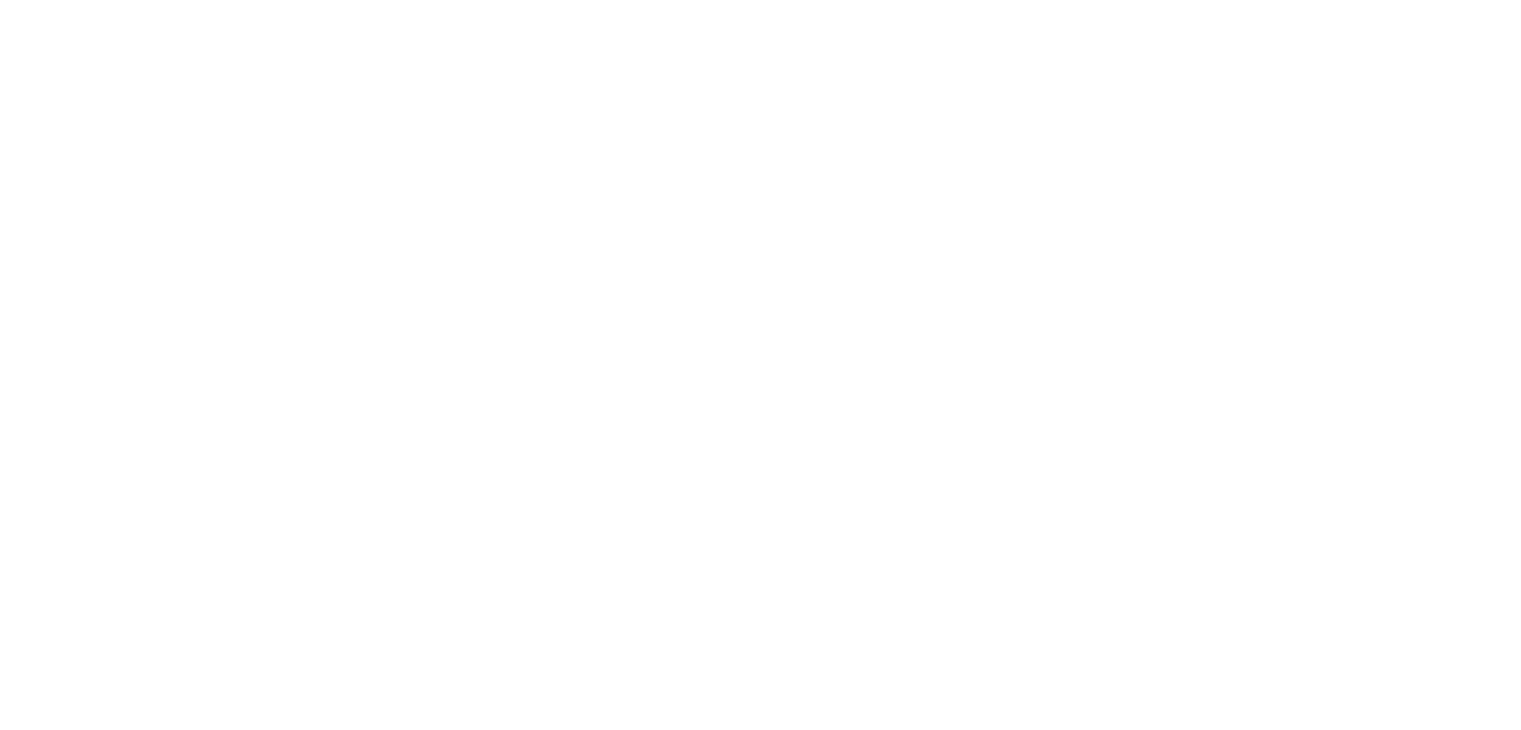 scroll, scrollTop: 0, scrollLeft: 0, axis: both 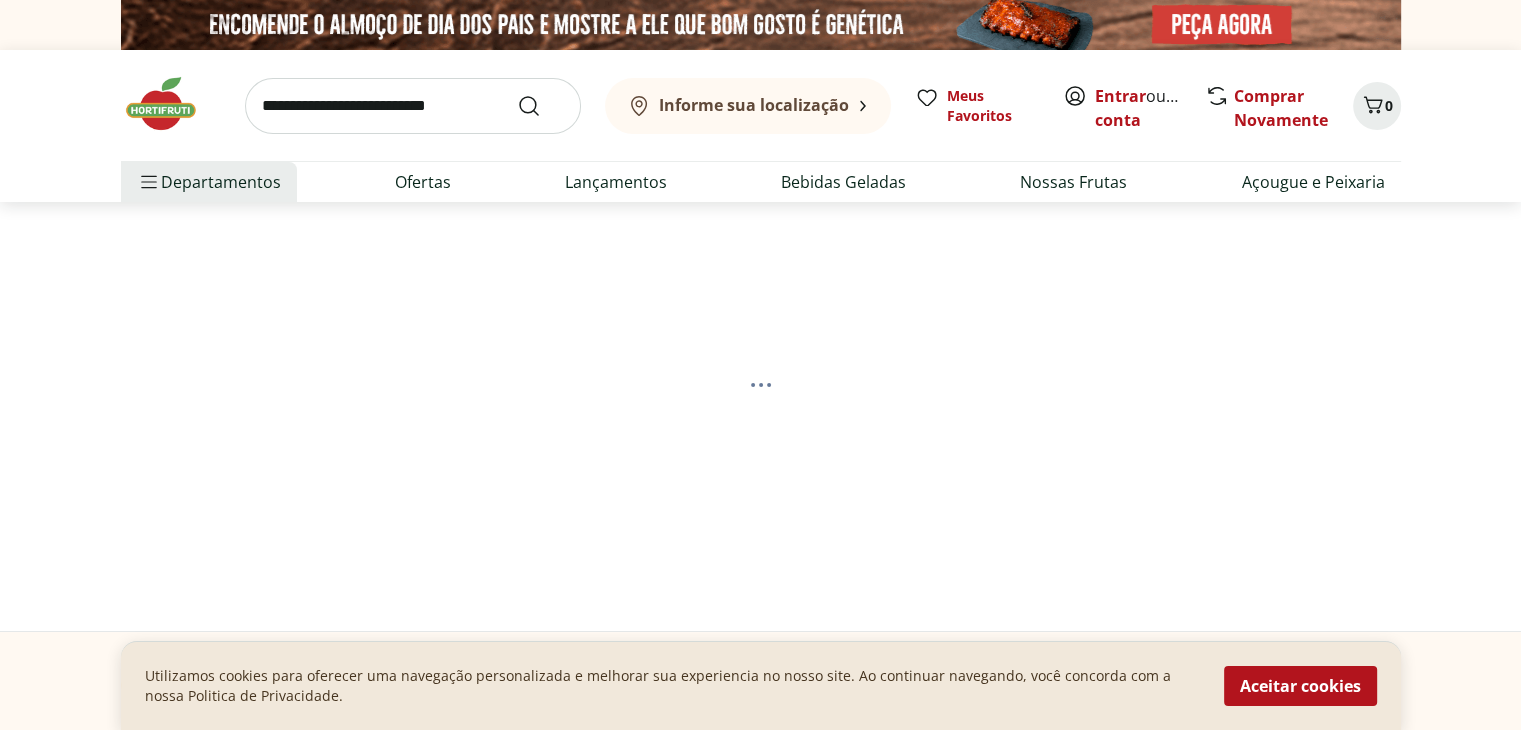 select on "**********" 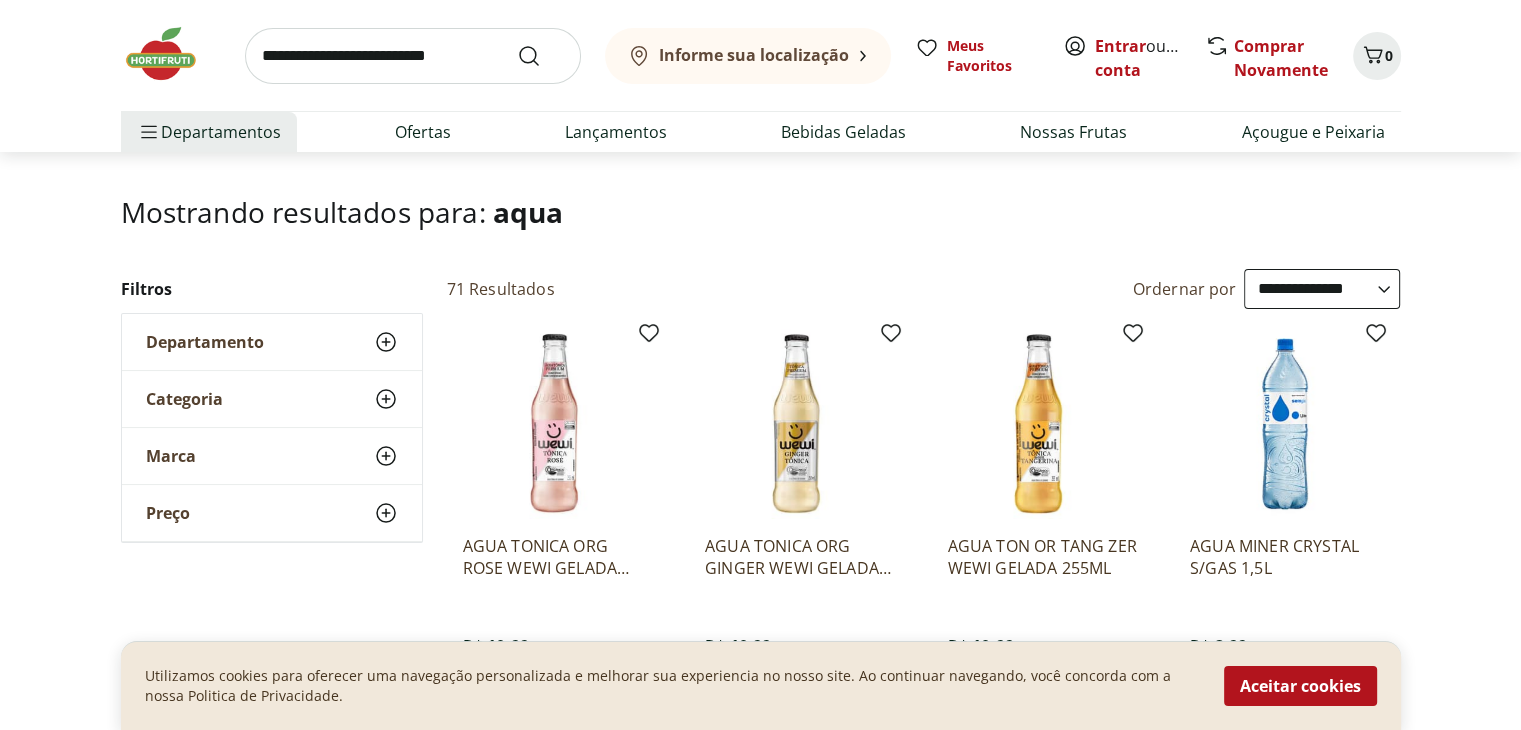scroll, scrollTop: 28, scrollLeft: 0, axis: vertical 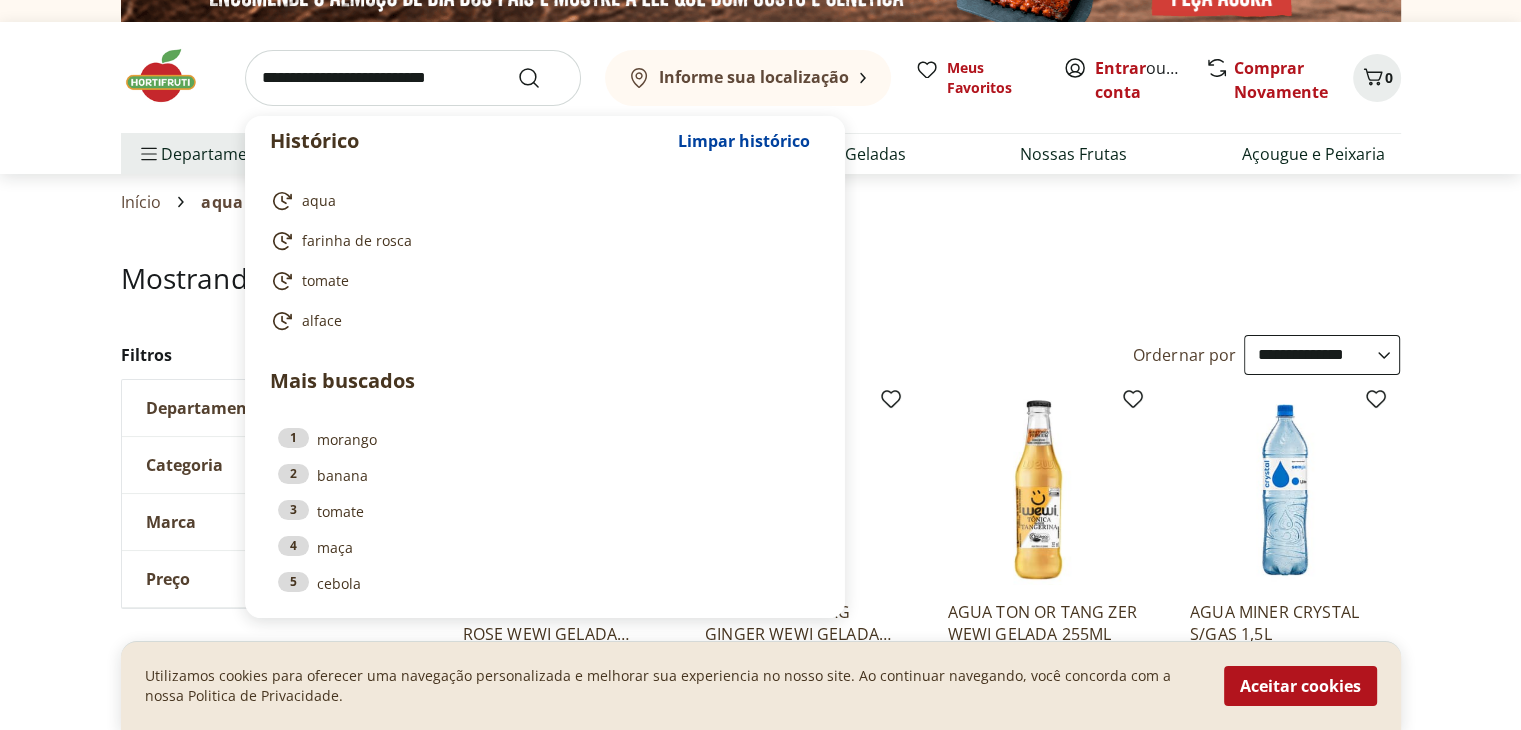 click at bounding box center [413, 78] 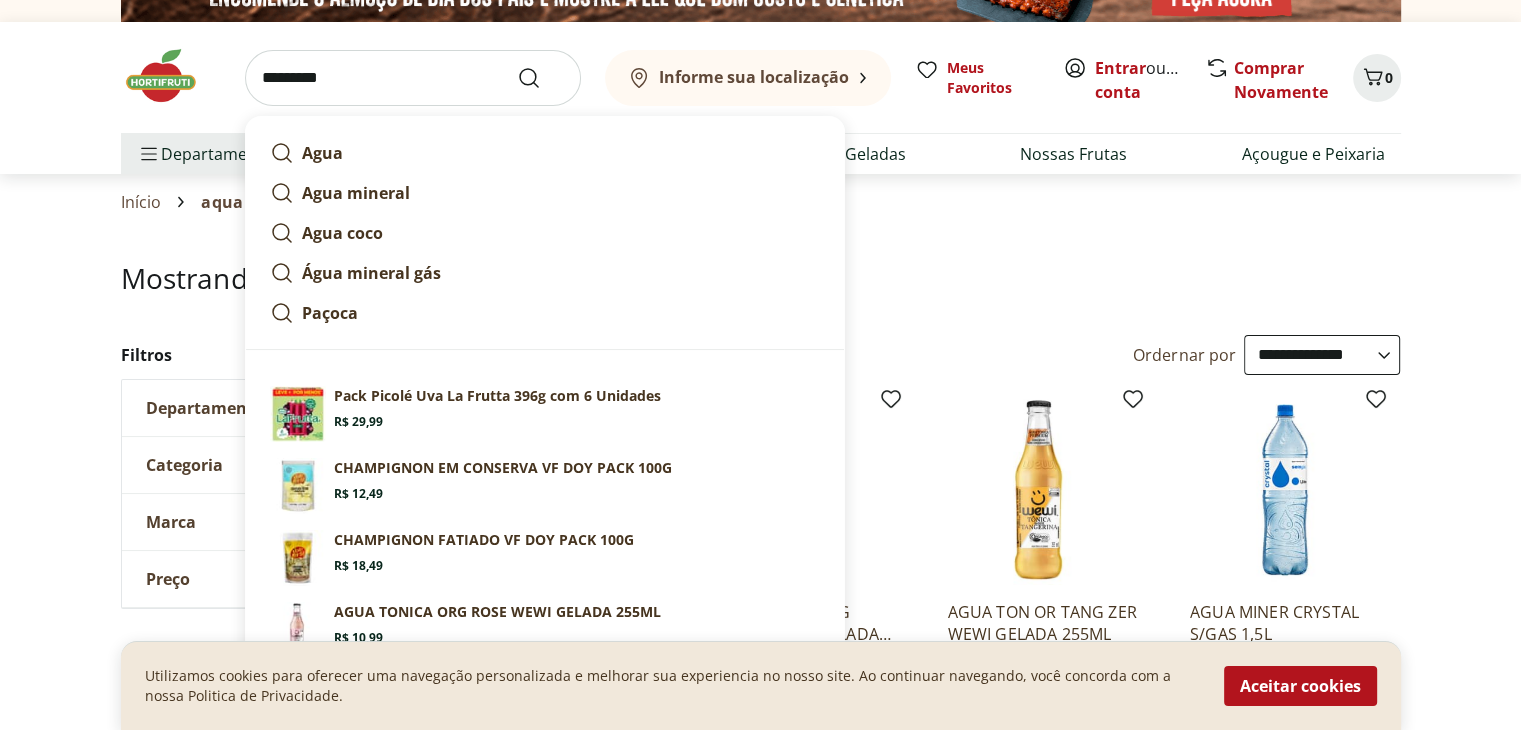 type on "*********" 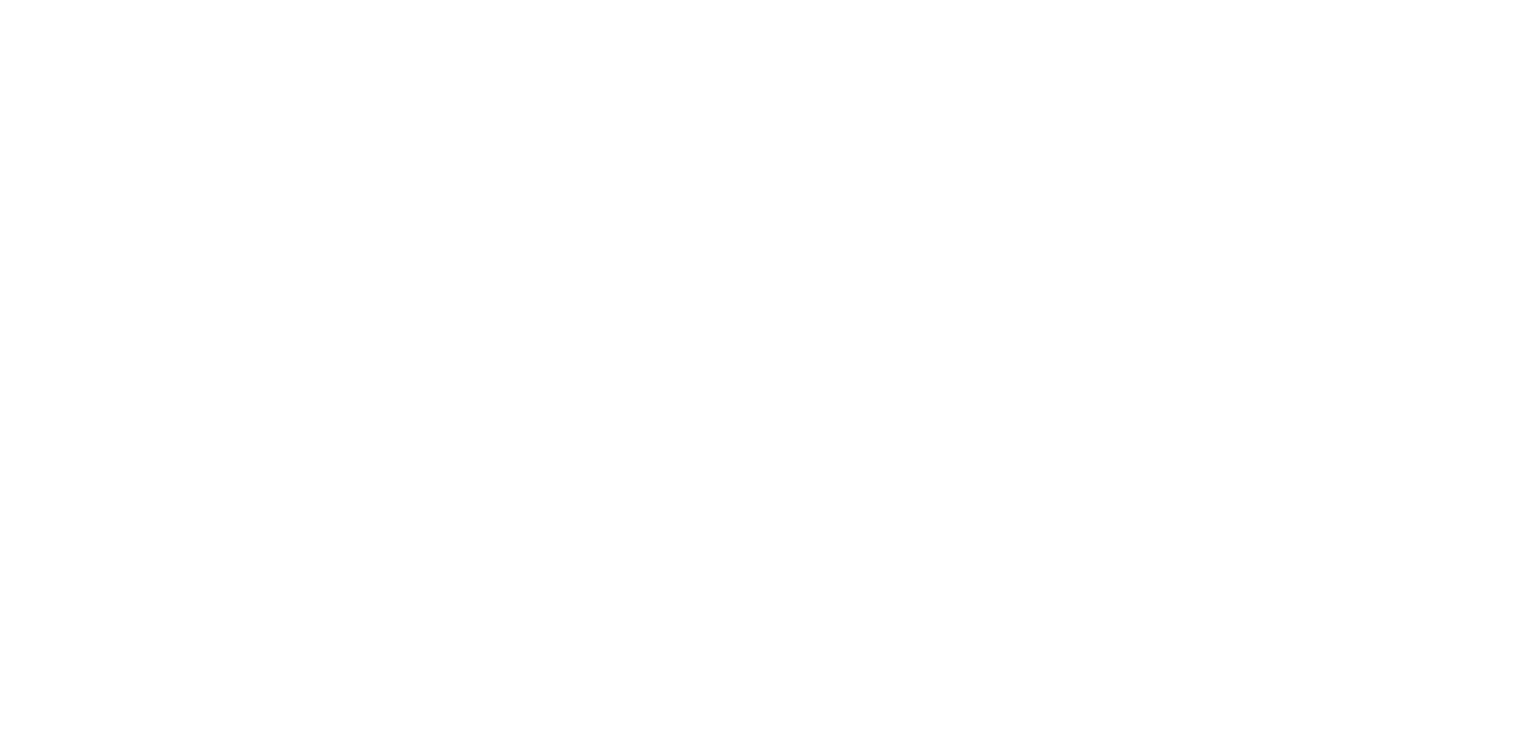 scroll, scrollTop: 0, scrollLeft: 0, axis: both 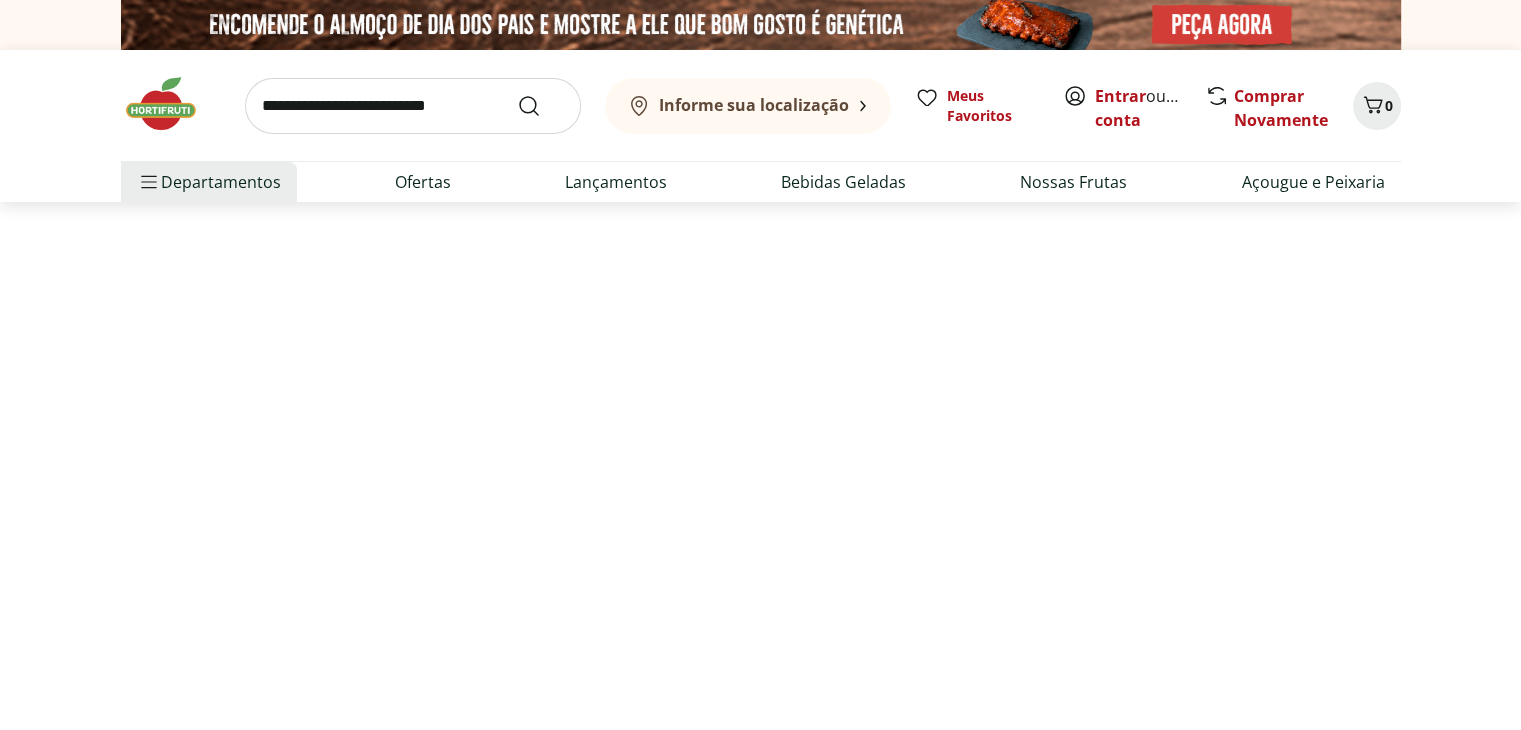 select on "**********" 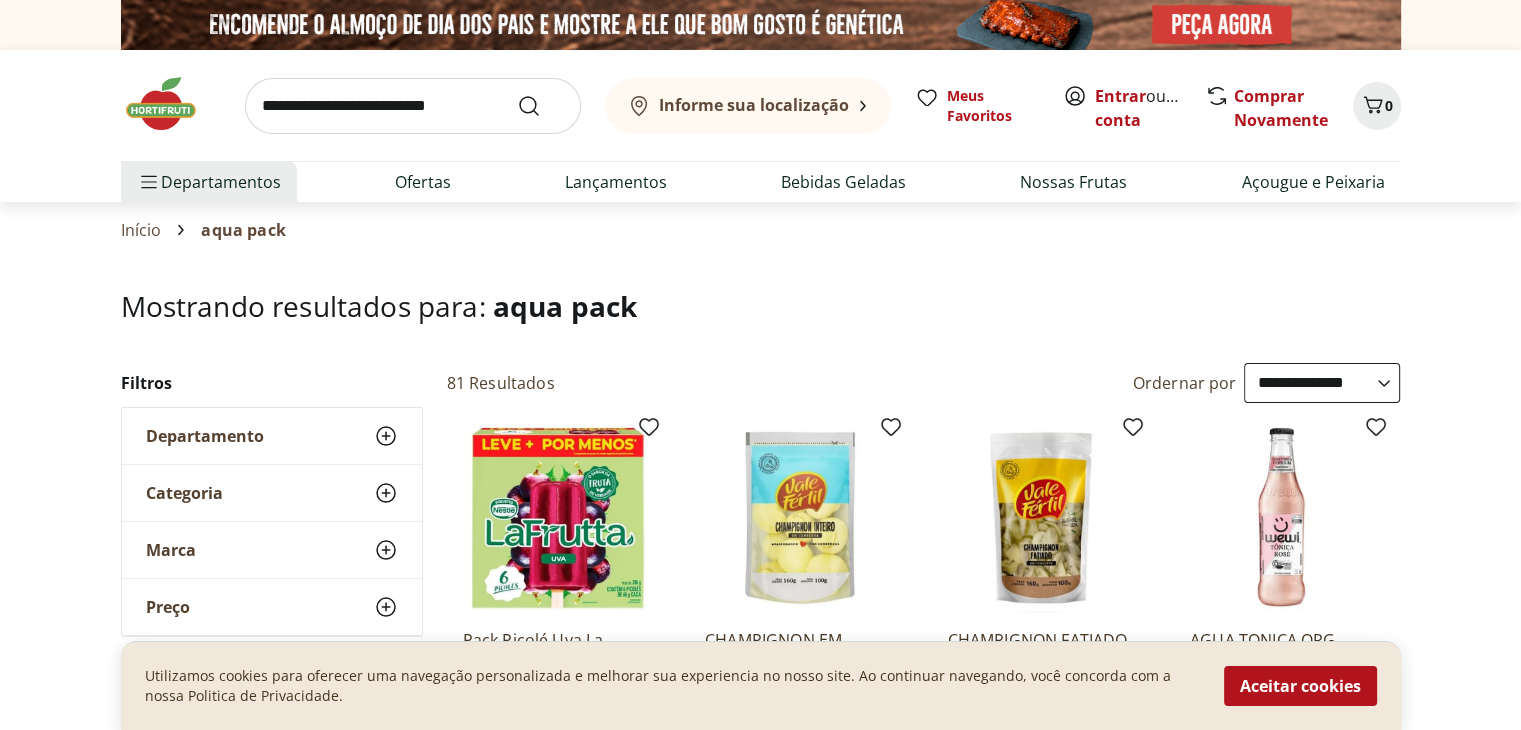 scroll, scrollTop: 251, scrollLeft: 0, axis: vertical 